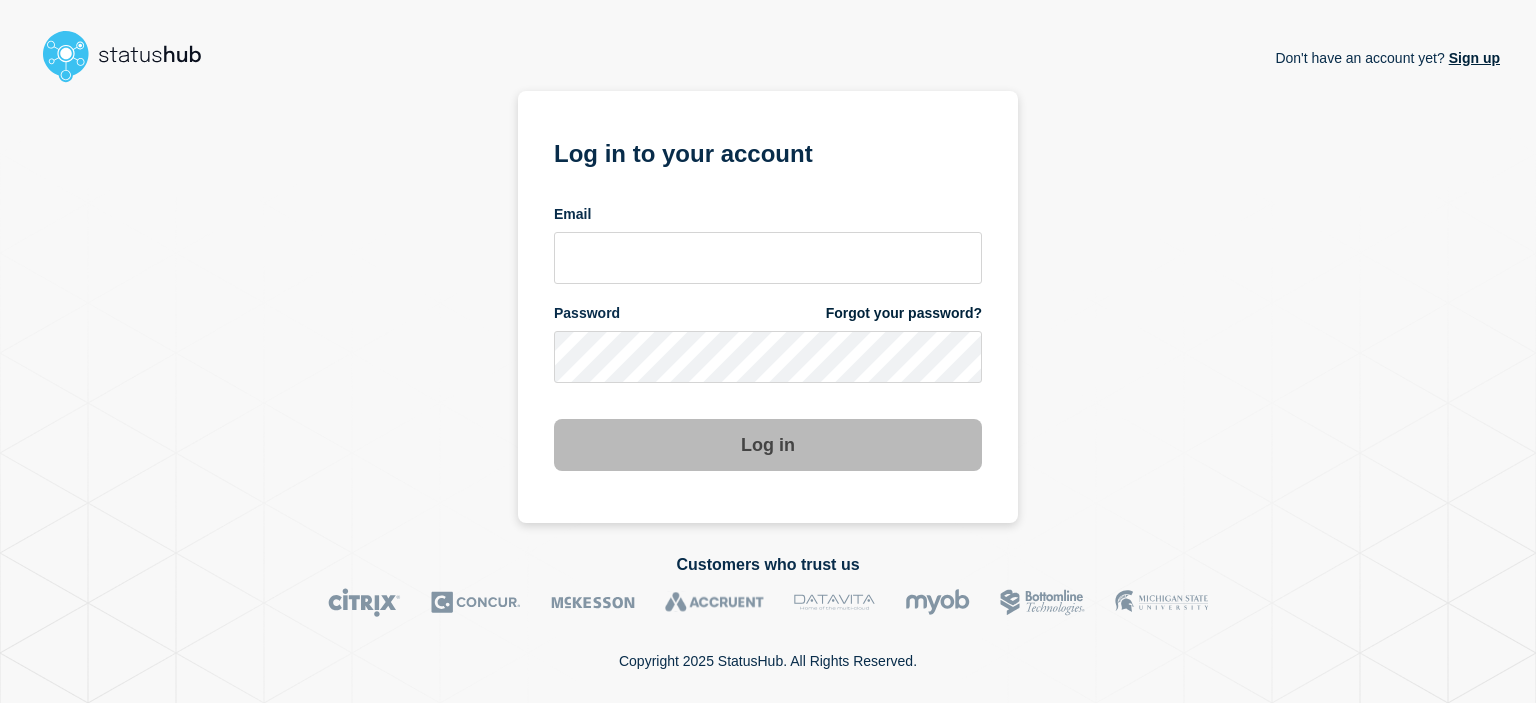 scroll, scrollTop: 0, scrollLeft: 0, axis: both 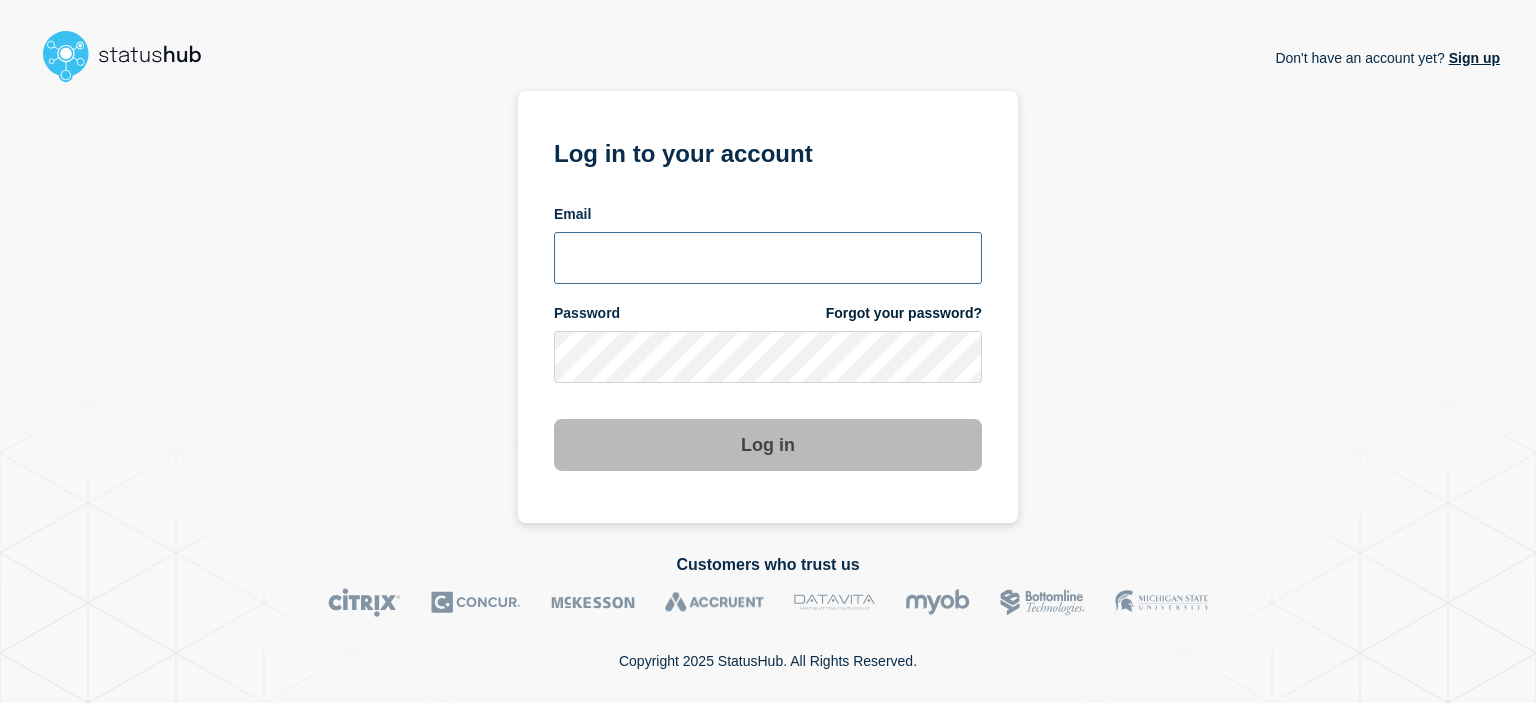 type on "[EMAIL]" 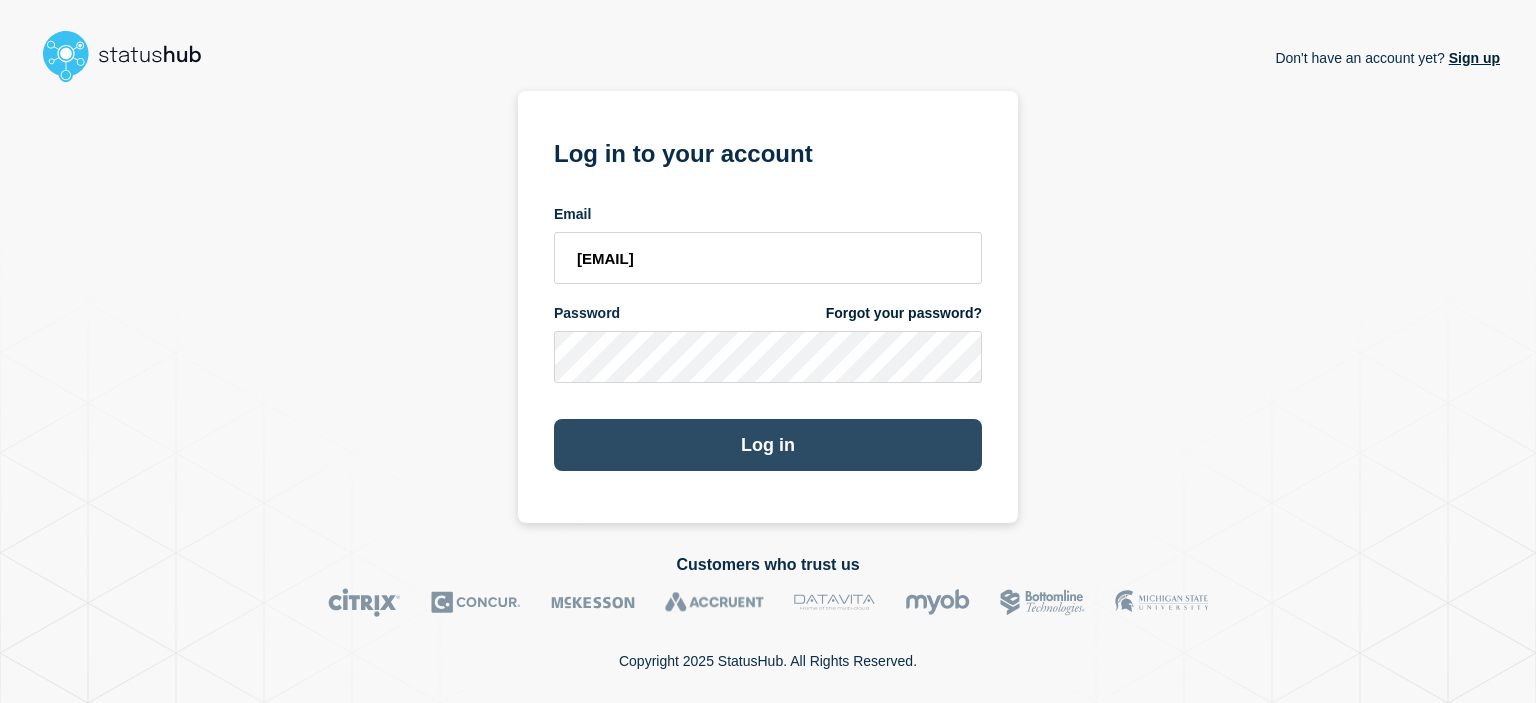 drag, startPoint x: 769, startPoint y: 471, endPoint x: 751, endPoint y: 469, distance: 18.110771 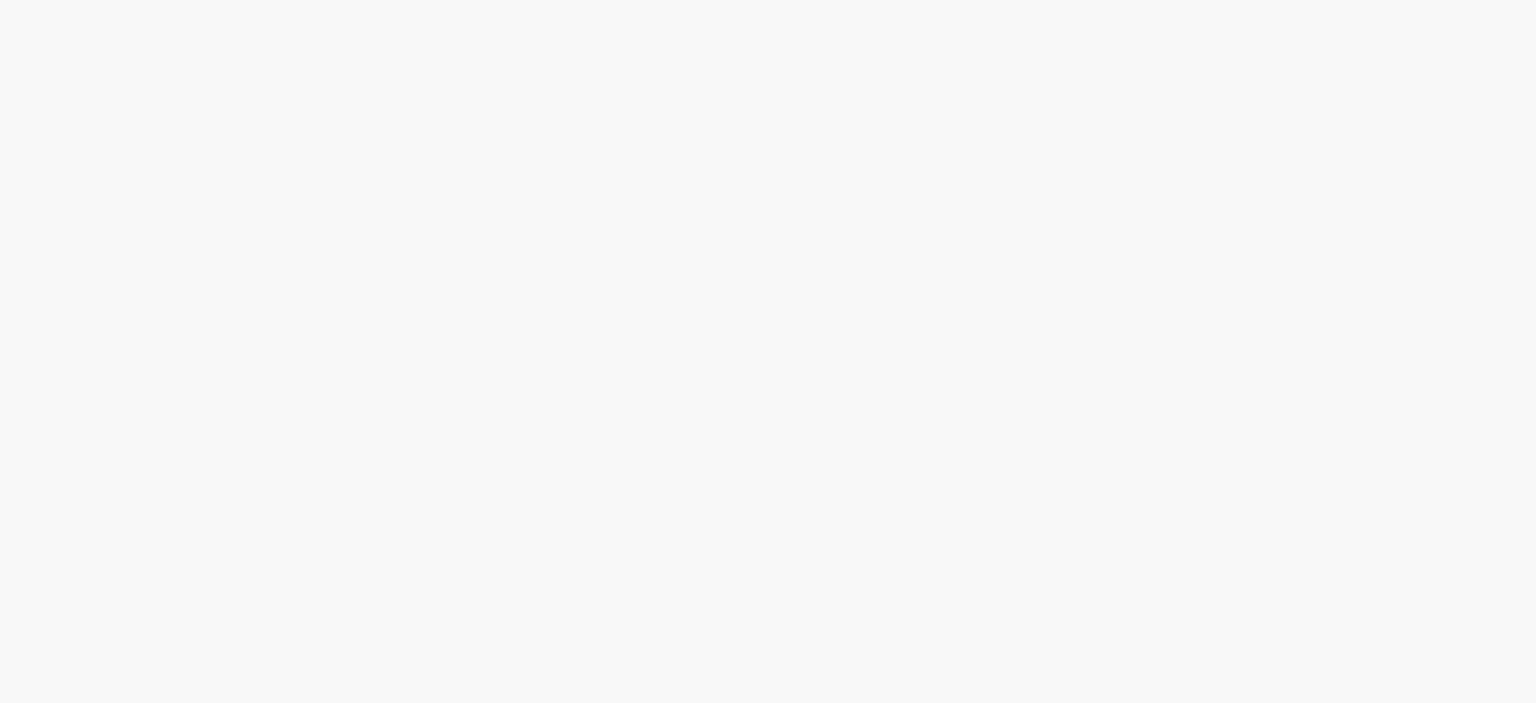 scroll, scrollTop: 0, scrollLeft: 0, axis: both 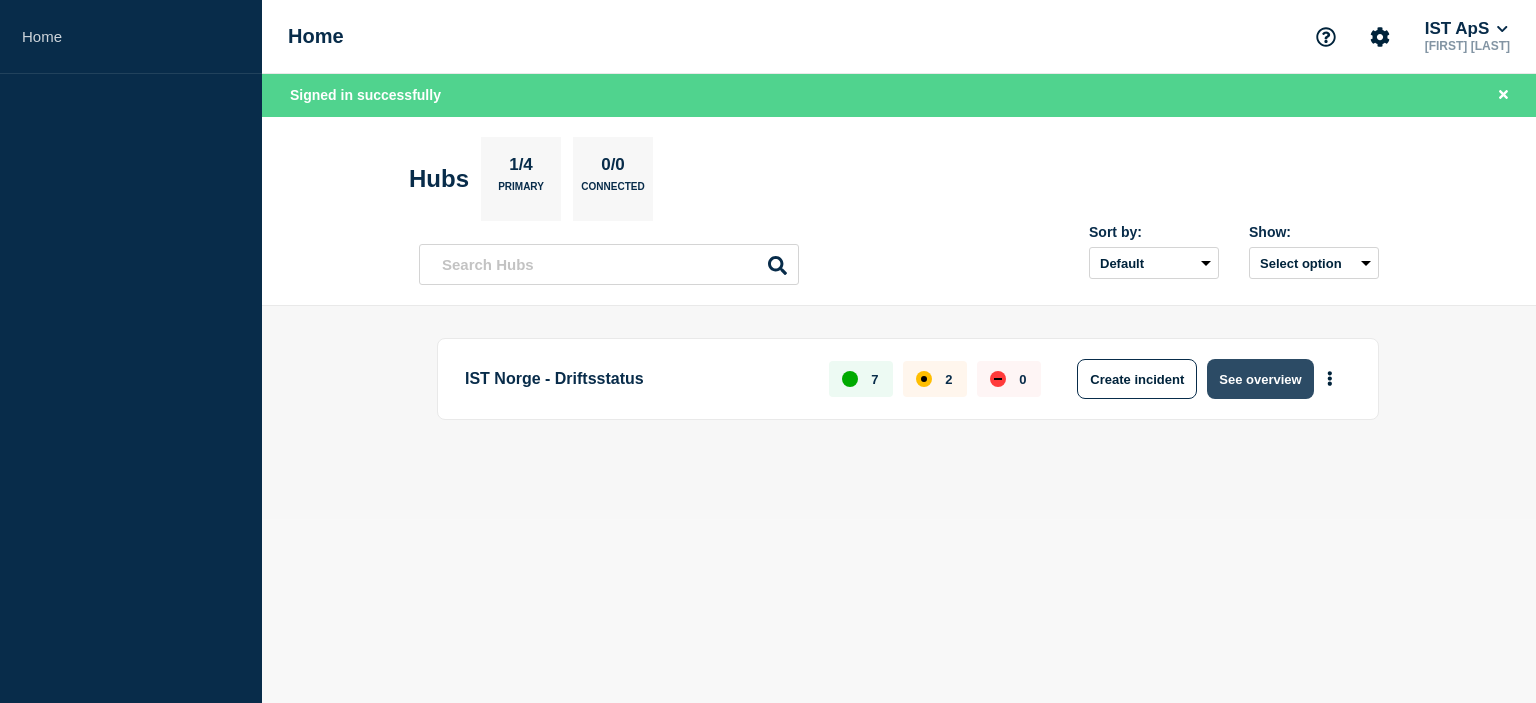 click on "See overview" at bounding box center [1260, 379] 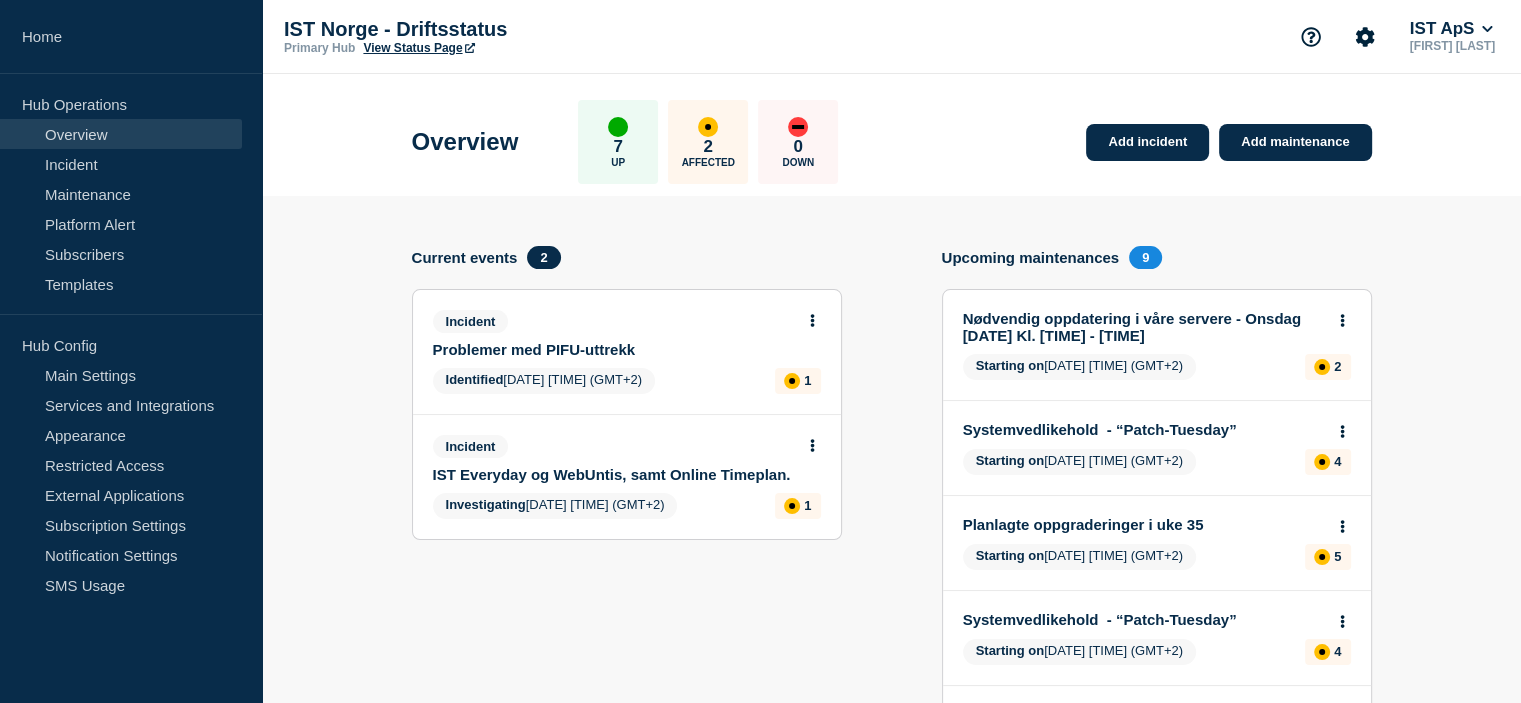 click 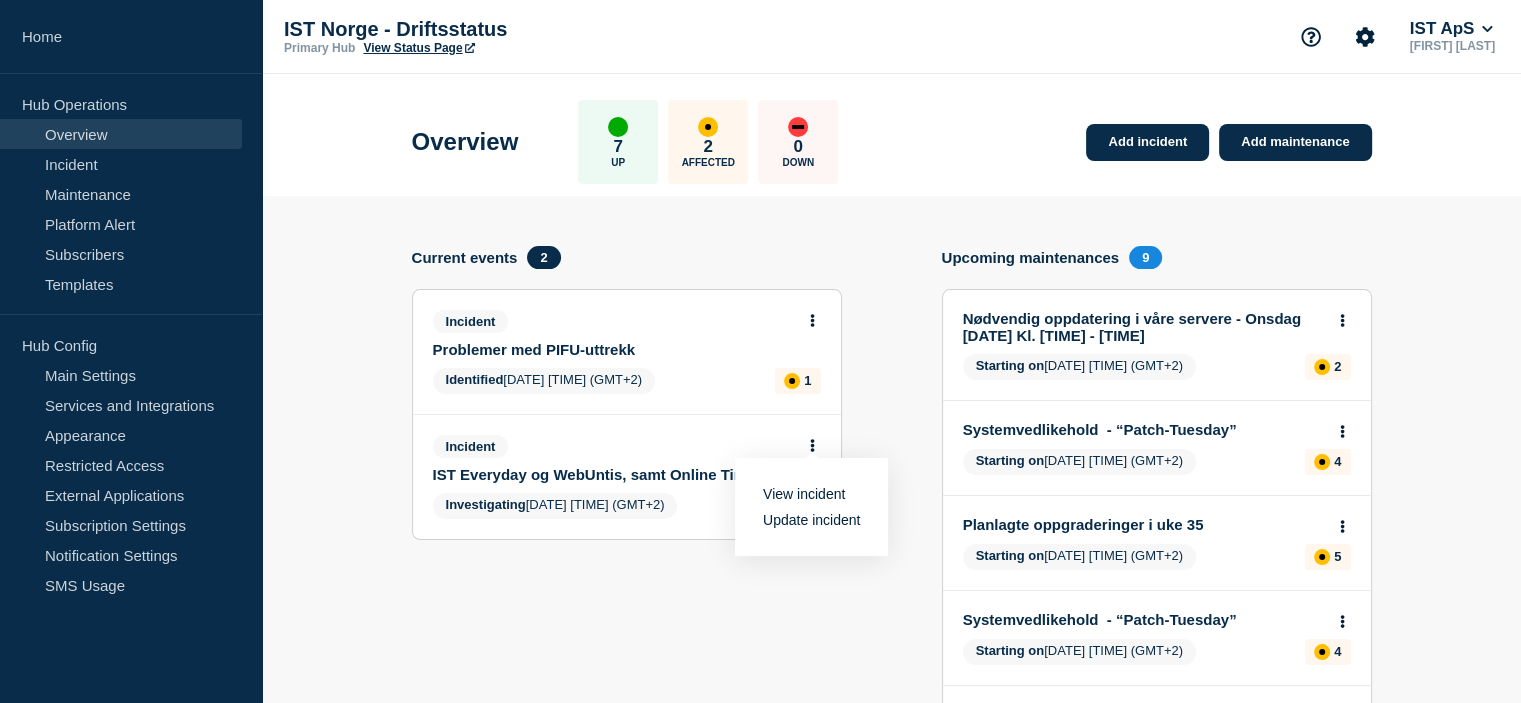 click on "Update incident" at bounding box center (811, 520) 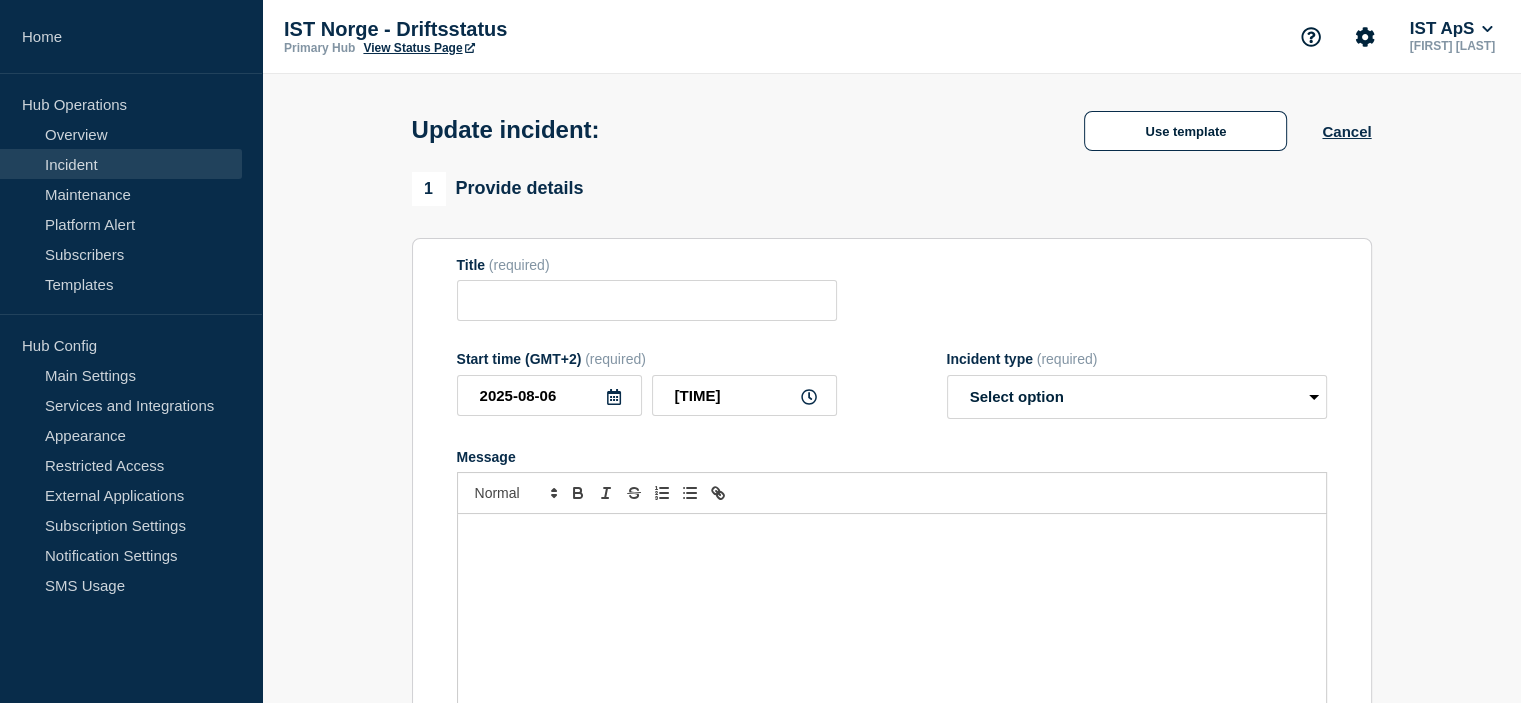 type on "IST Everyday og WebUntis, samt Online Timeplan." 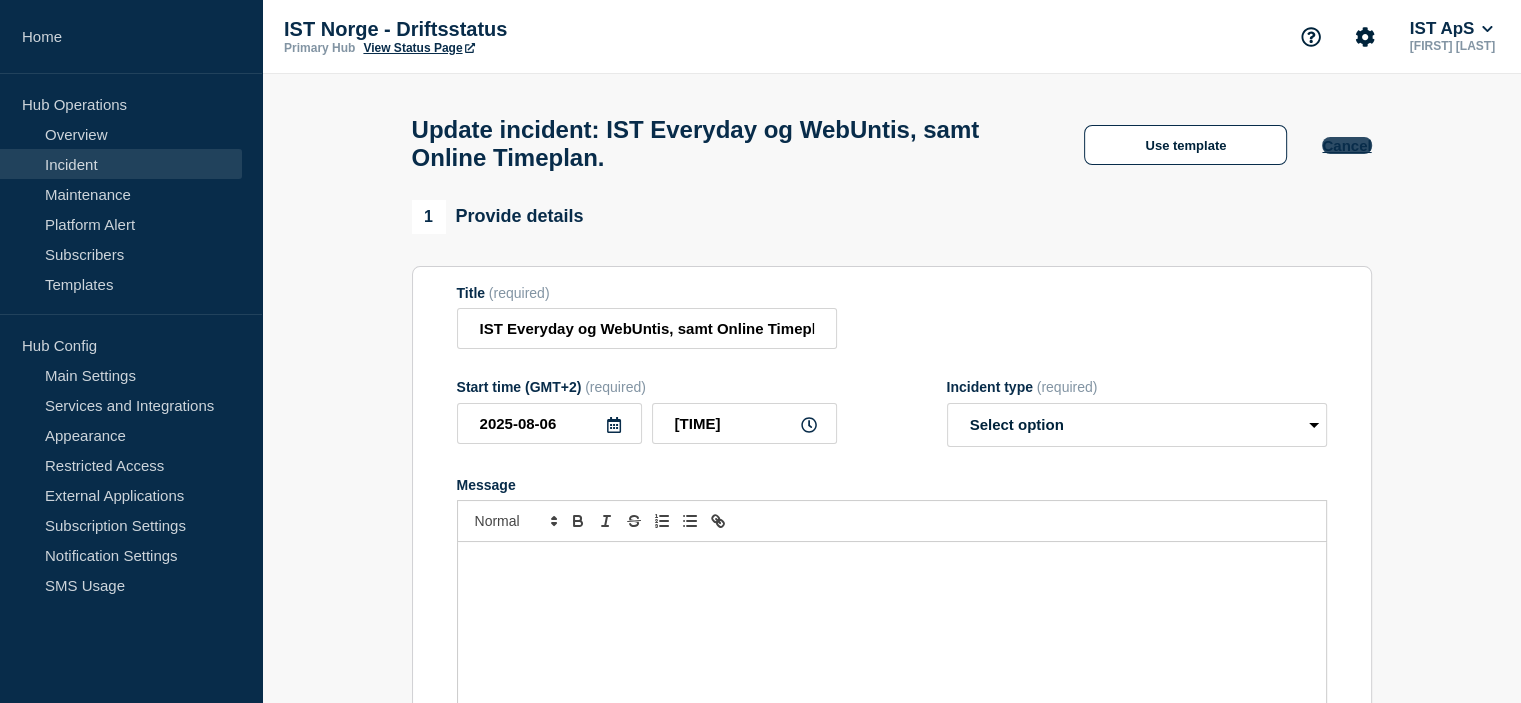 click on "Cancel" at bounding box center [1346, 145] 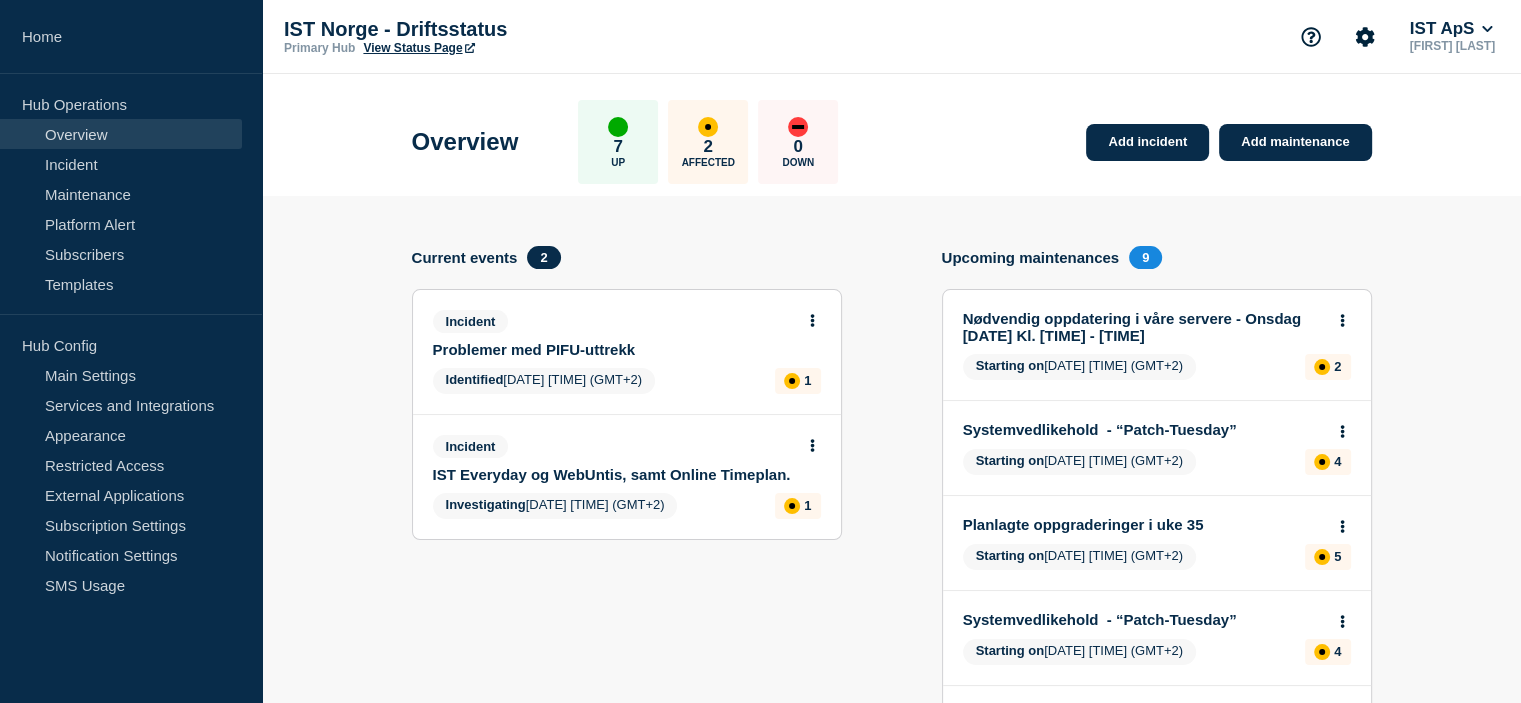 click on "Problemer med PIFU-uttrekk" at bounding box center (613, 349) 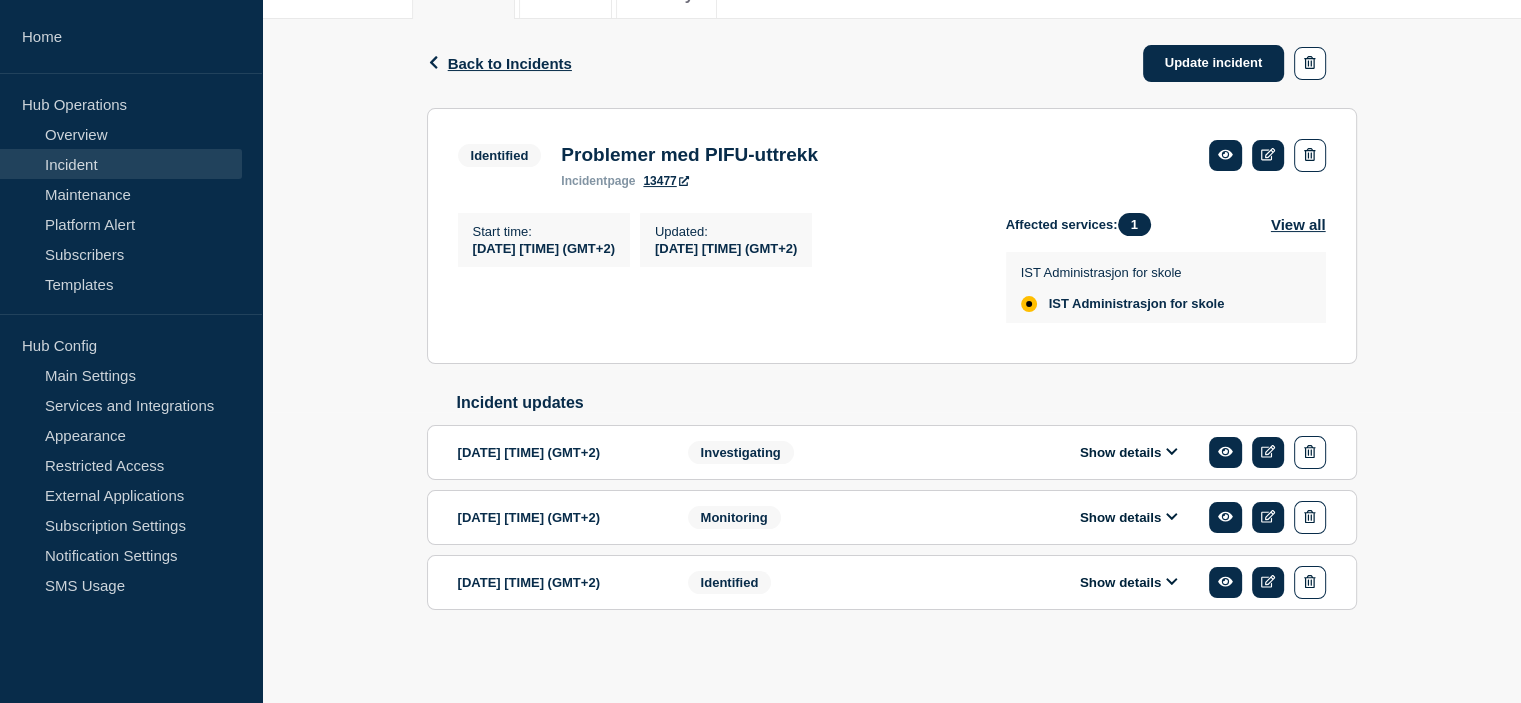 scroll, scrollTop: 312, scrollLeft: 0, axis: vertical 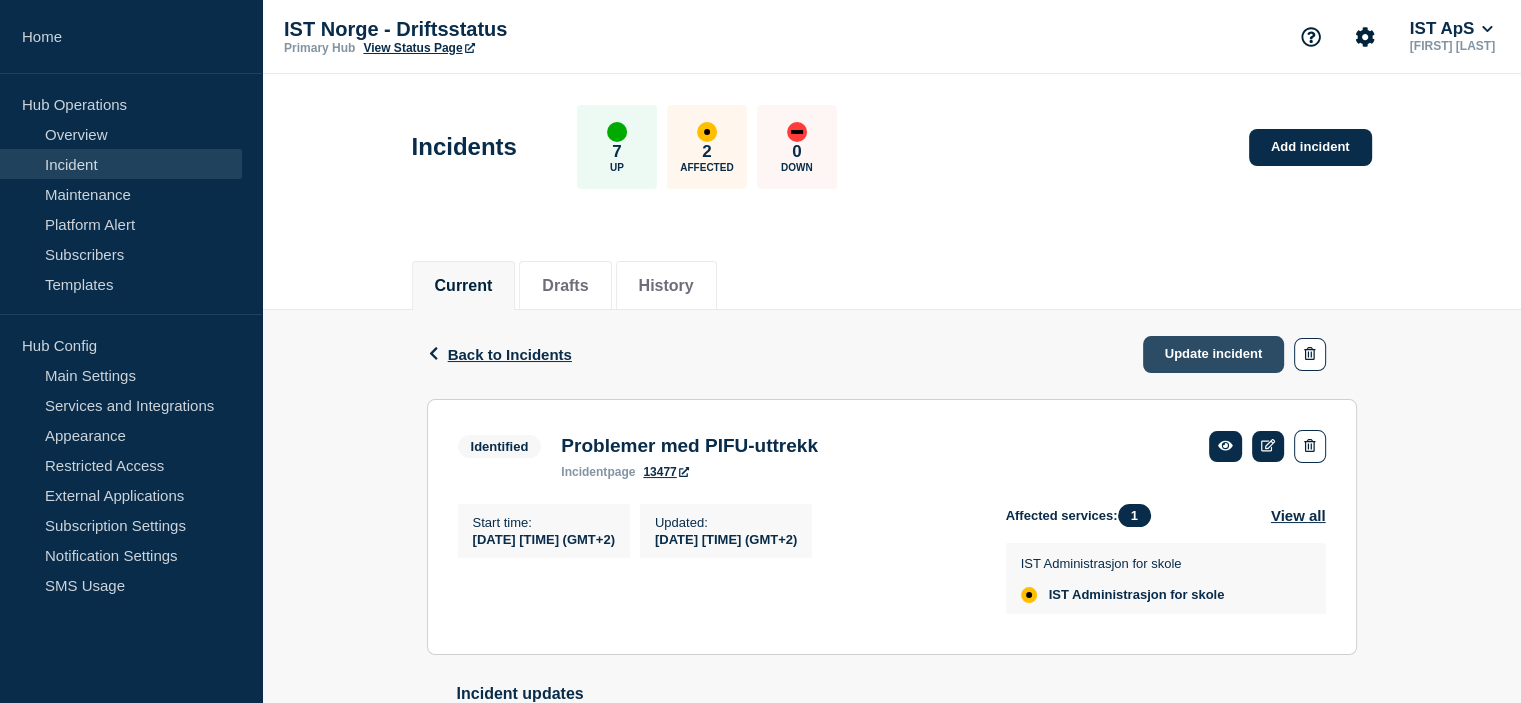 click on "Update incident" 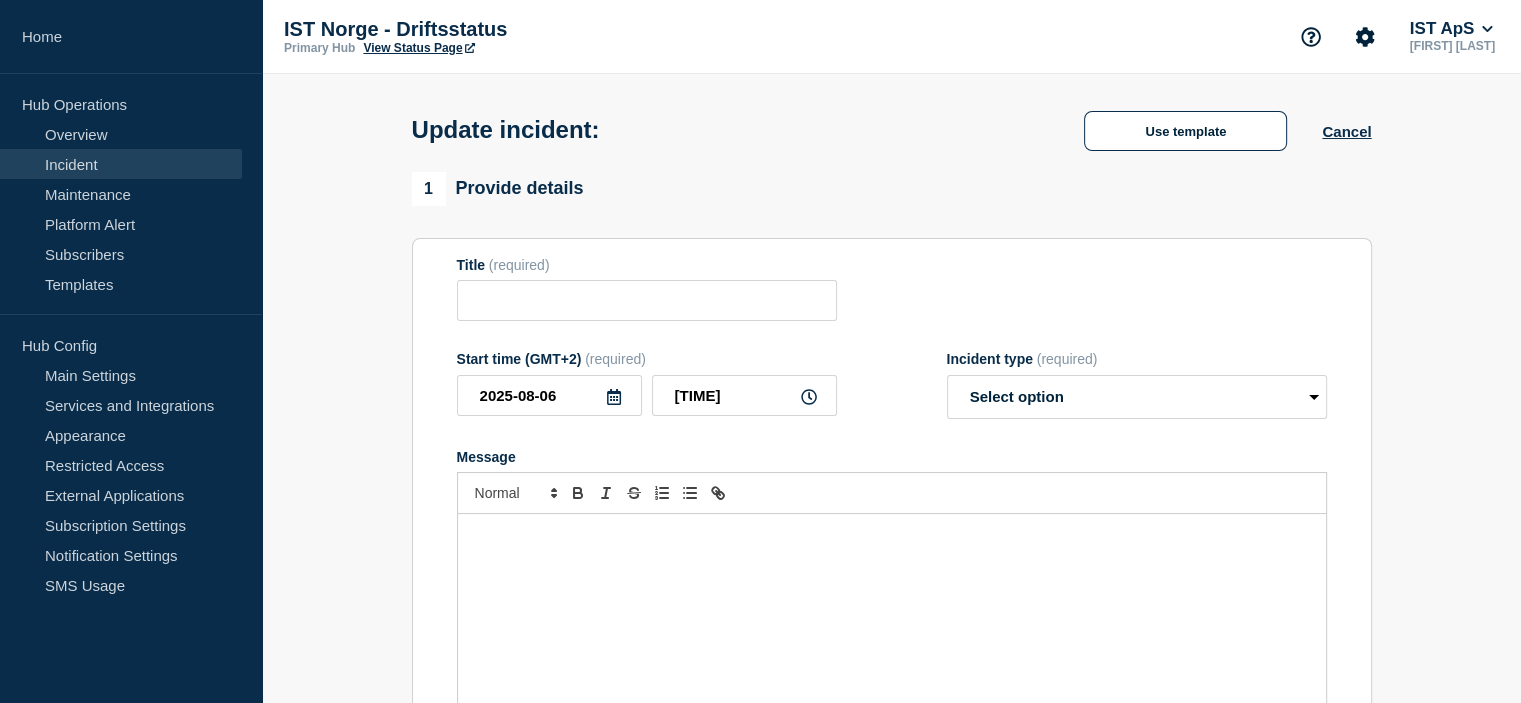 type on "Problemer med PIFU-uttrekk" 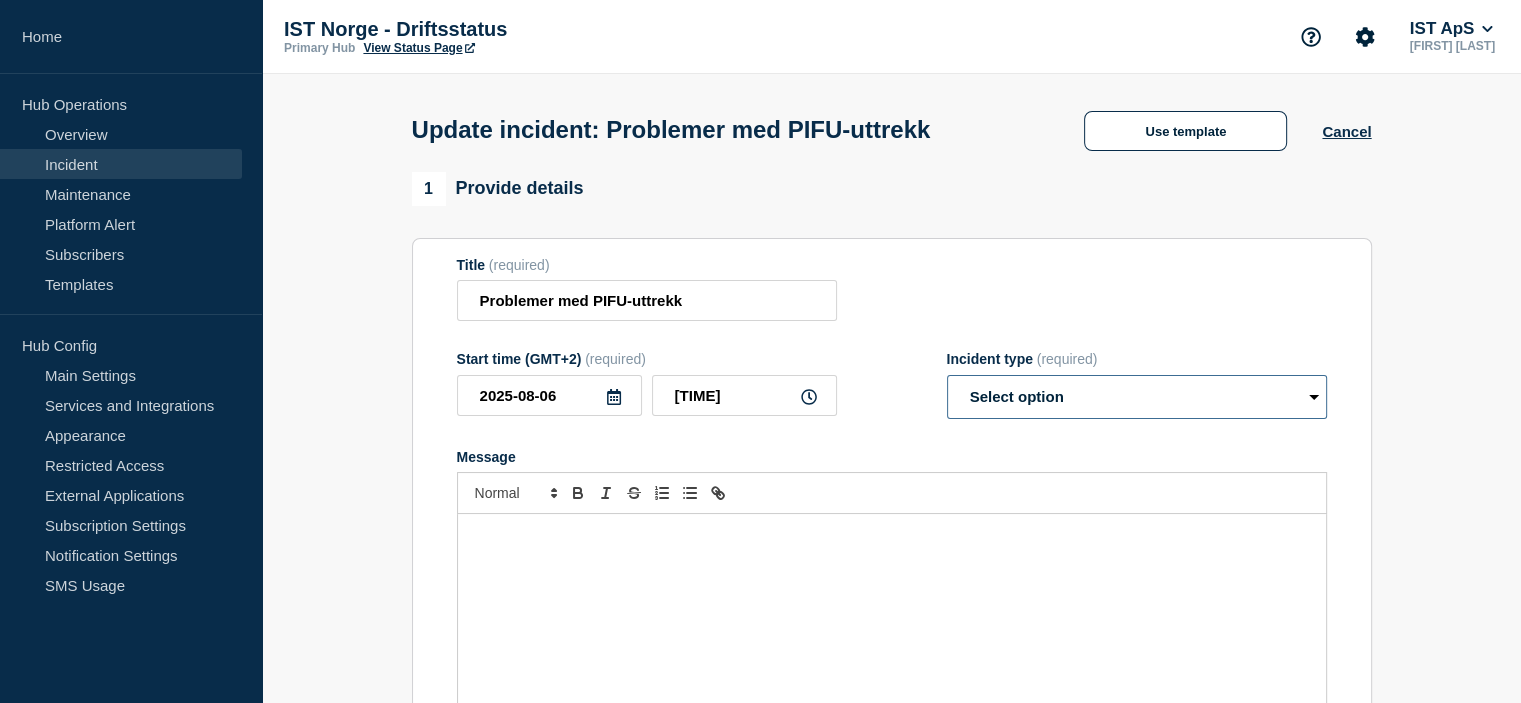 click on "Select option Investigating Identified Monitoring Resolved" at bounding box center [1137, 397] 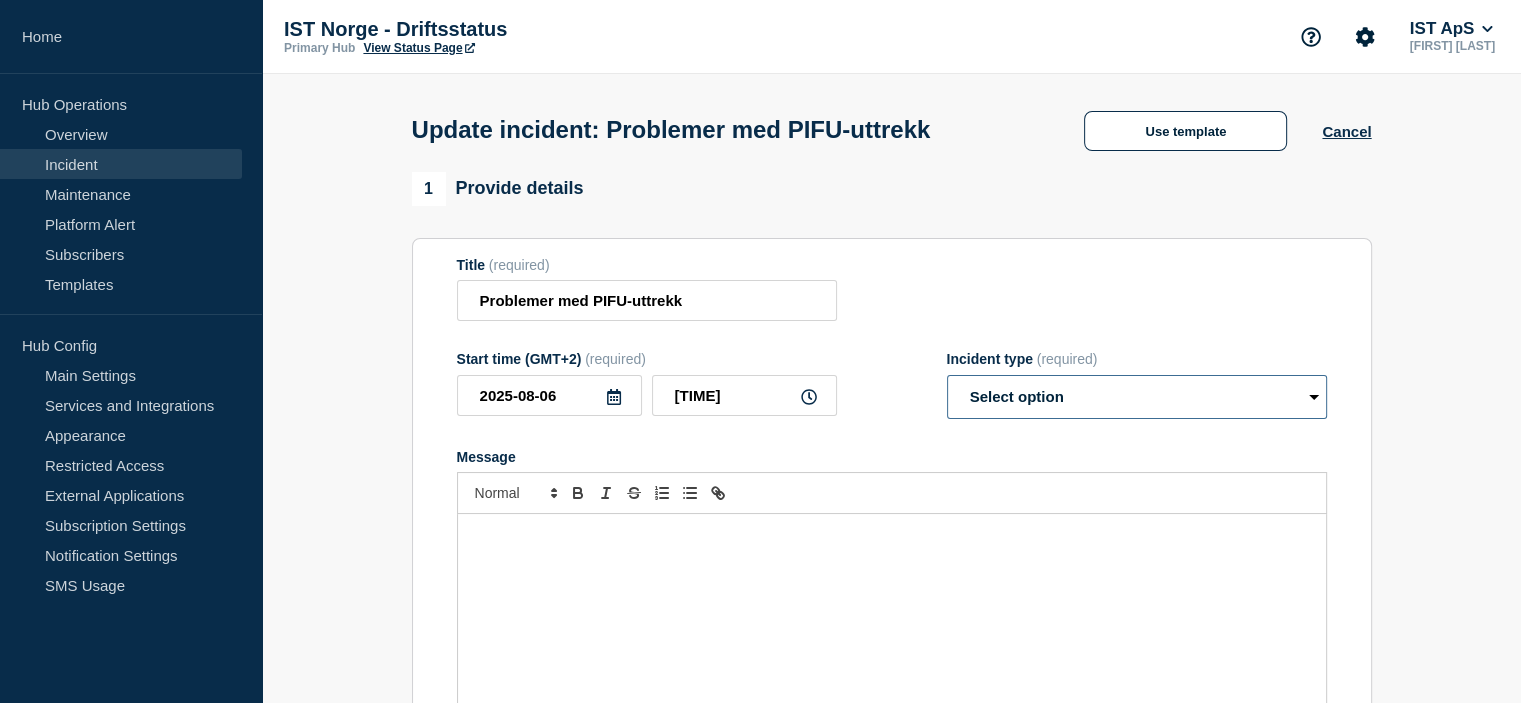 select on "identified" 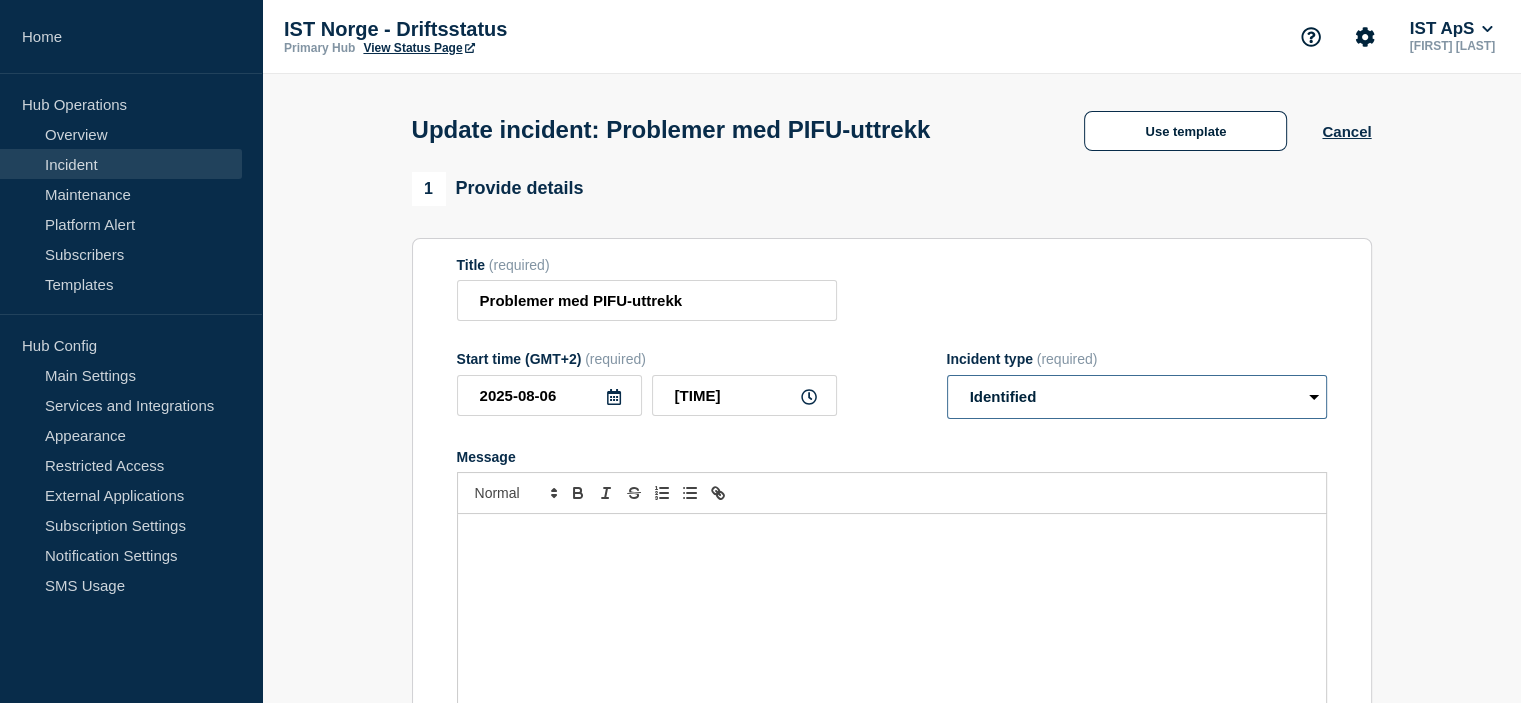 click on "Select option Investigating Identified Monitoring Resolved" at bounding box center [1137, 397] 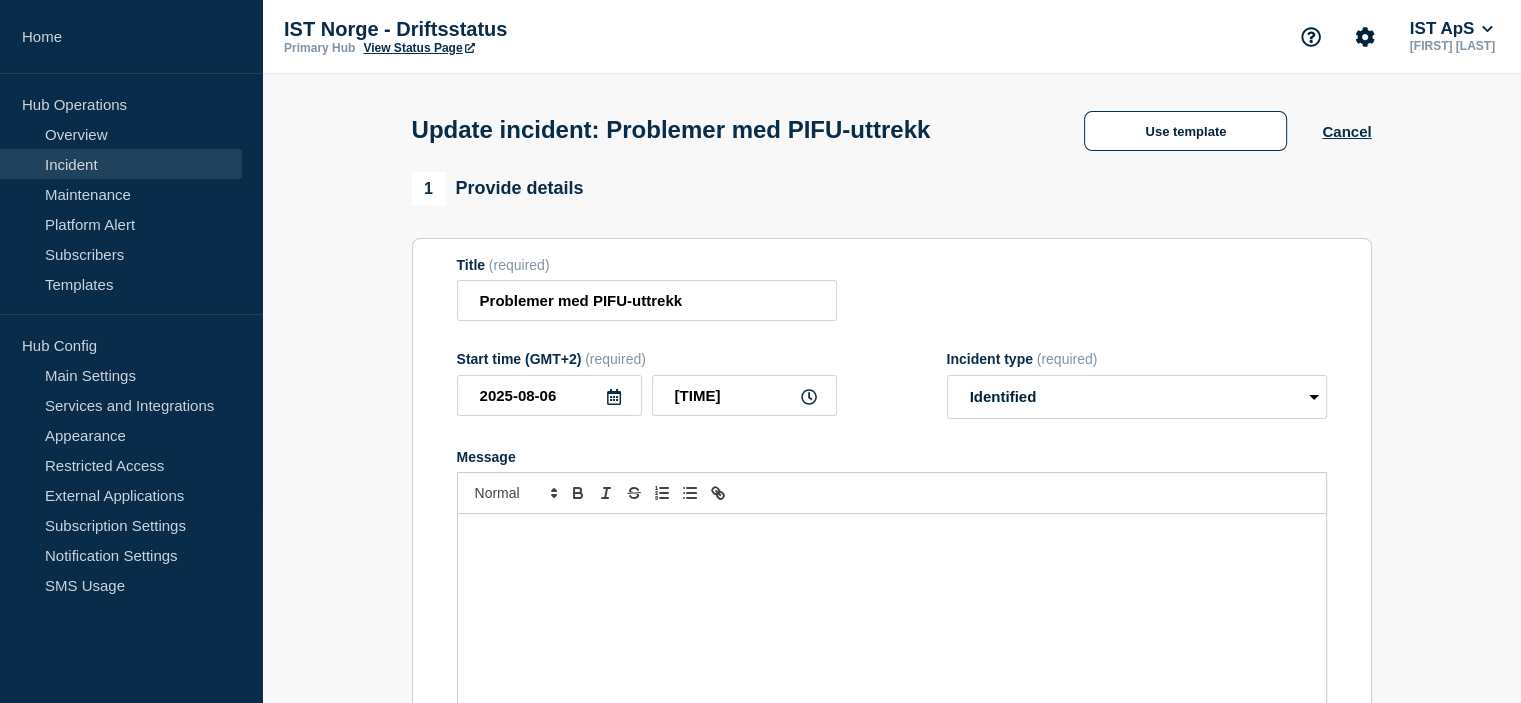 click at bounding box center (892, 634) 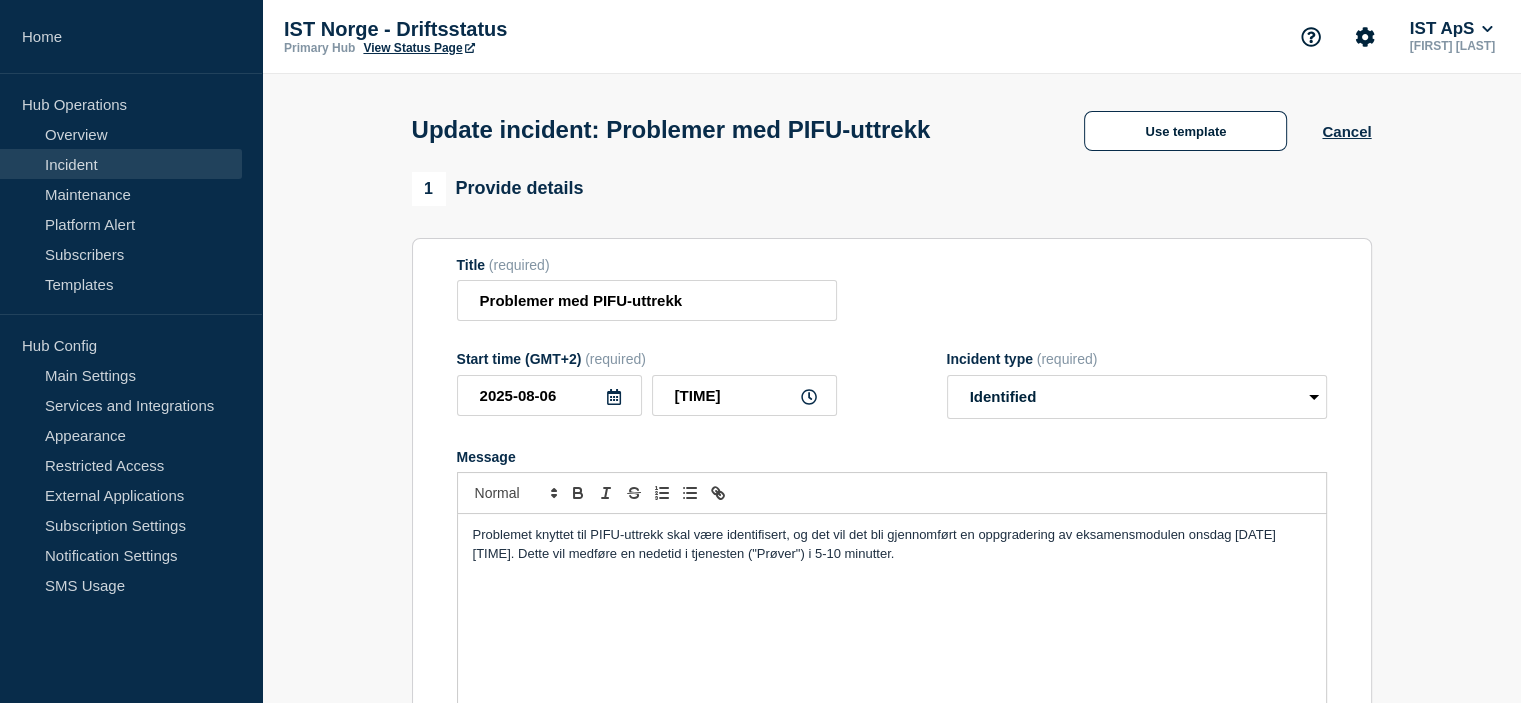 type 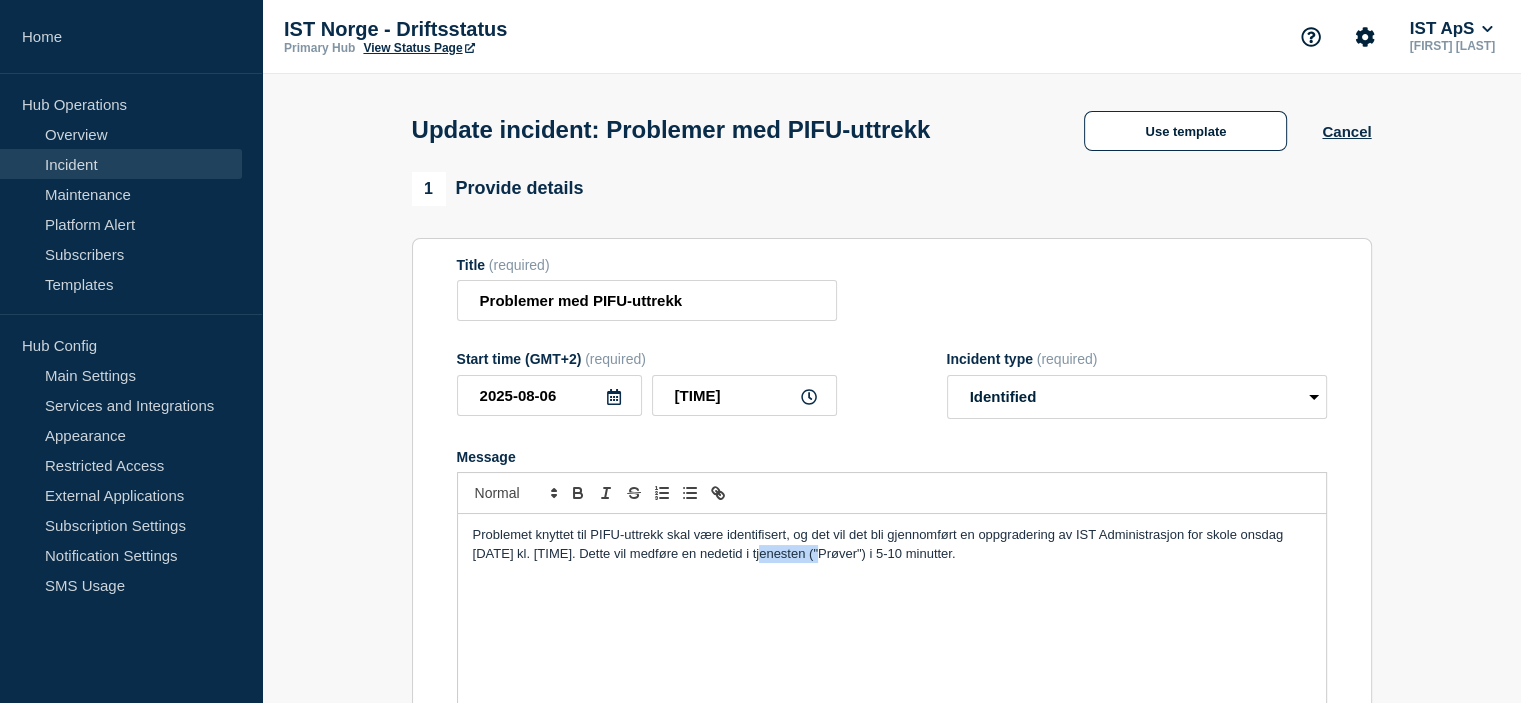 drag, startPoint x: 834, startPoint y: 575, endPoint x: 792, endPoint y: 565, distance: 43.174065 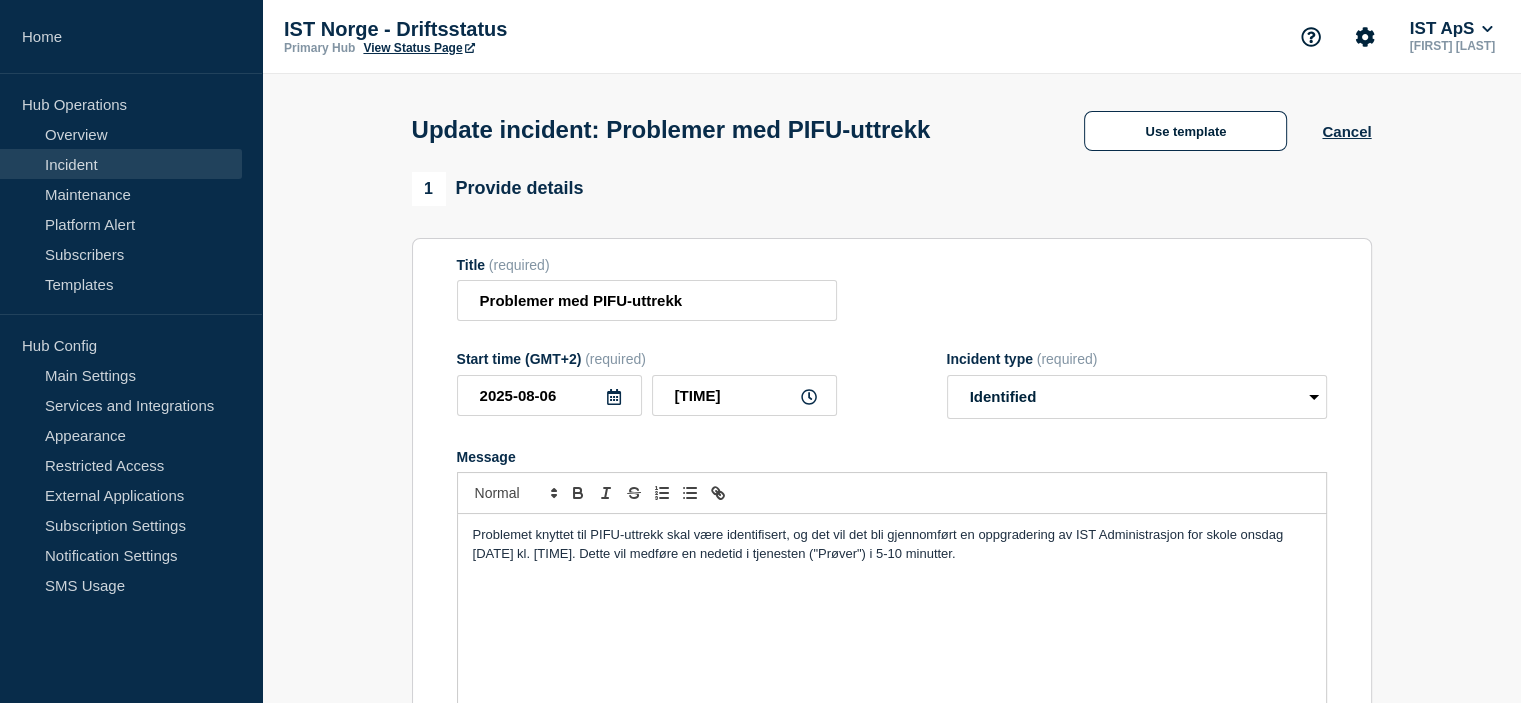 click on "Problemet knyttet til PIFU-uttrekk skal være identifisert, og det vil det bli gjennomført en oppgradering av IST Administrasjon for skole onsdag [DATE] kl. [TIME]. Dette vil medføre en nedetid i tjenesten ("Prøver") i 5-10 minutter." at bounding box center [880, 543] 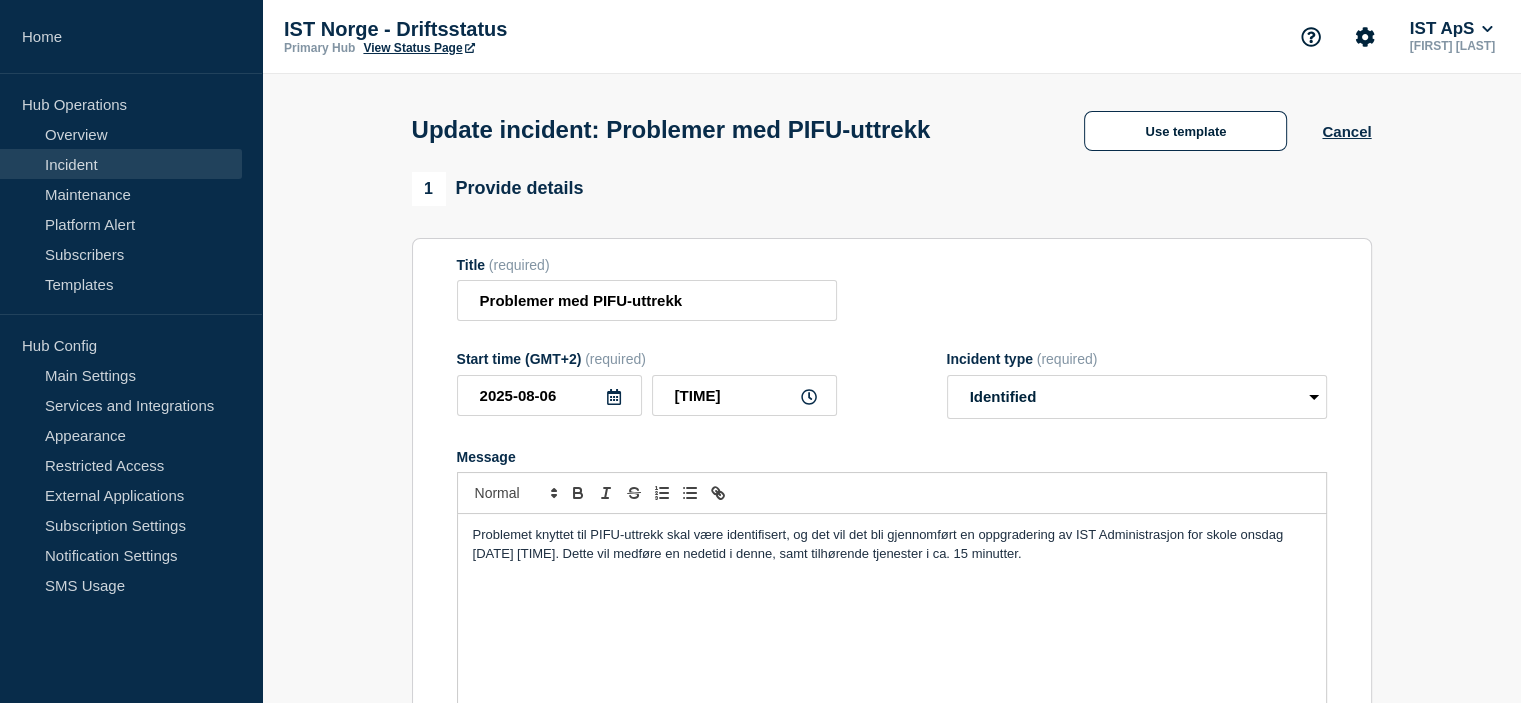 drag, startPoint x: 900, startPoint y: 542, endPoint x: 996, endPoint y: 543, distance: 96.00521 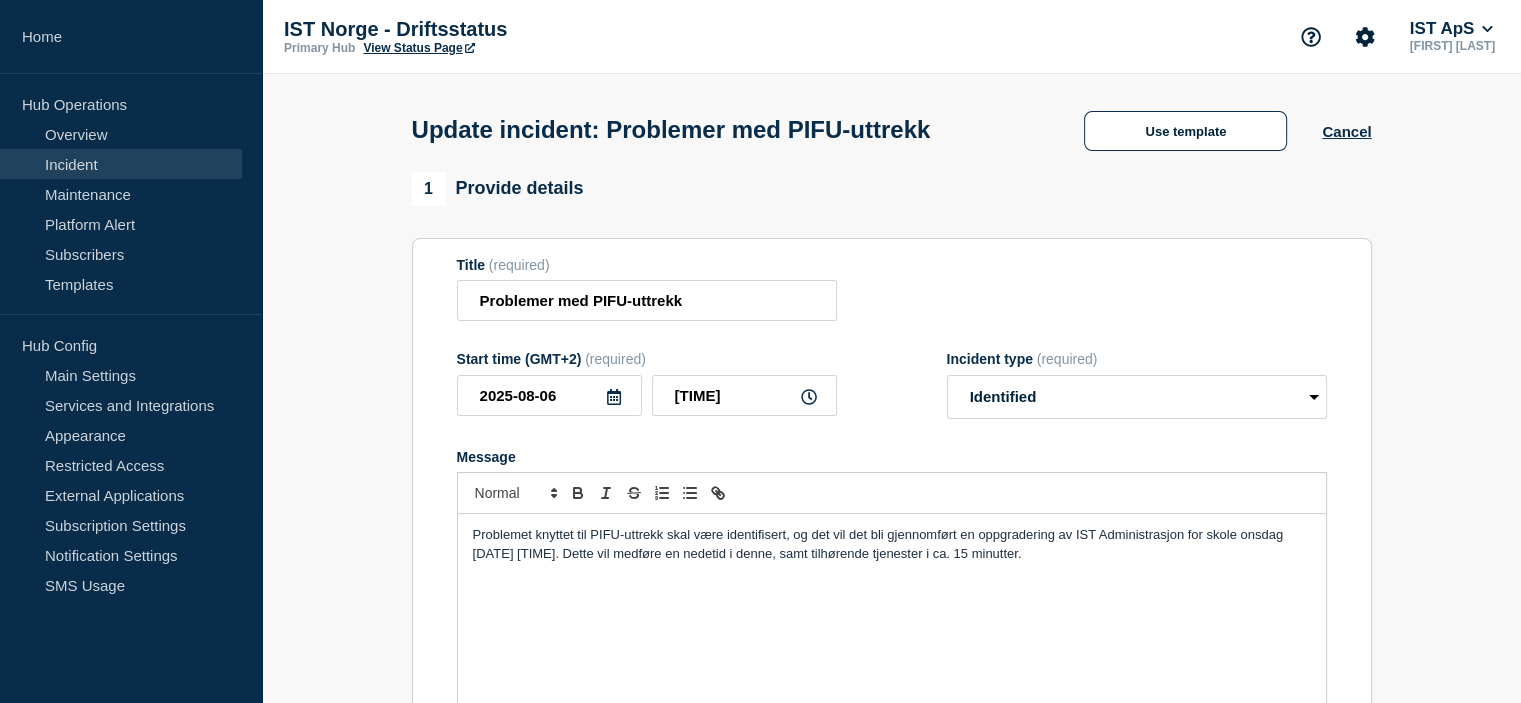 click on "Problemet knyttet til PIFU-uttrekk skal være identifisert, og det vil det bli gjennomført en oppgradering av IST Administrasjon for skole onsdag [DATE] [TIME]. Dette vil medføre en nedetid i denne, samt tilhørende tjenester i ca. 15 minutter." at bounding box center [880, 543] 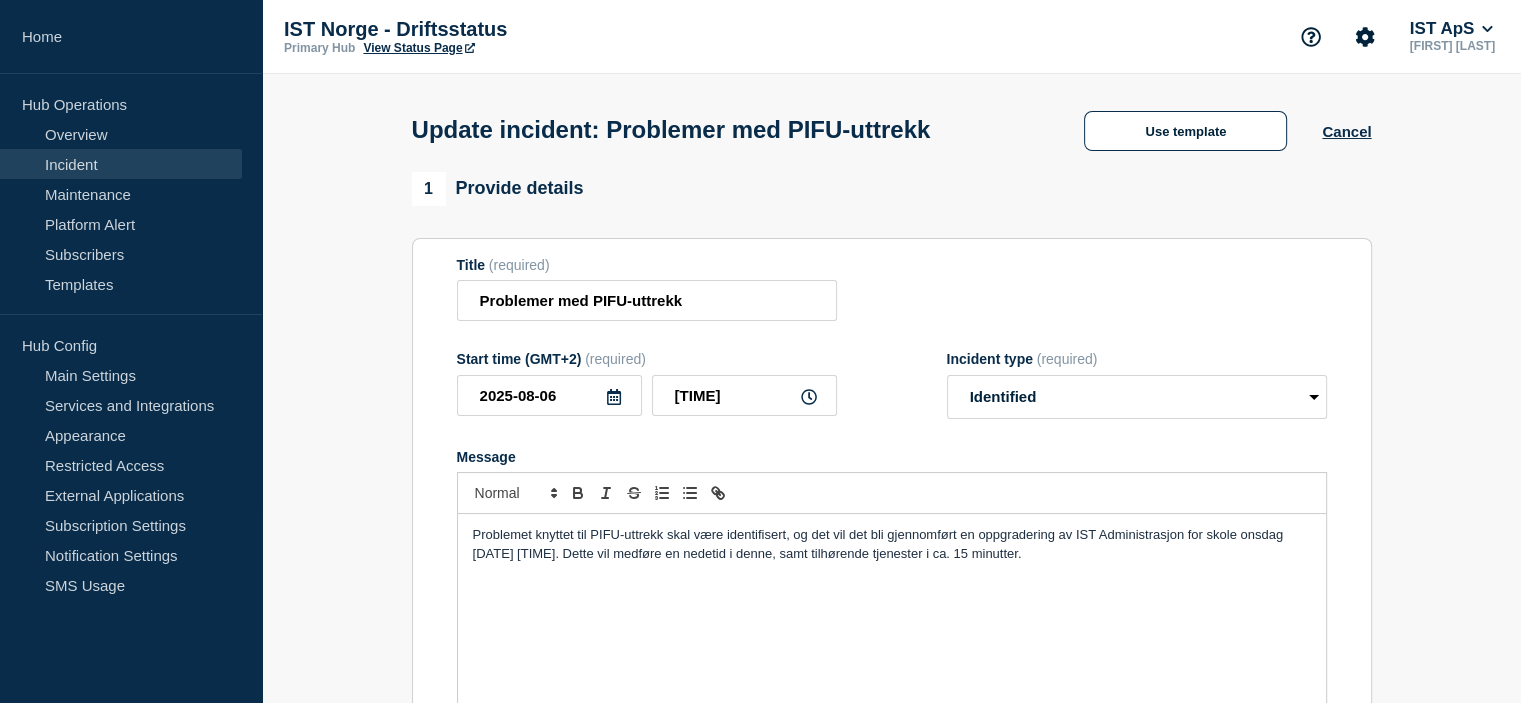 click on "Problemet knyttet til PIFU-uttrekk skal være identifisert, og det vil det bli gjennomført en oppgradering av IST Administrasjon for skole onsdag [DATE] [TIME]. Dette vil medføre en nedetid i denne, samt tilhørende tjenester i ca. 15 minutter." at bounding box center [880, 543] 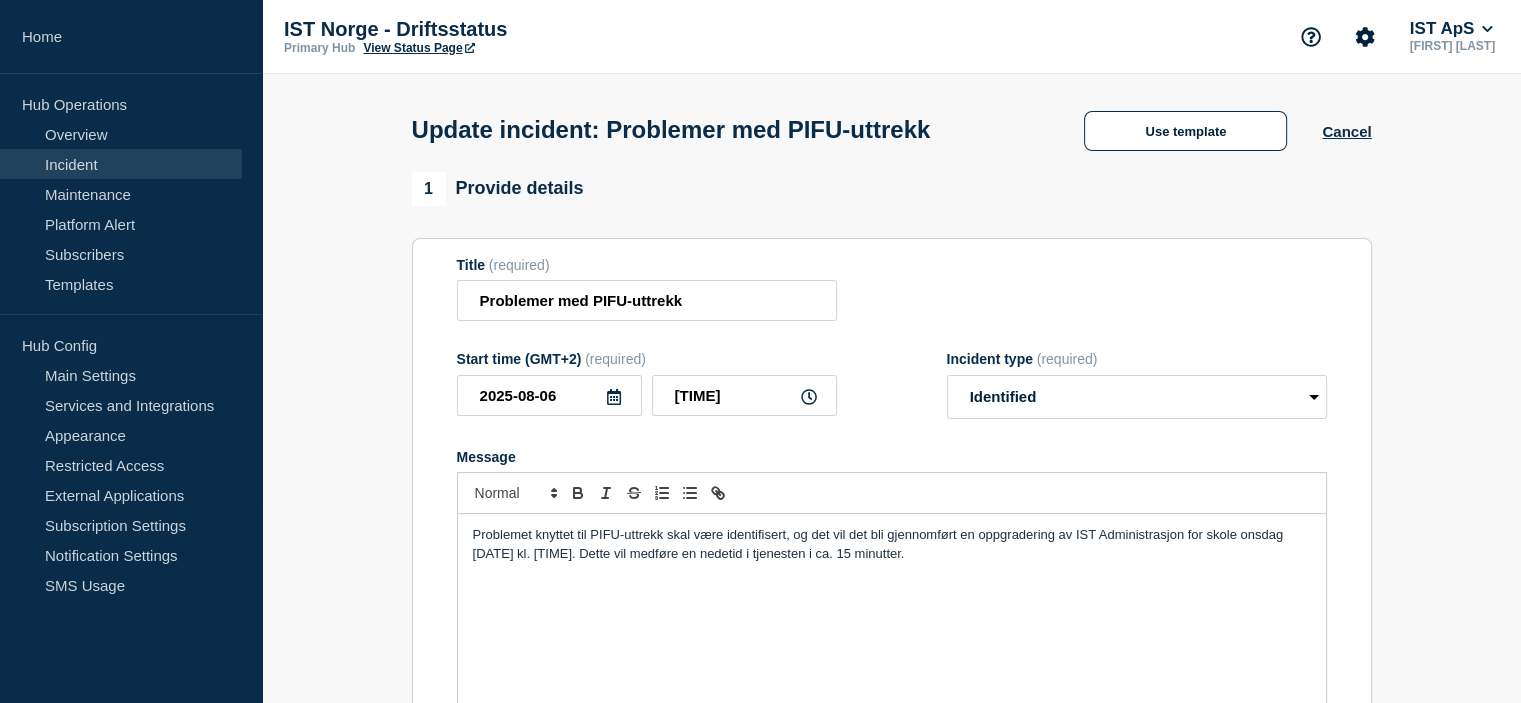 click on "Problemet knyttet til PIFU-uttrekk skal være identifisert, og det vil det bli gjennomført en oppgradering av IST Administrasjon for skole onsdag [DATE] kl. [TIME]. Dette vil medføre en nedetid i tjenesten i ca. 15 minutter." at bounding box center (892, 634) 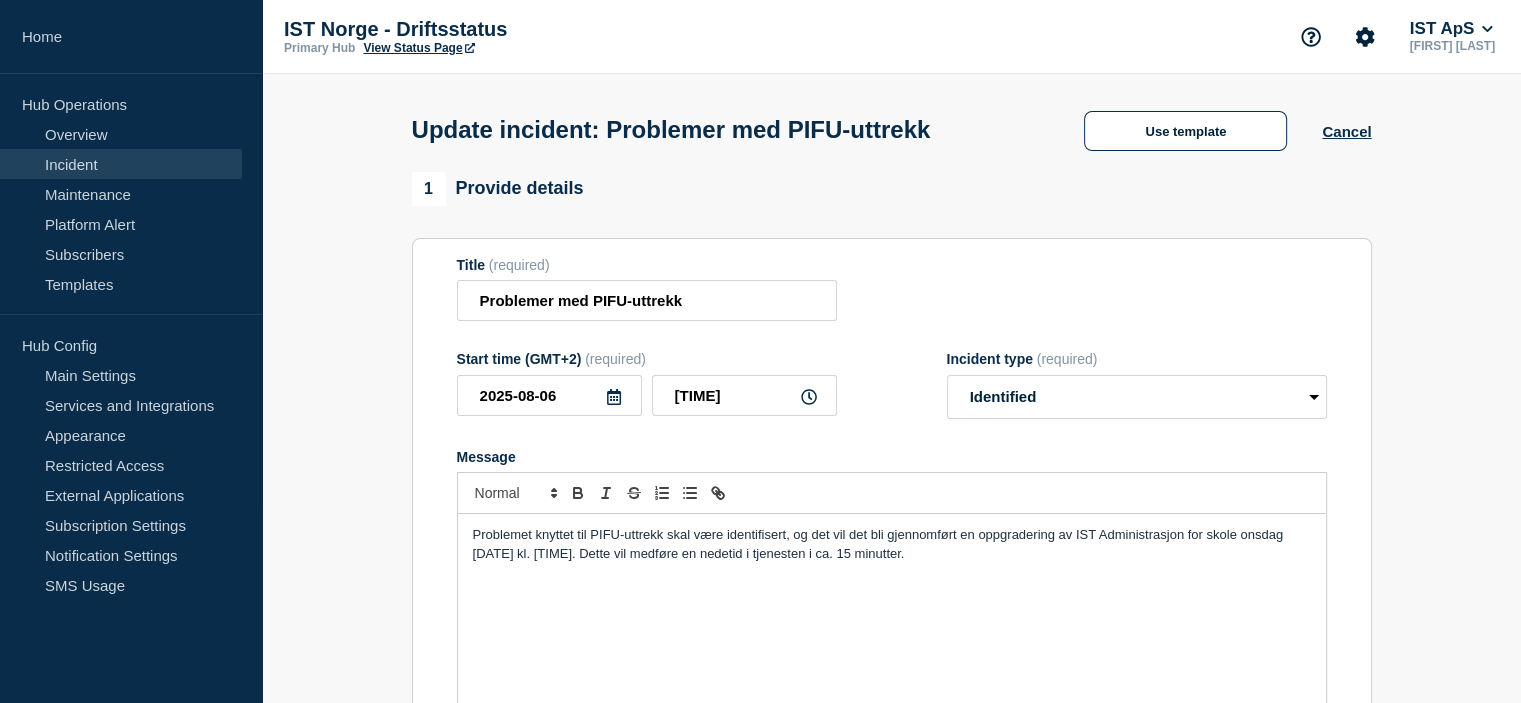 drag, startPoint x: 953, startPoint y: 573, endPoint x: 664, endPoint y: 545, distance: 290.35324 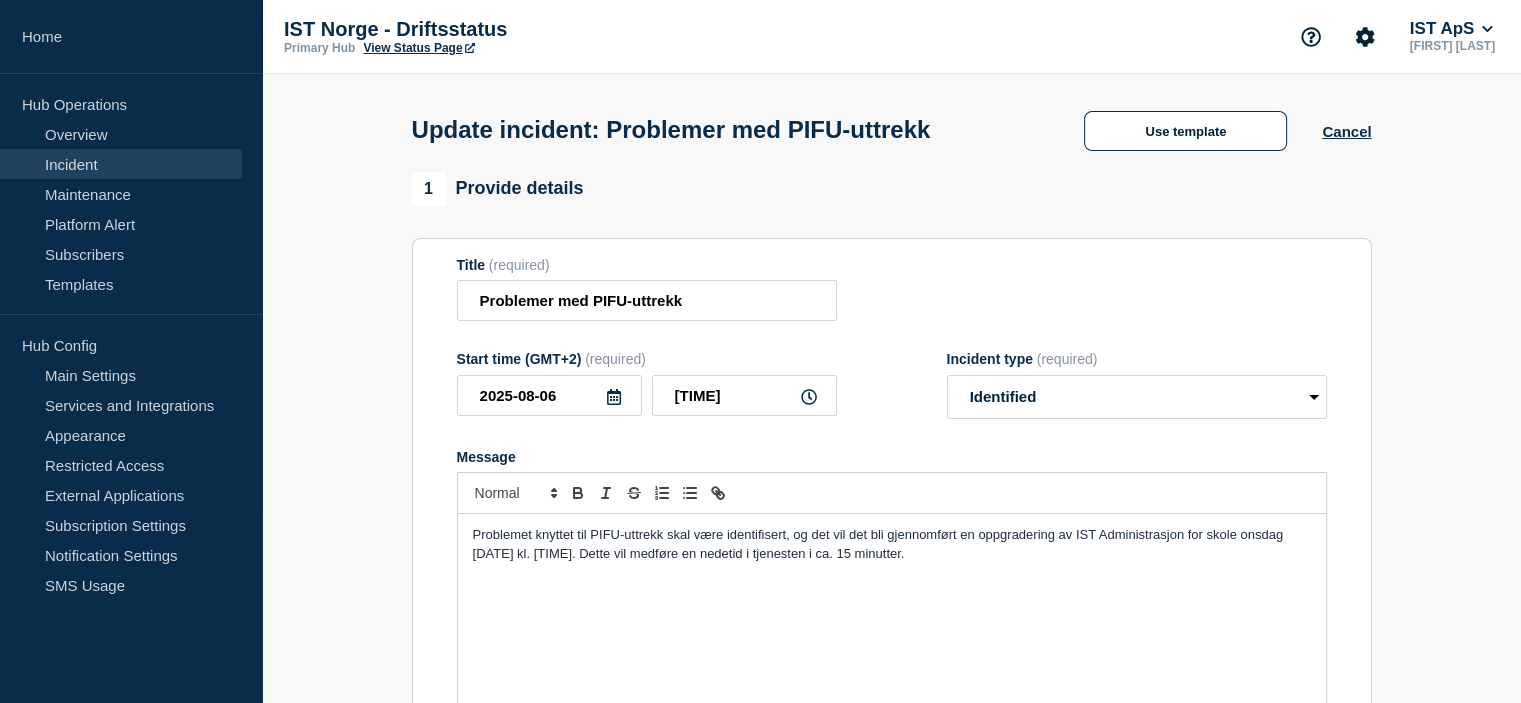 click on "Problemet knyttet til PIFU-uttrekk skal være identifisert, og det vil det bli gjennomført en oppgradering av IST Administrasjon for skole onsdag [DATE] kl. [TIME]. Dette vil medføre en nedetid i tjenesten i ca. 15 minutter." at bounding box center (892, 634) 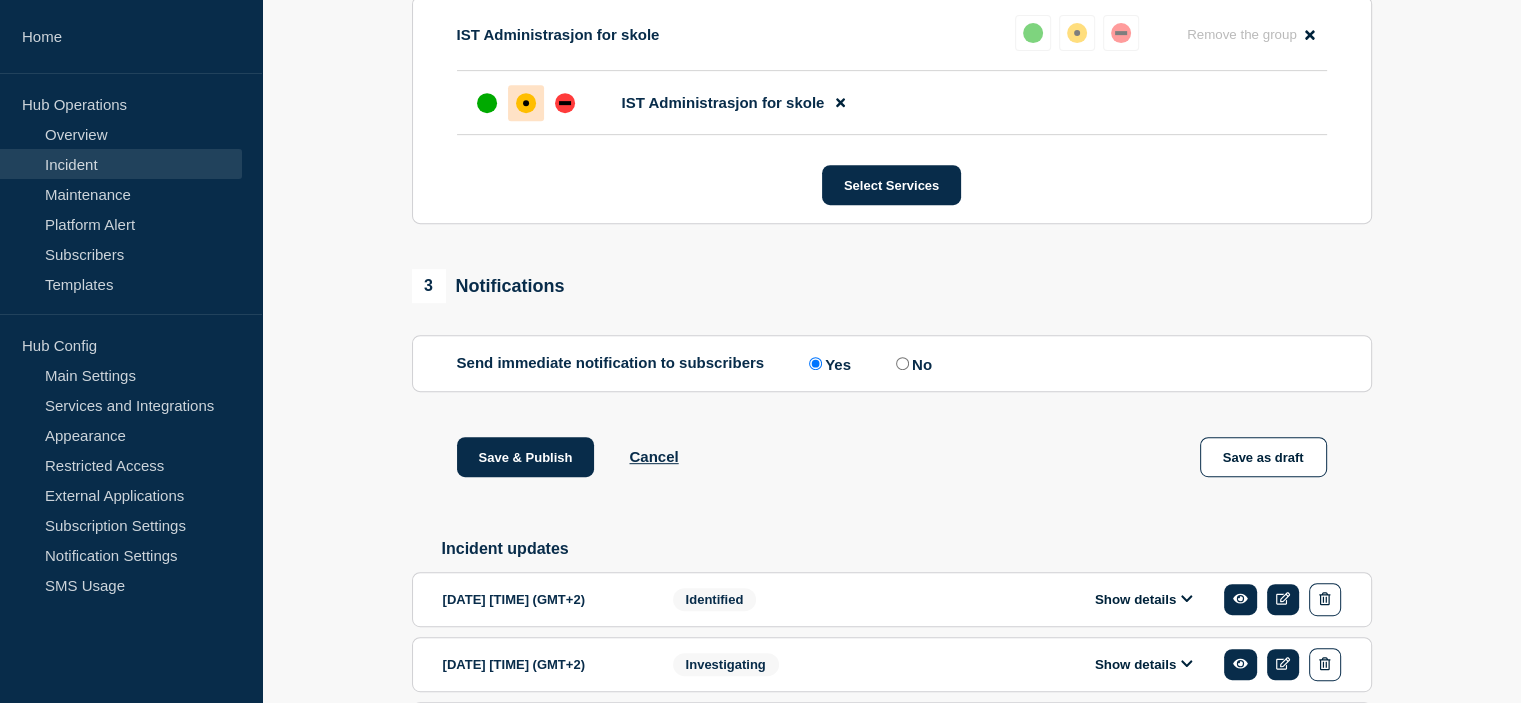 scroll, scrollTop: 900, scrollLeft: 0, axis: vertical 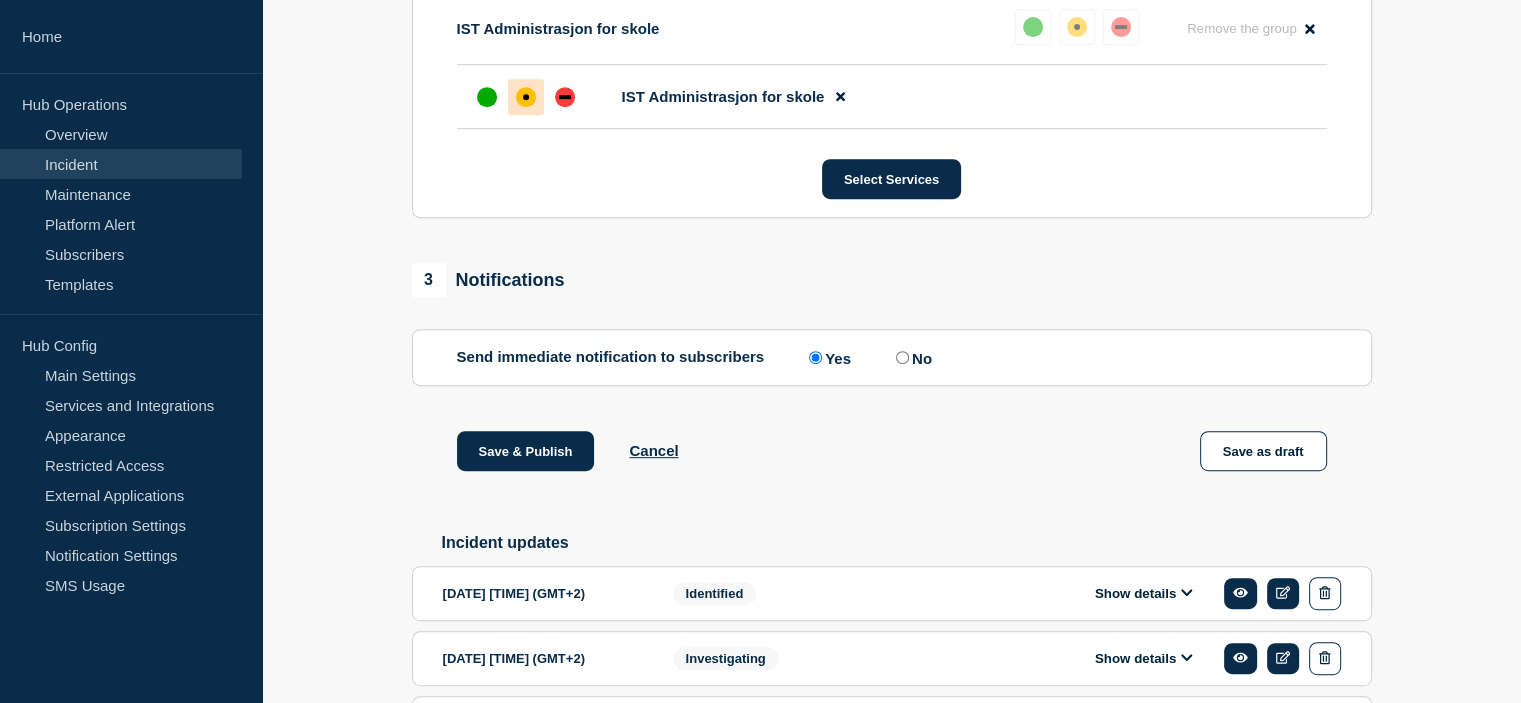 click on "No" at bounding box center [902, 357] 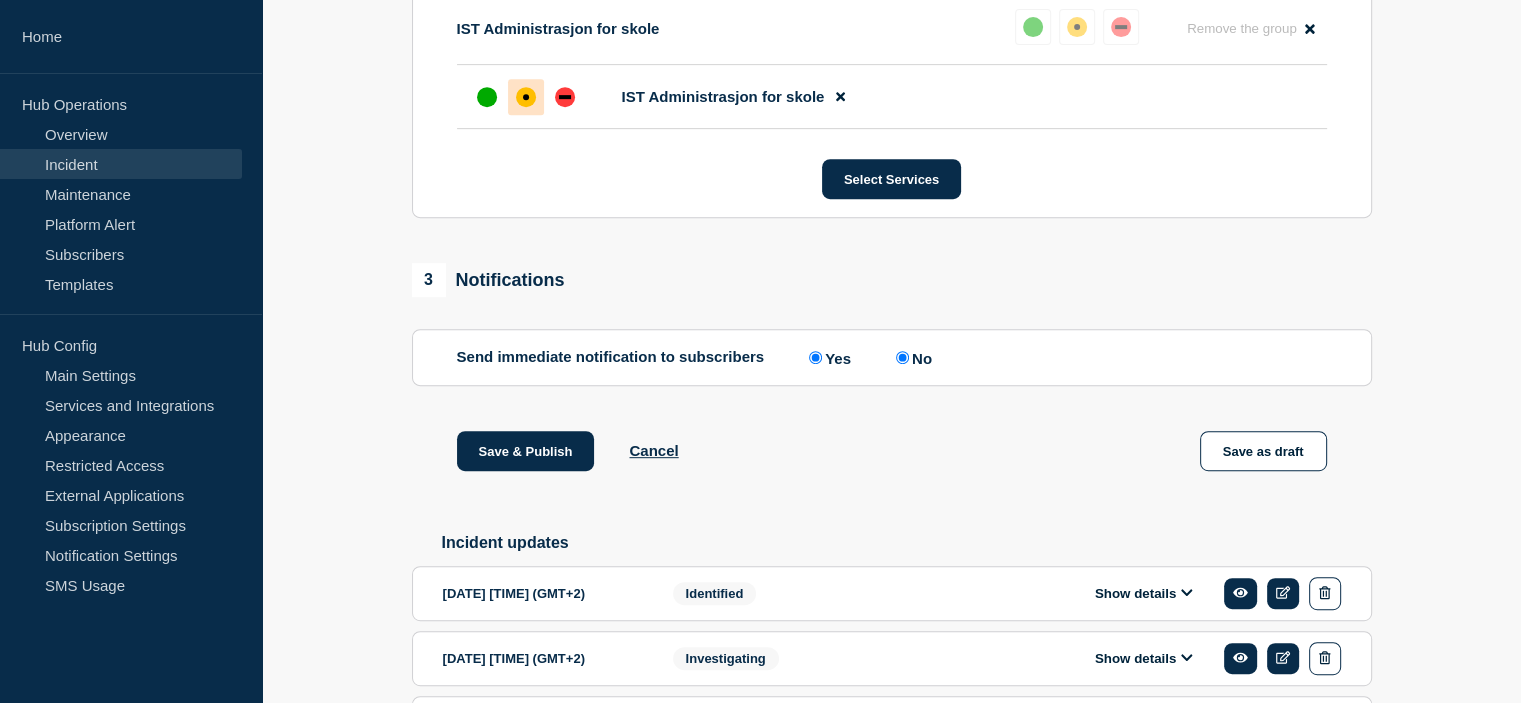 radio on "false" 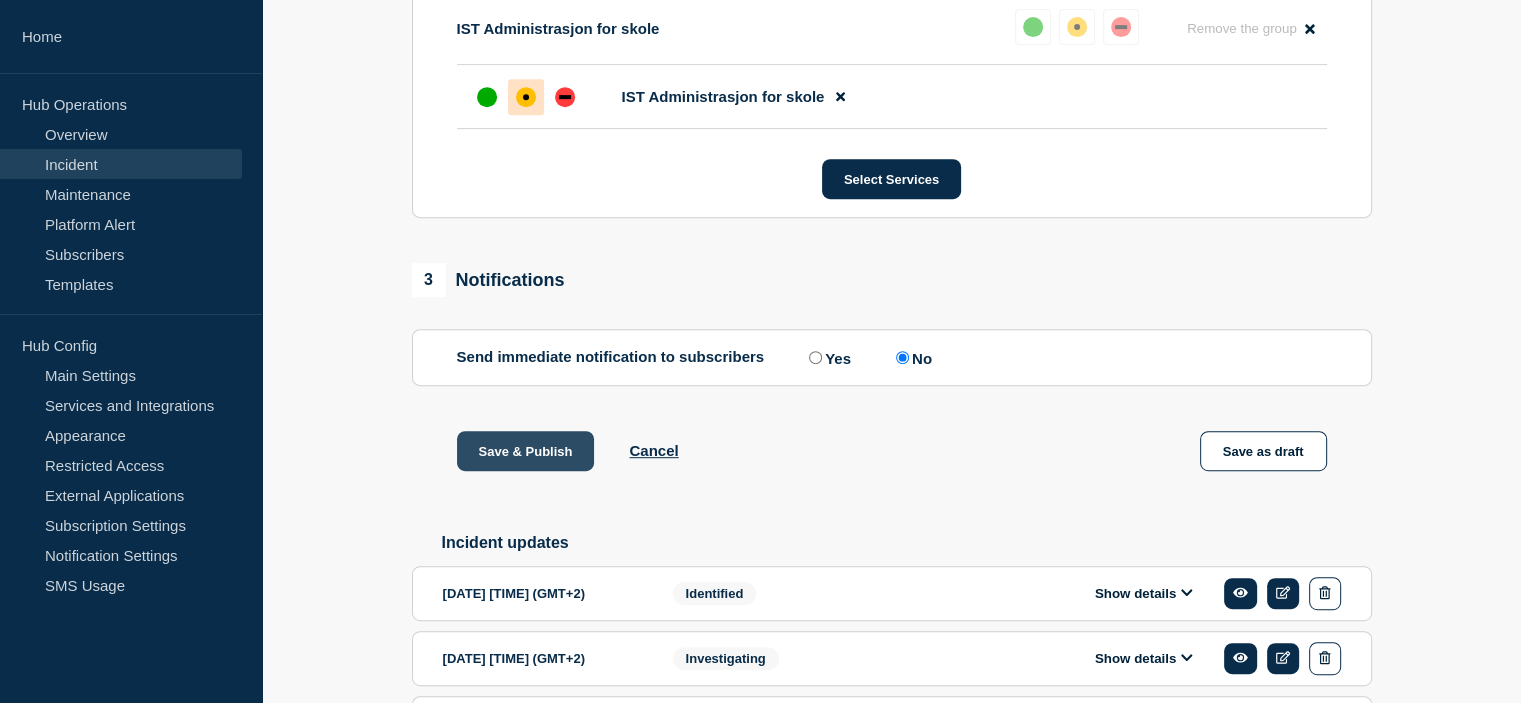 click on "Save & Publish" at bounding box center (526, 451) 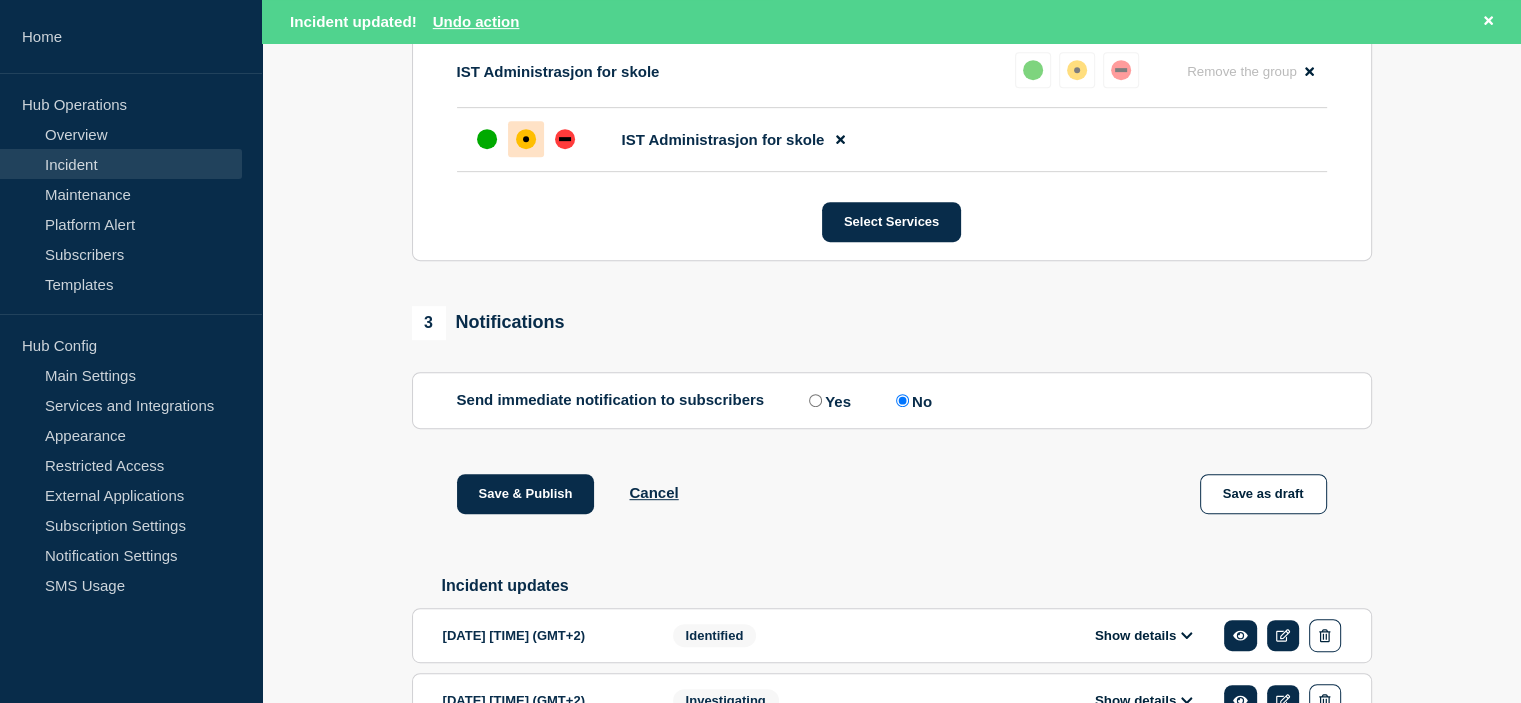 scroll, scrollTop: 942, scrollLeft: 0, axis: vertical 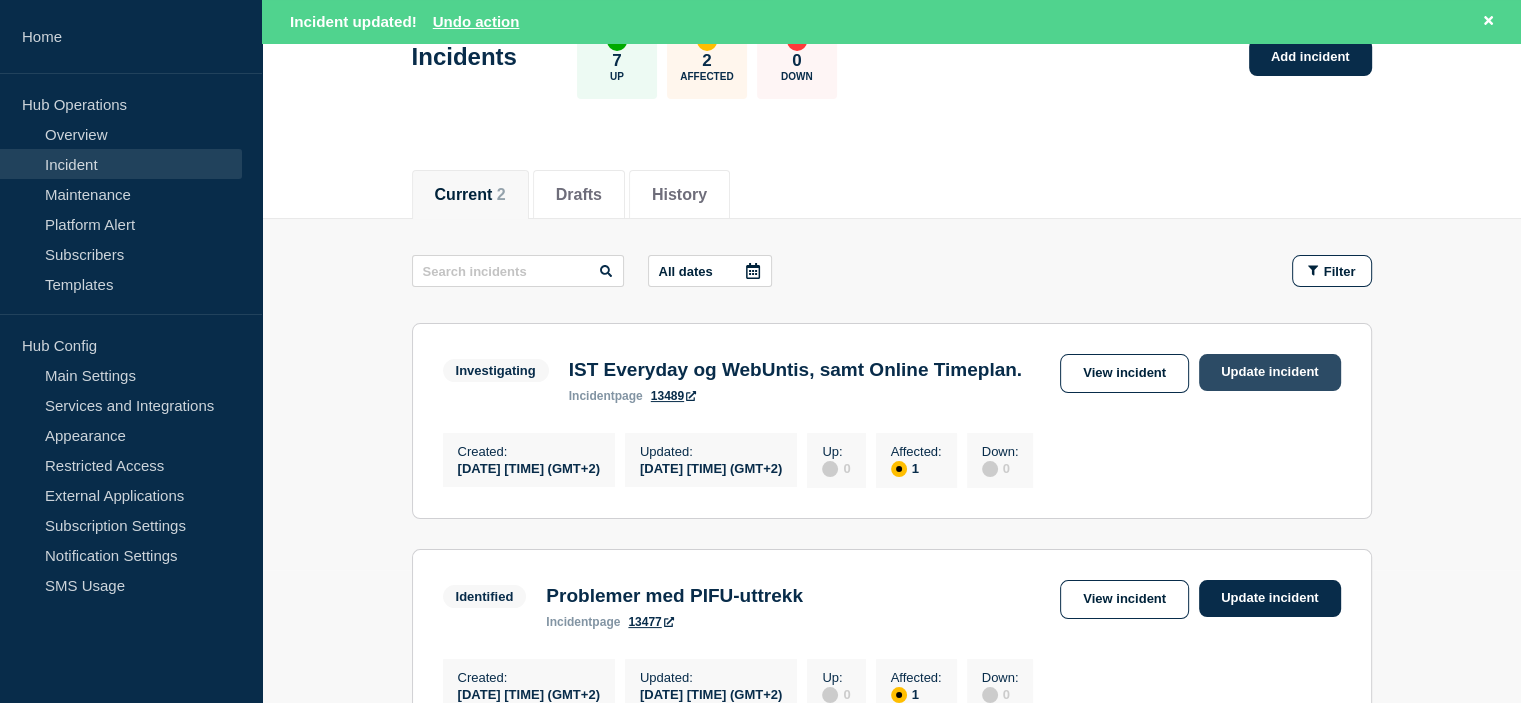 click on "Update incident" at bounding box center (1270, 372) 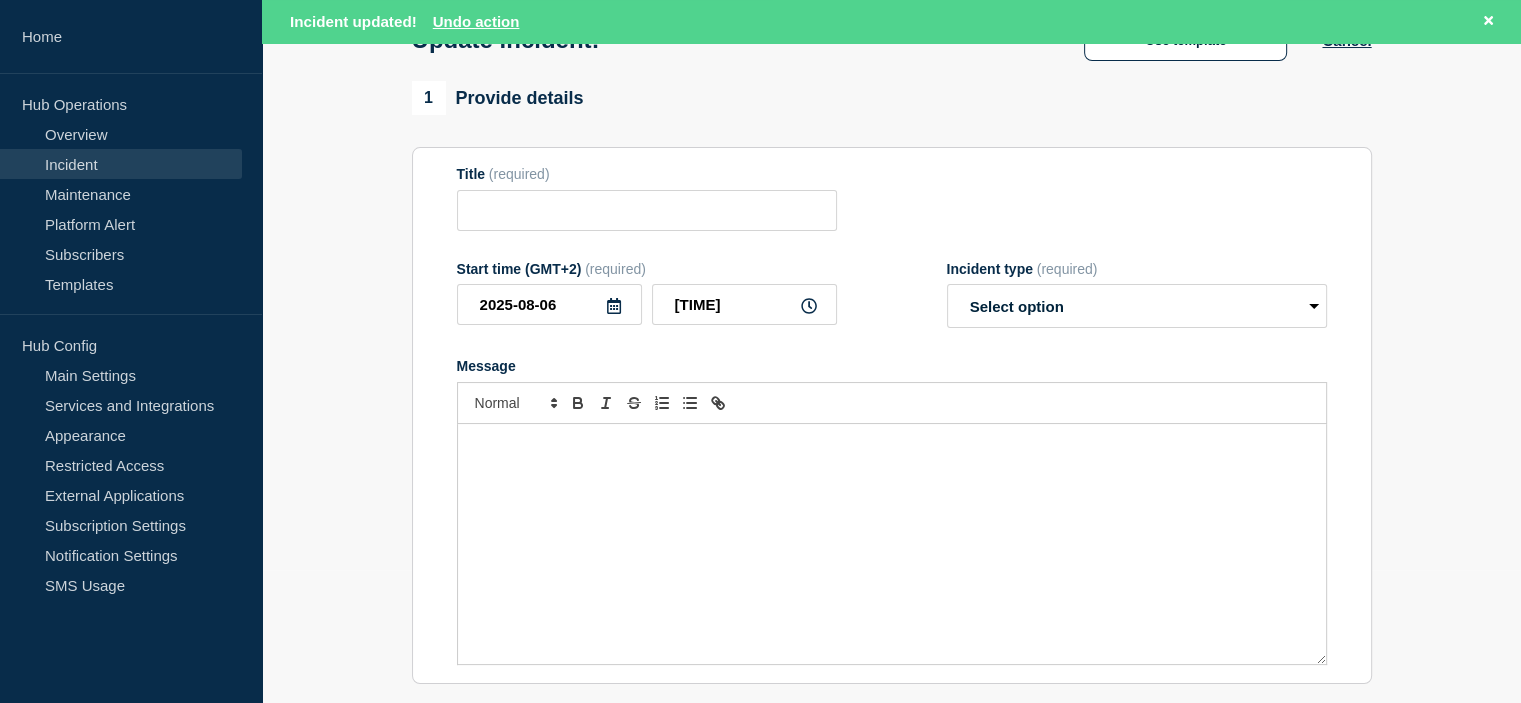 type on "IST Everyday og WebUntis, samt Online Timeplan." 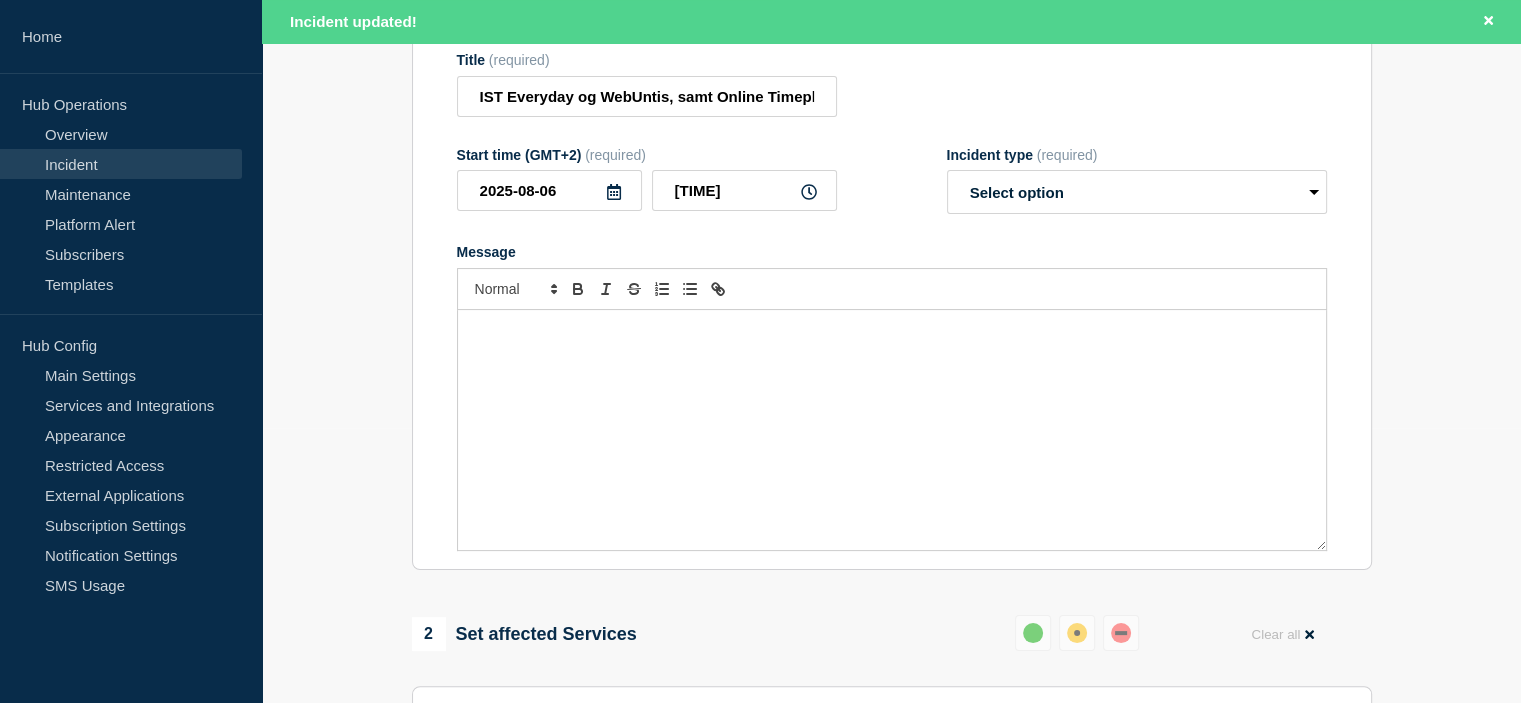 scroll, scrollTop: 100, scrollLeft: 0, axis: vertical 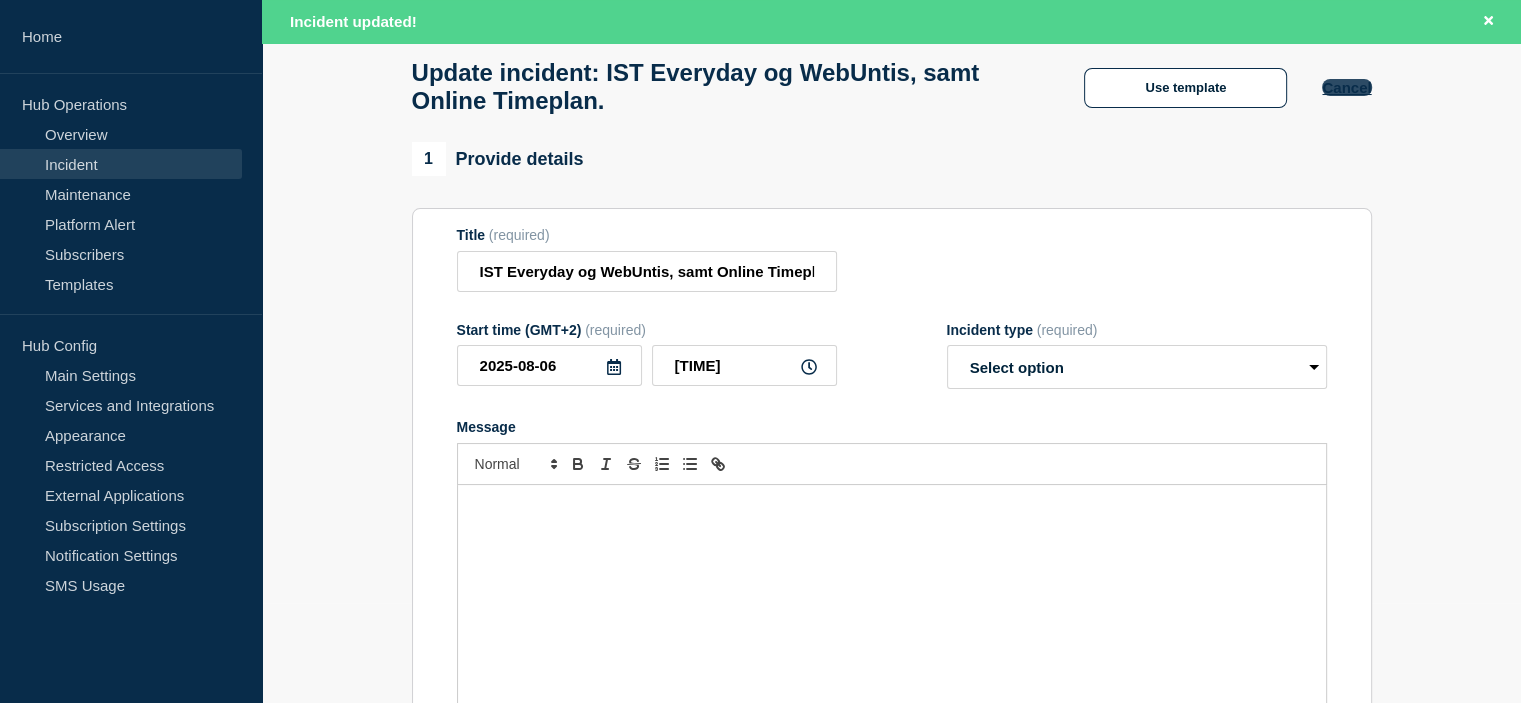 click on "Cancel" at bounding box center [1346, 87] 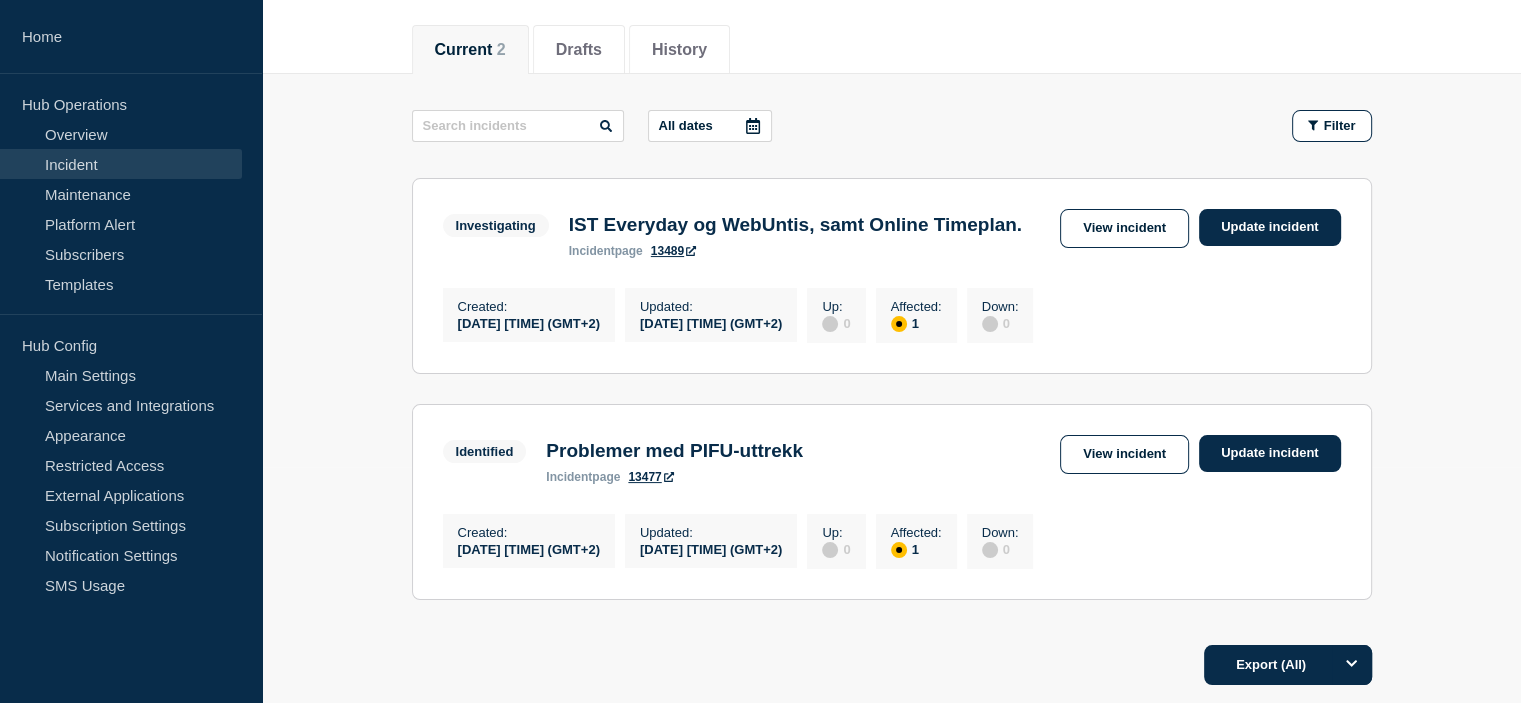 scroll, scrollTop: 233, scrollLeft: 0, axis: vertical 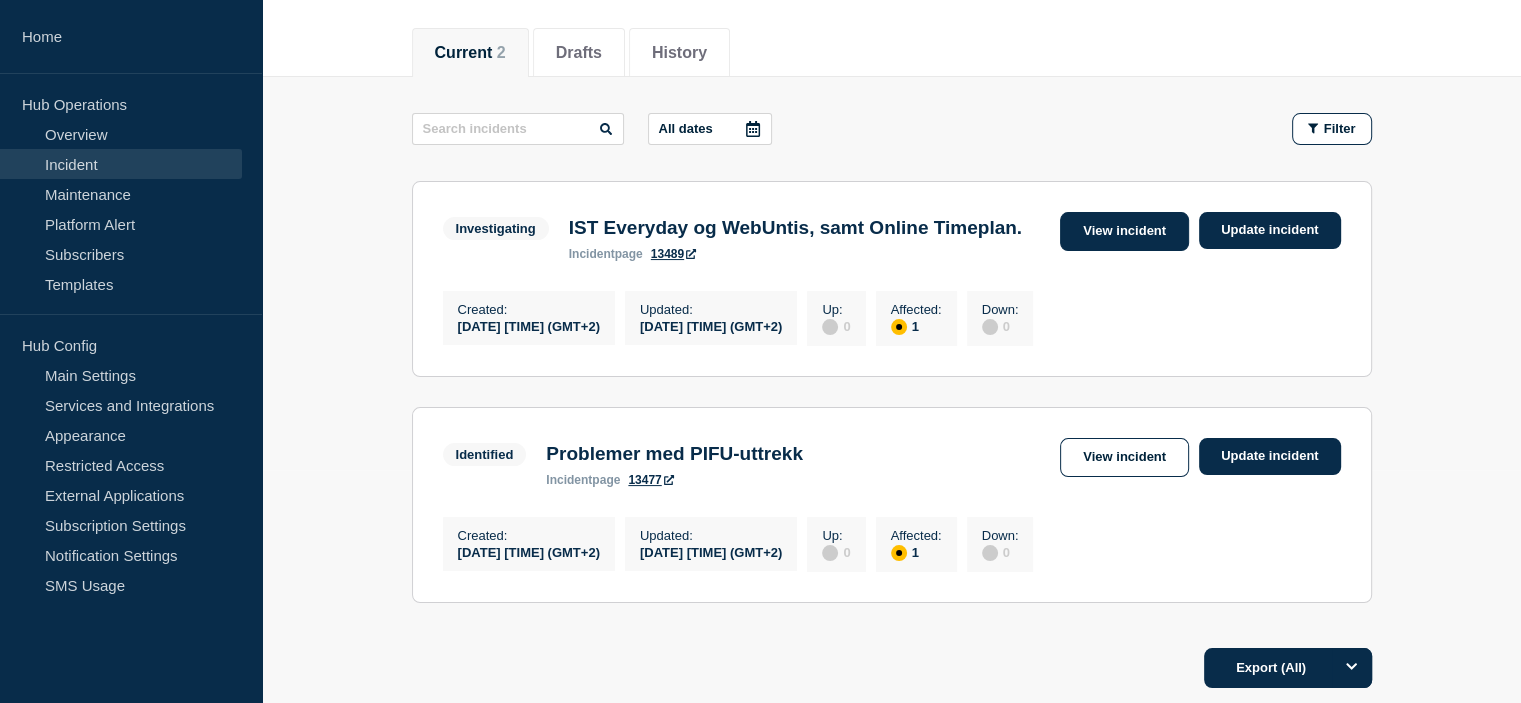 click on "View incident" at bounding box center (1124, 231) 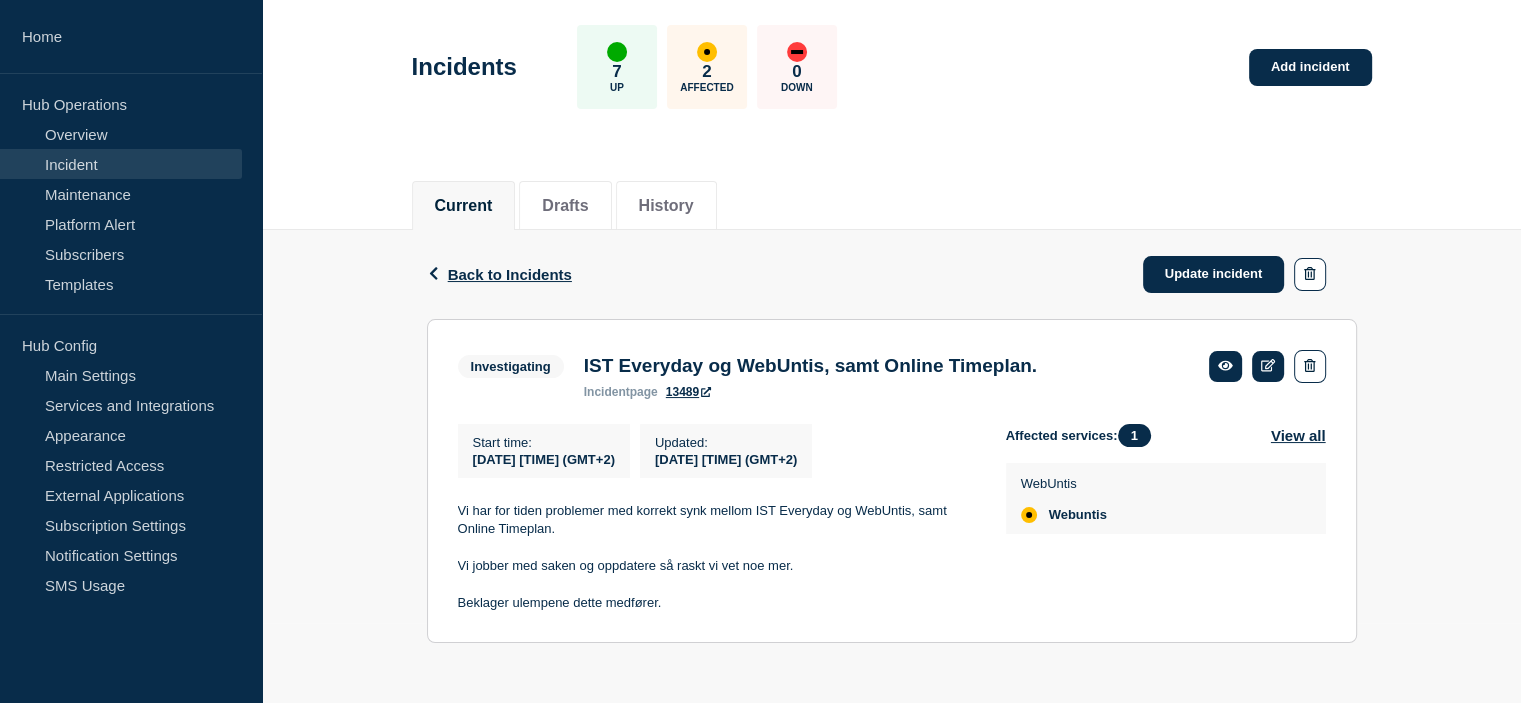 scroll, scrollTop: 87, scrollLeft: 0, axis: vertical 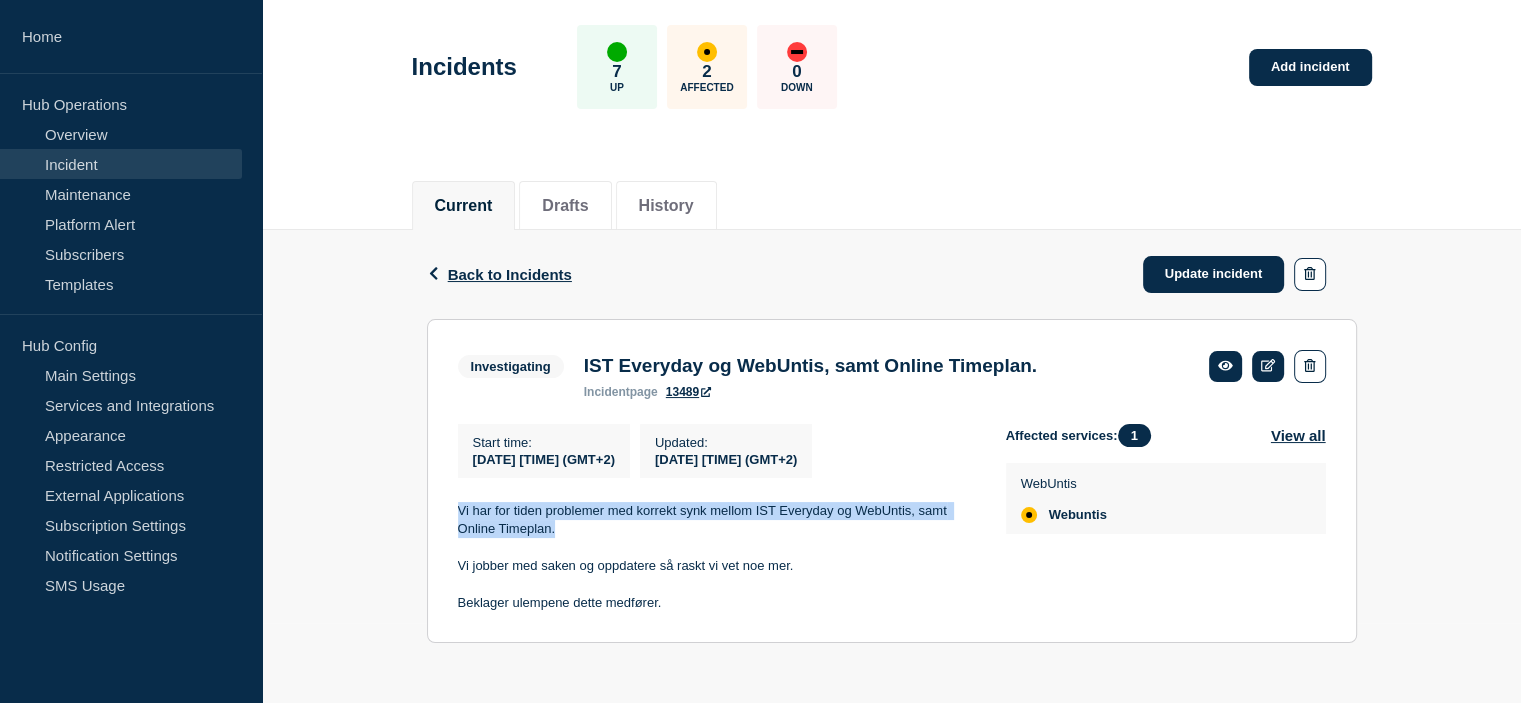 drag, startPoint x: 563, startPoint y: 535, endPoint x: 433, endPoint y: 512, distance: 132.01894 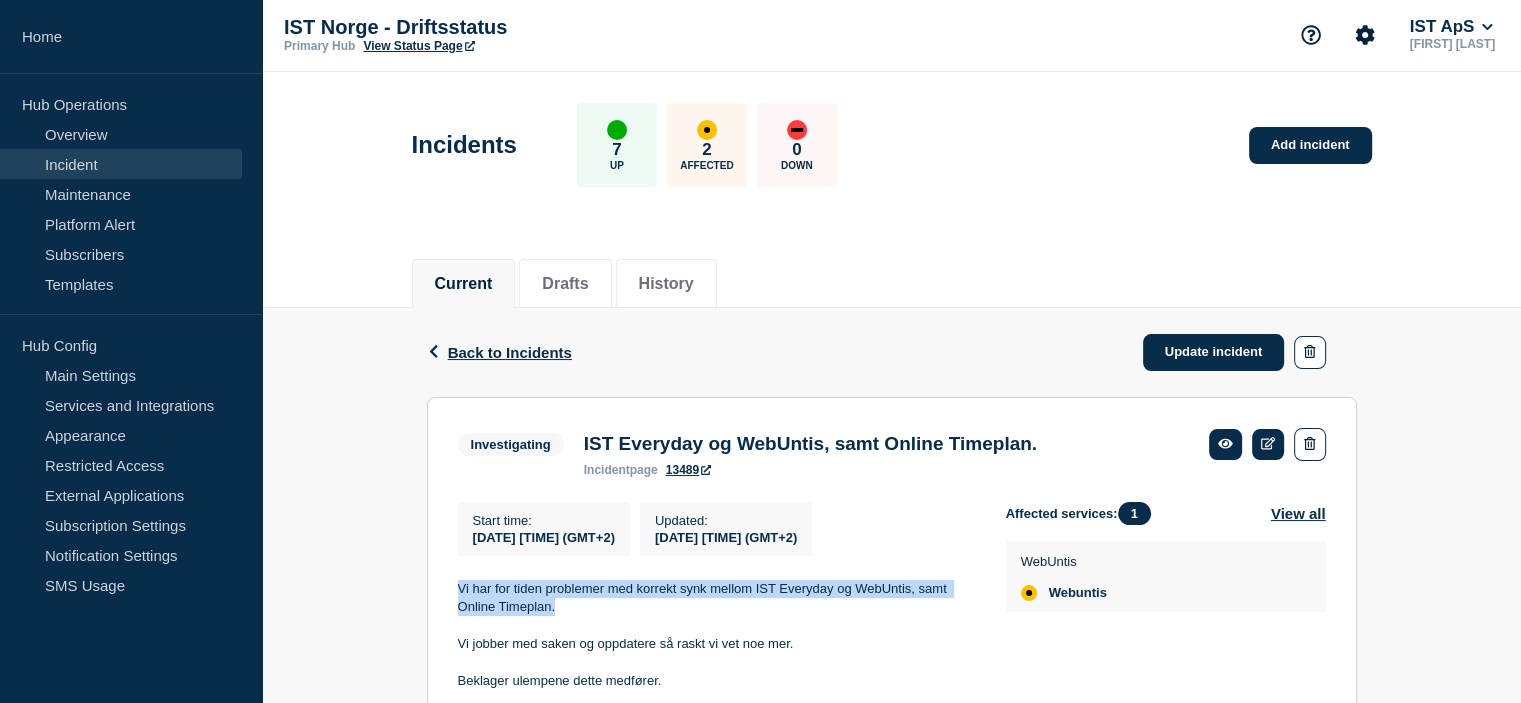 scroll, scrollTop: 0, scrollLeft: 0, axis: both 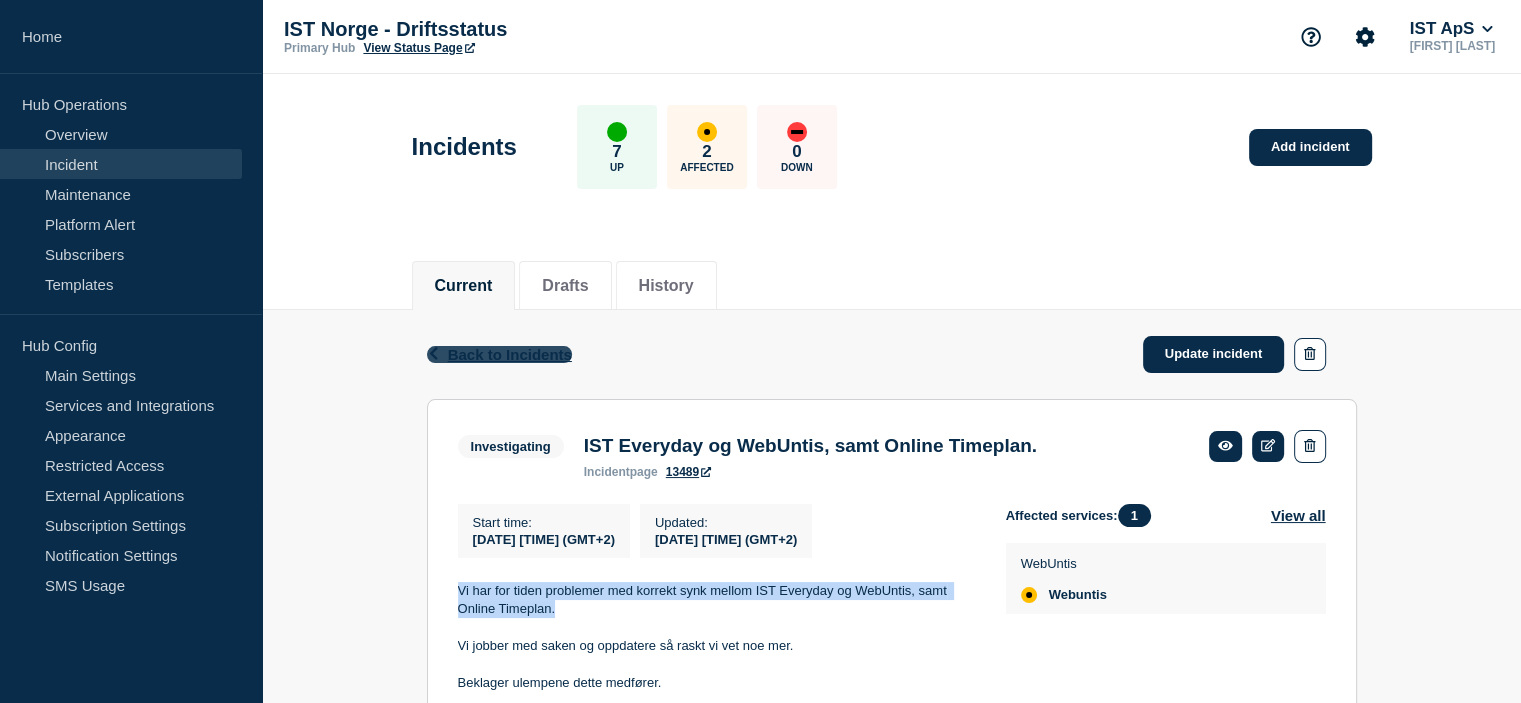 click 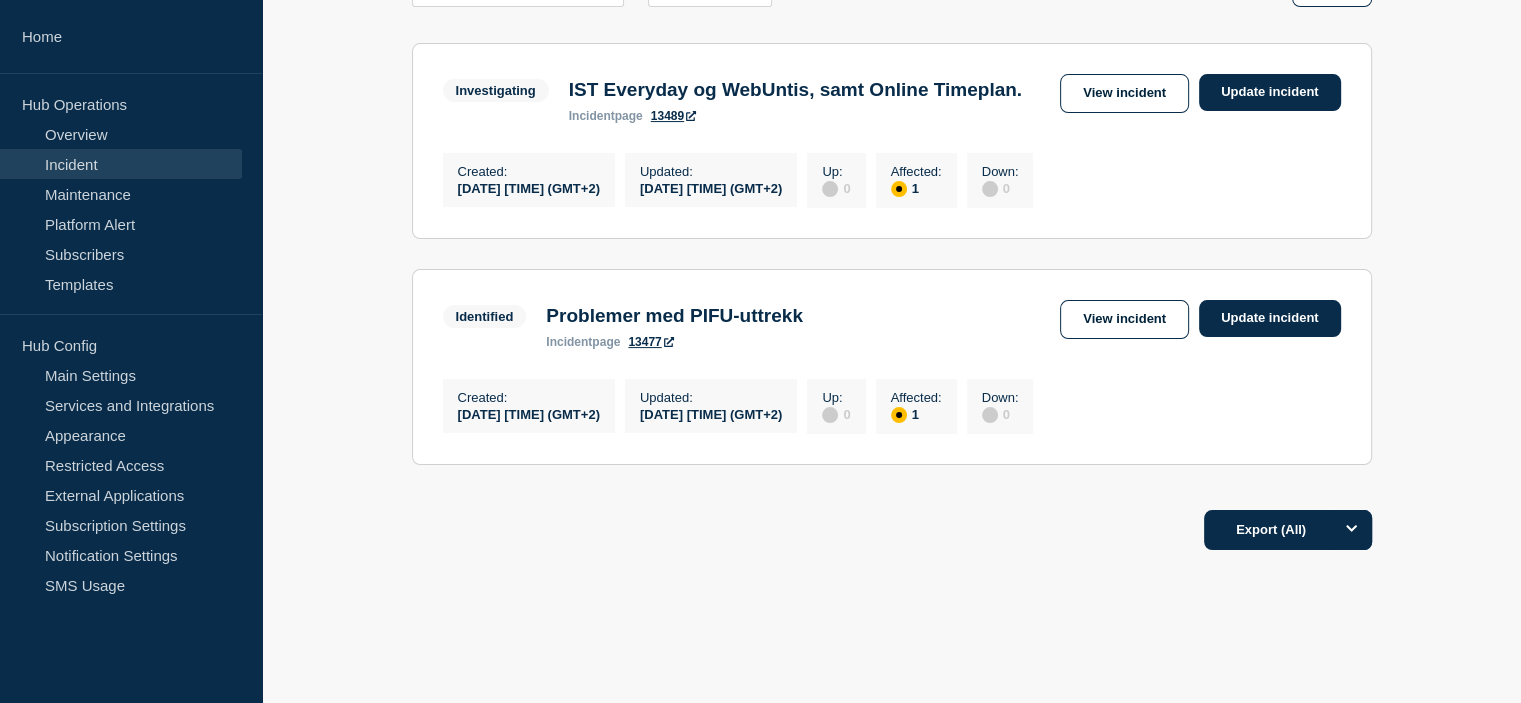 scroll, scrollTop: 400, scrollLeft: 0, axis: vertical 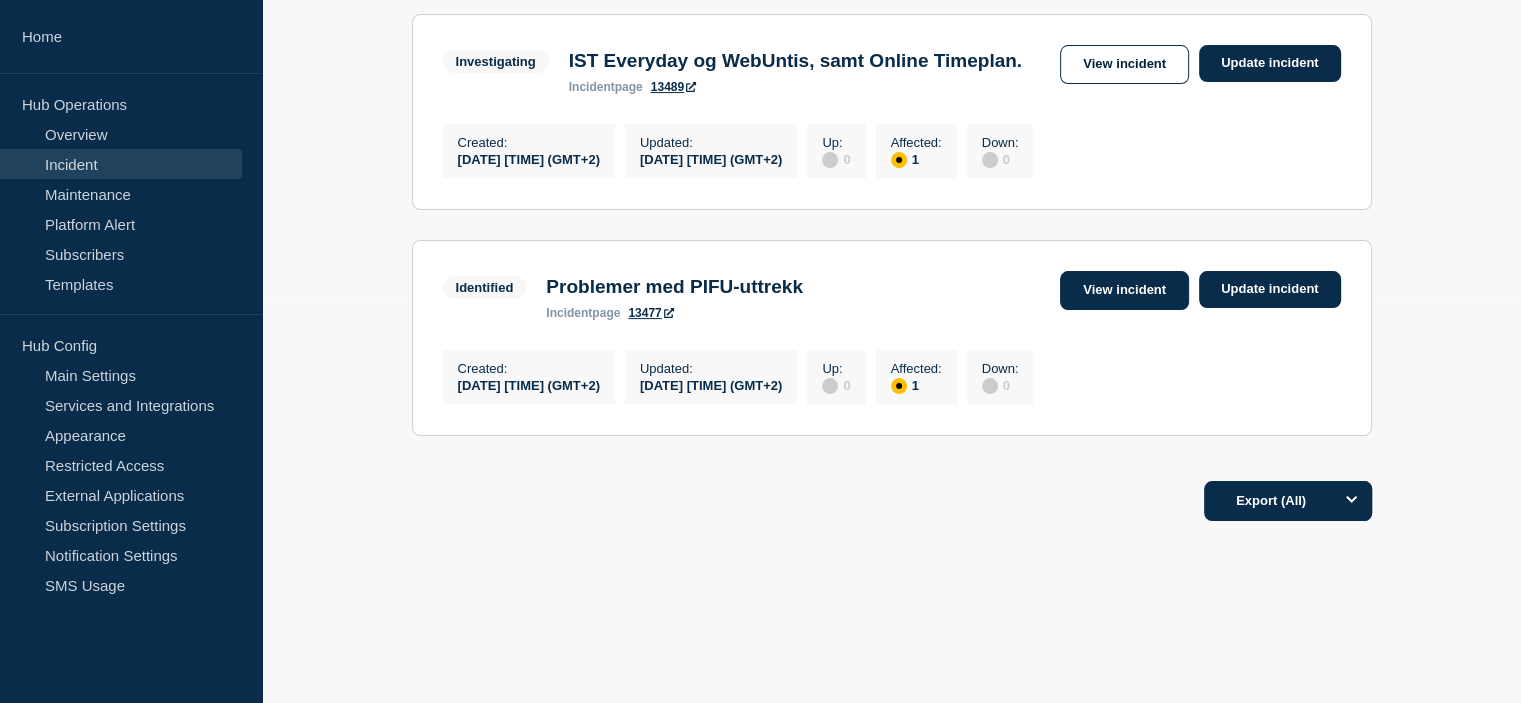 click on "View incident" at bounding box center [1124, 290] 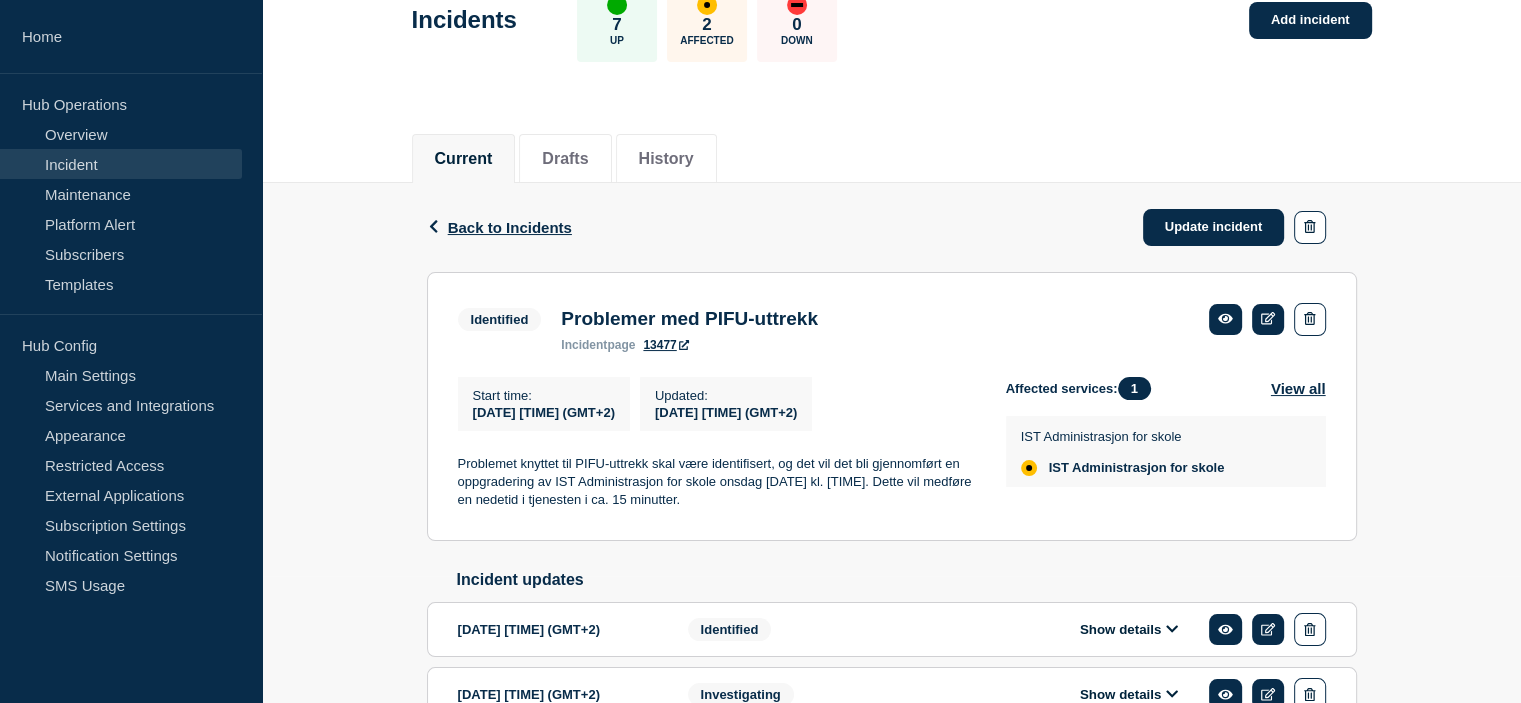 scroll, scrollTop: 133, scrollLeft: 0, axis: vertical 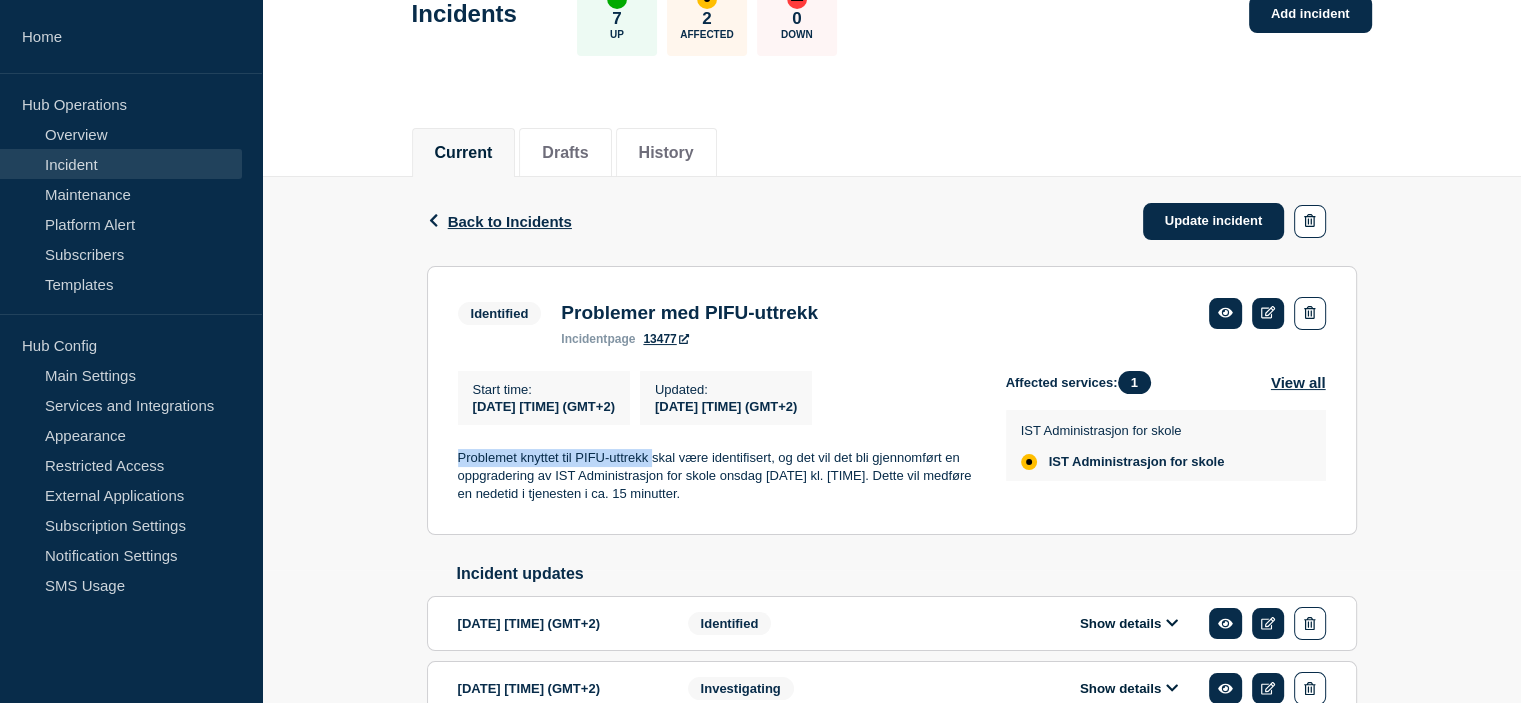 drag, startPoint x: 650, startPoint y: 460, endPoint x: 456, endPoint y: 461, distance: 194.00258 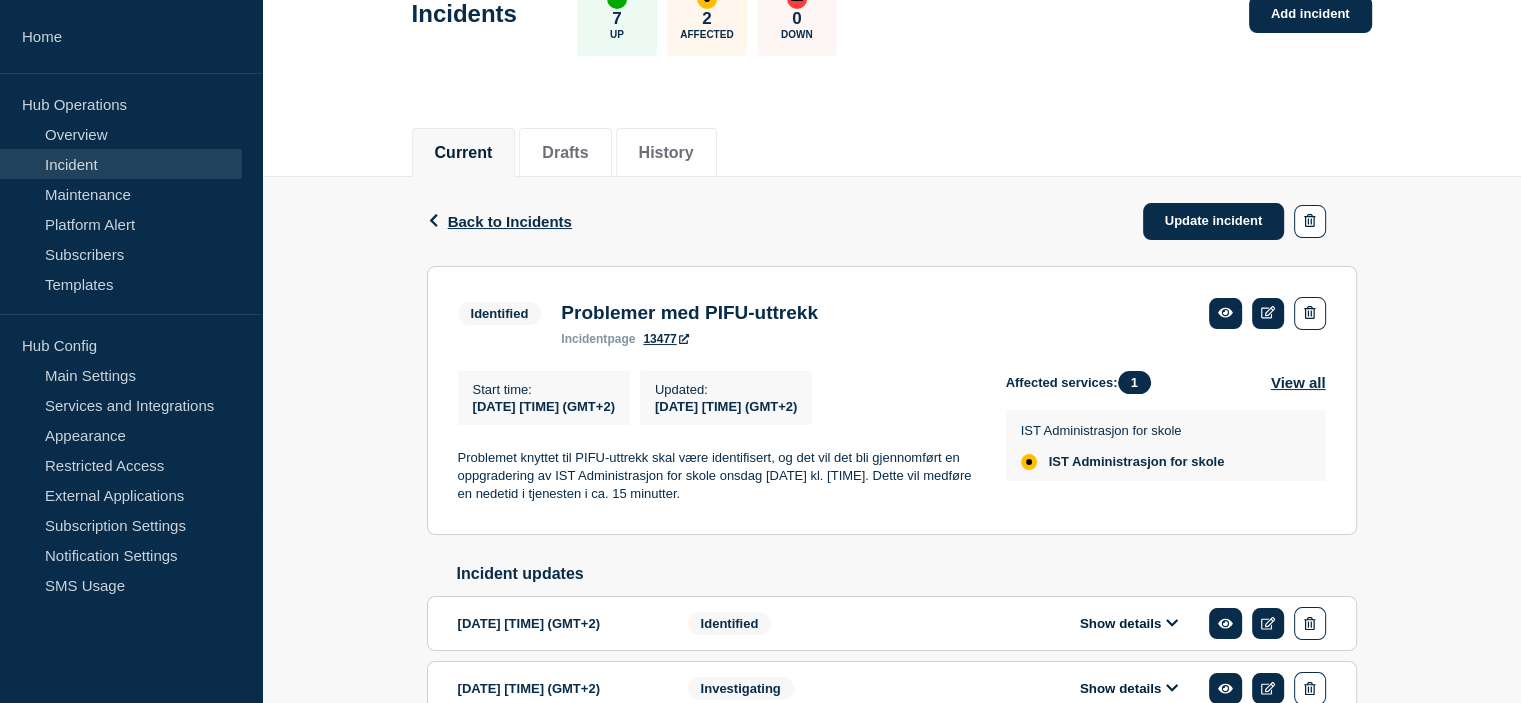 click on "Current    Drafts    History" at bounding box center [892, 142] 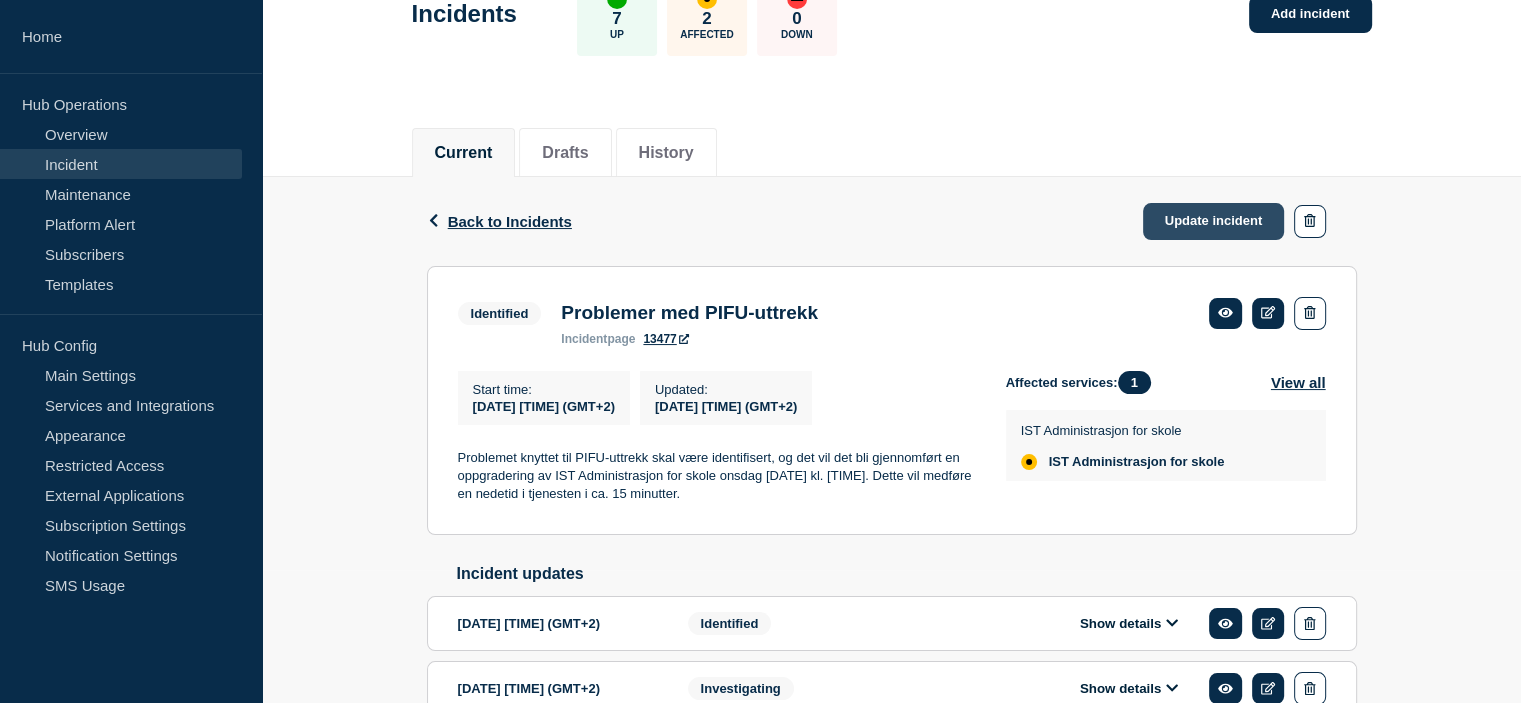 click on "Update incident" 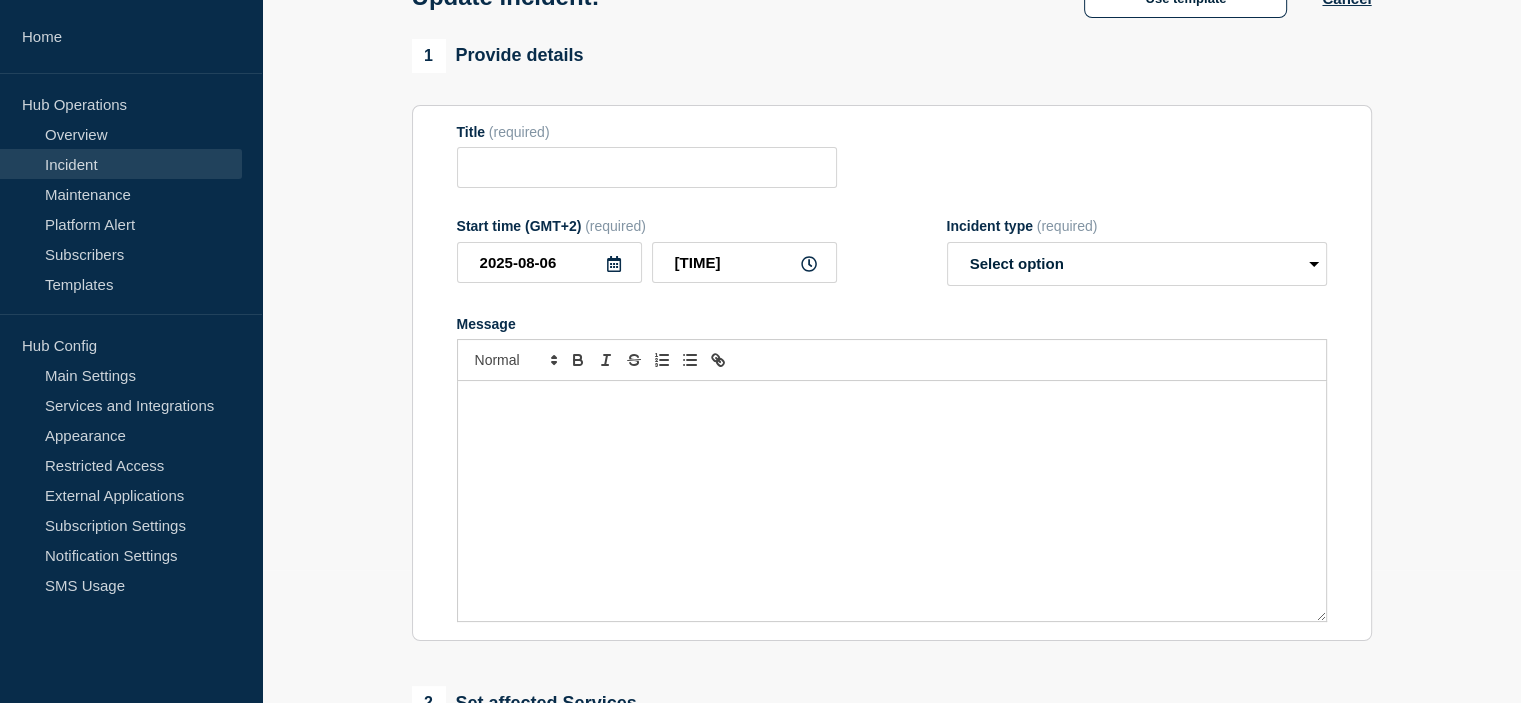 type on "Problemer med PIFU-uttrekk" 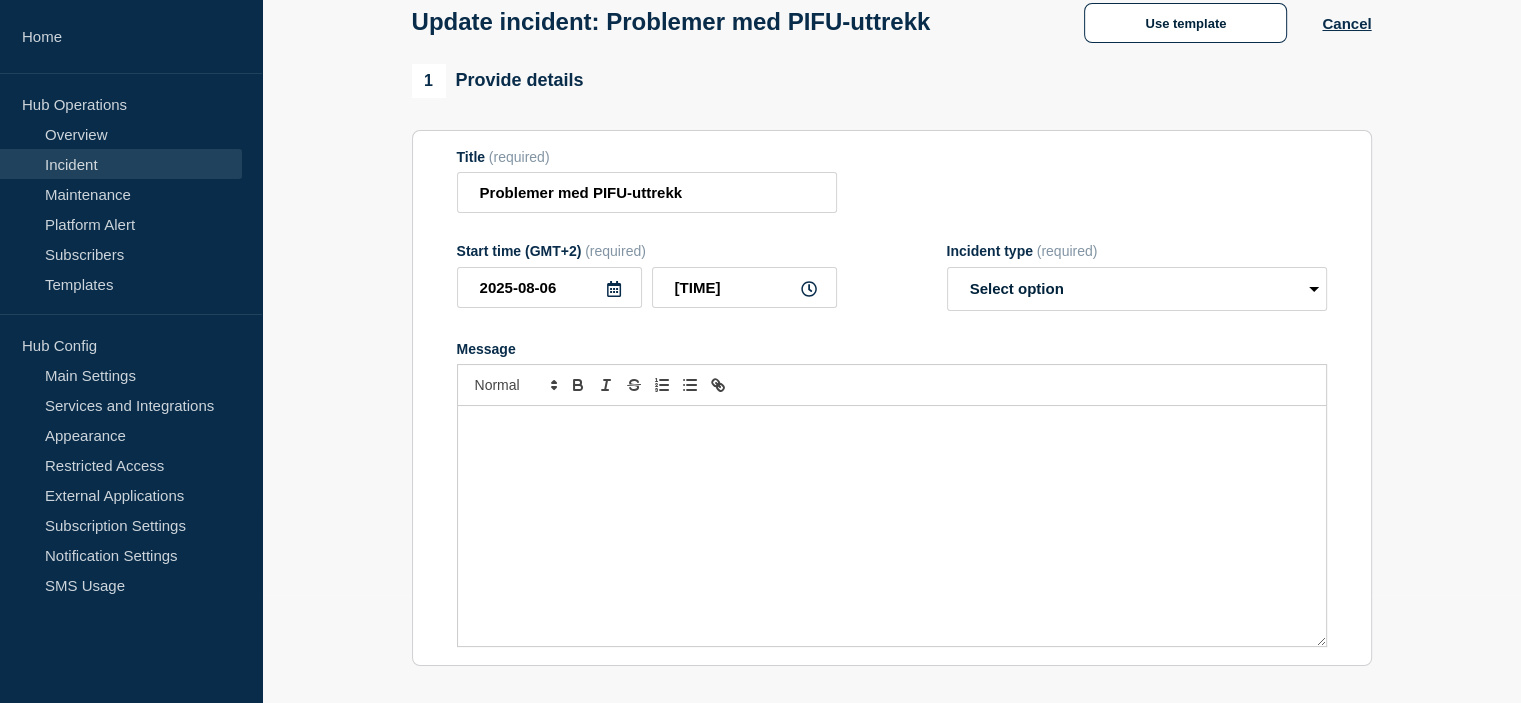 scroll, scrollTop: 0, scrollLeft: 0, axis: both 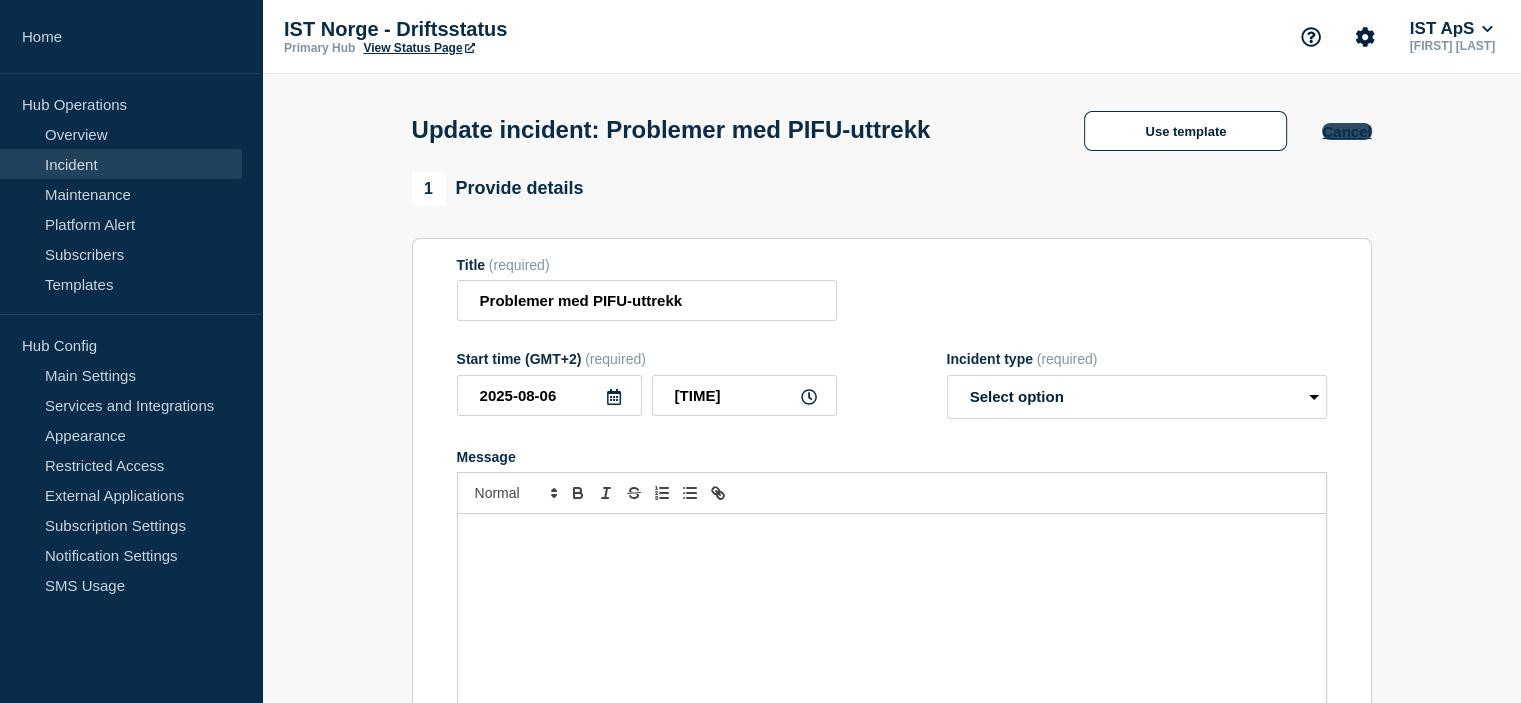 click on "Cancel" at bounding box center (1346, 131) 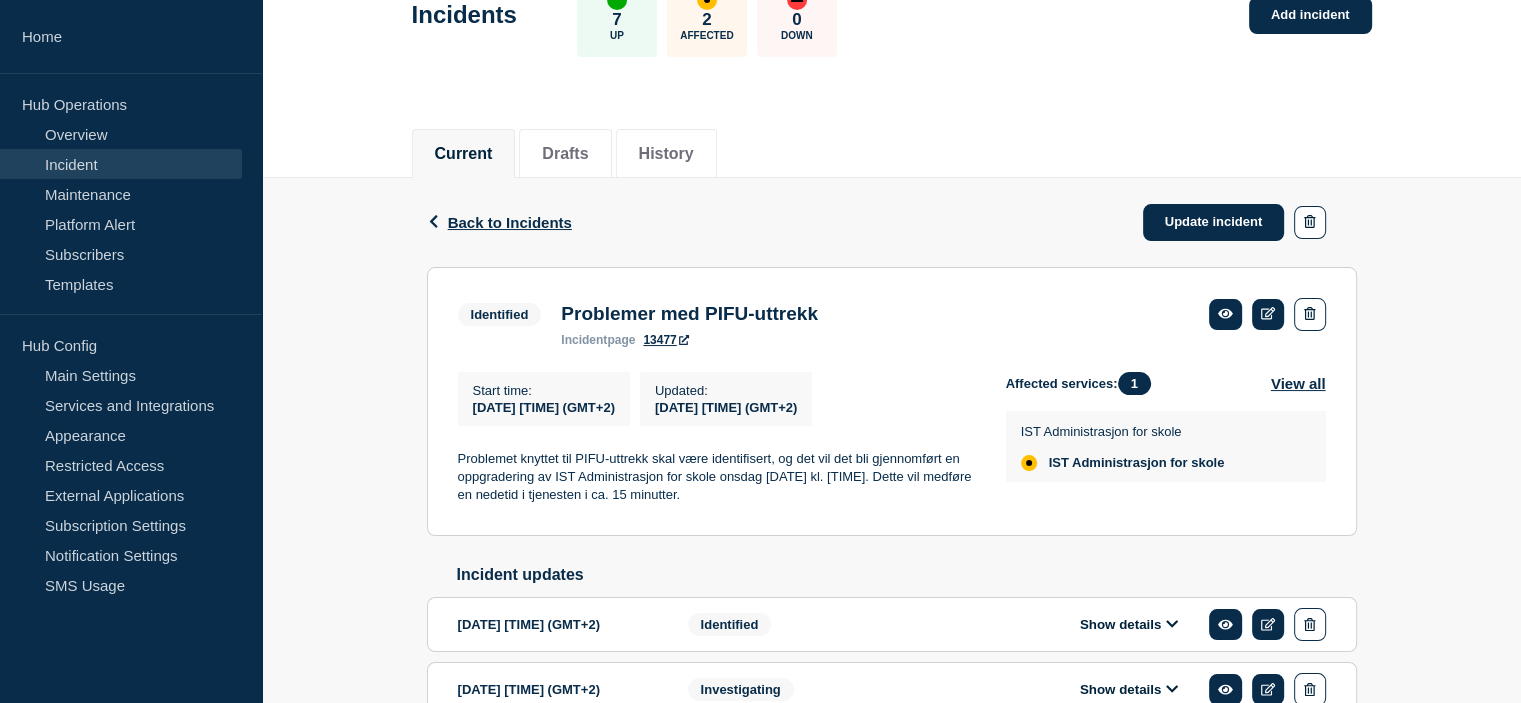 scroll, scrollTop: 128, scrollLeft: 0, axis: vertical 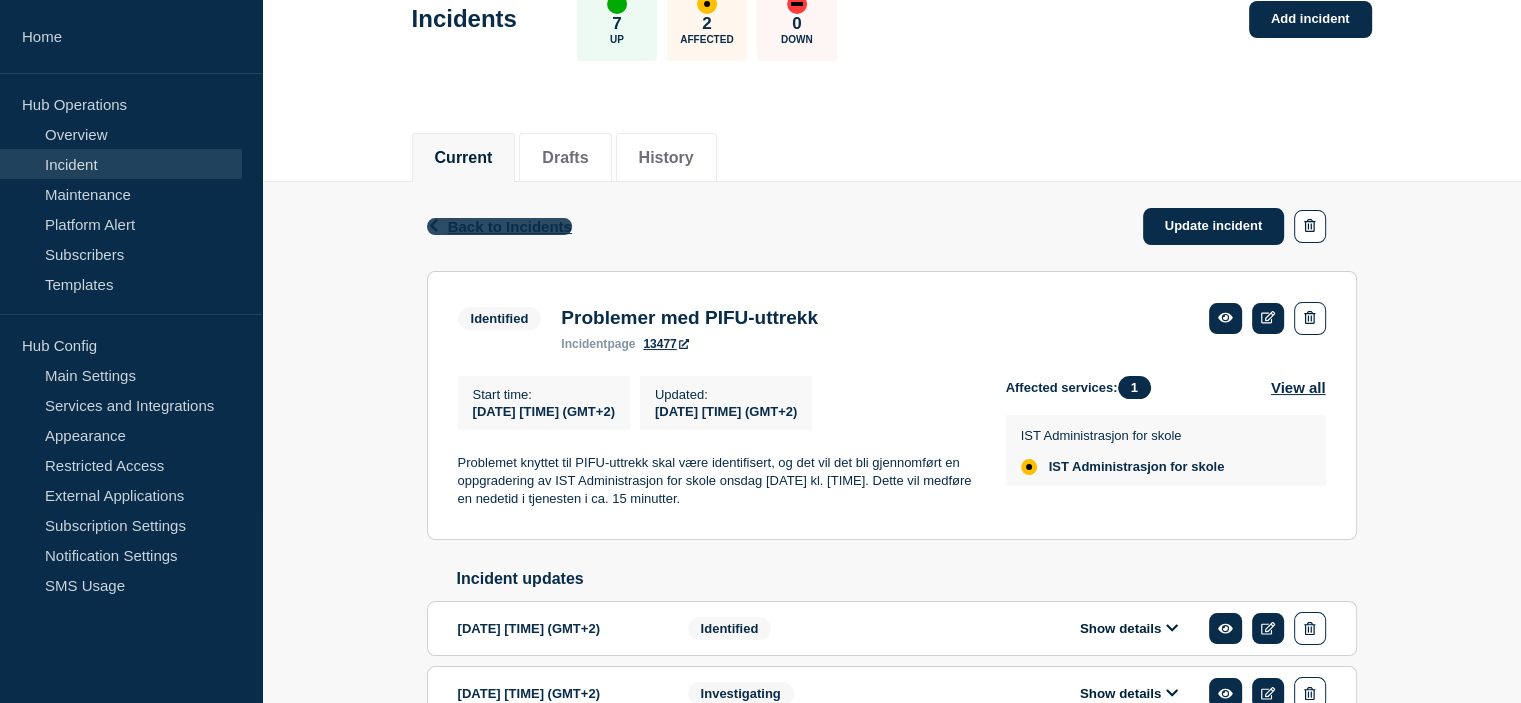 click 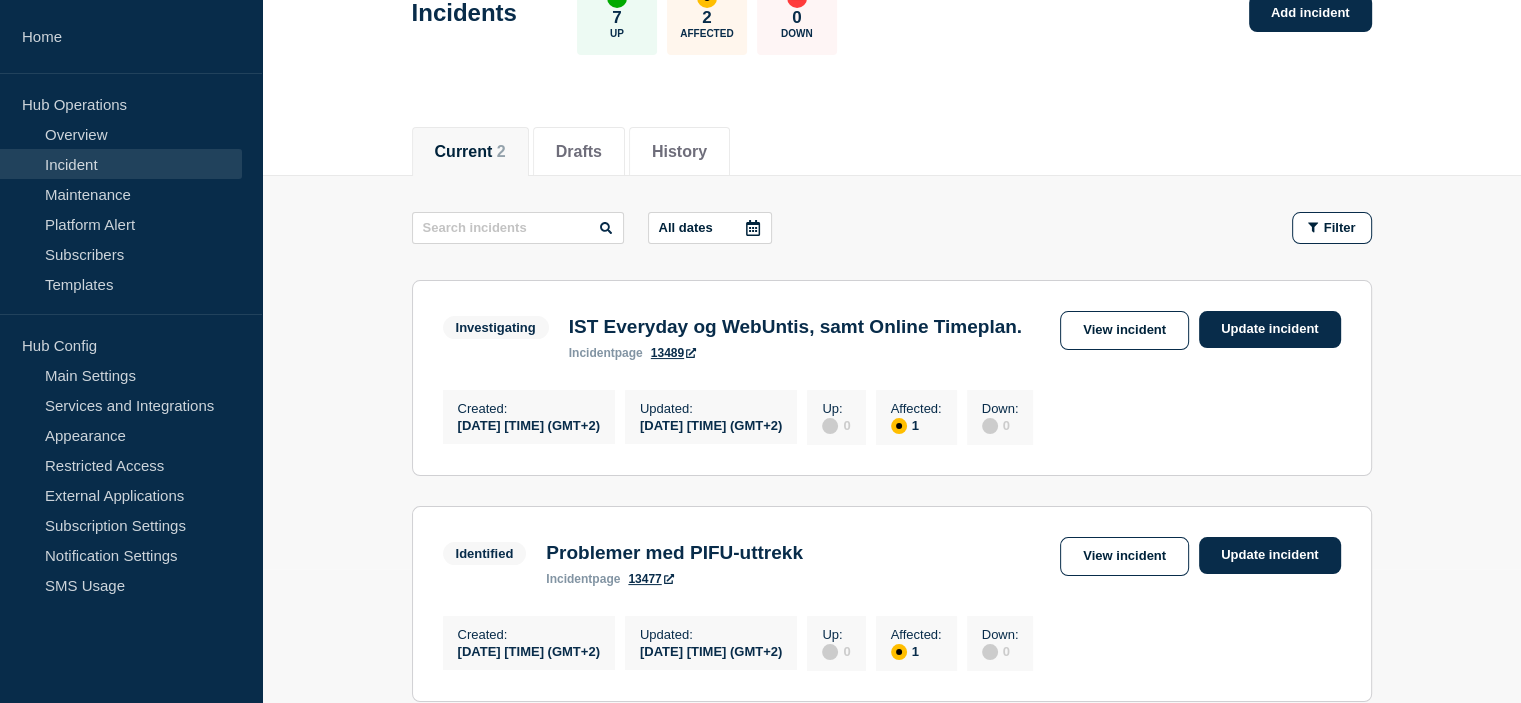 scroll, scrollTop: 133, scrollLeft: 0, axis: vertical 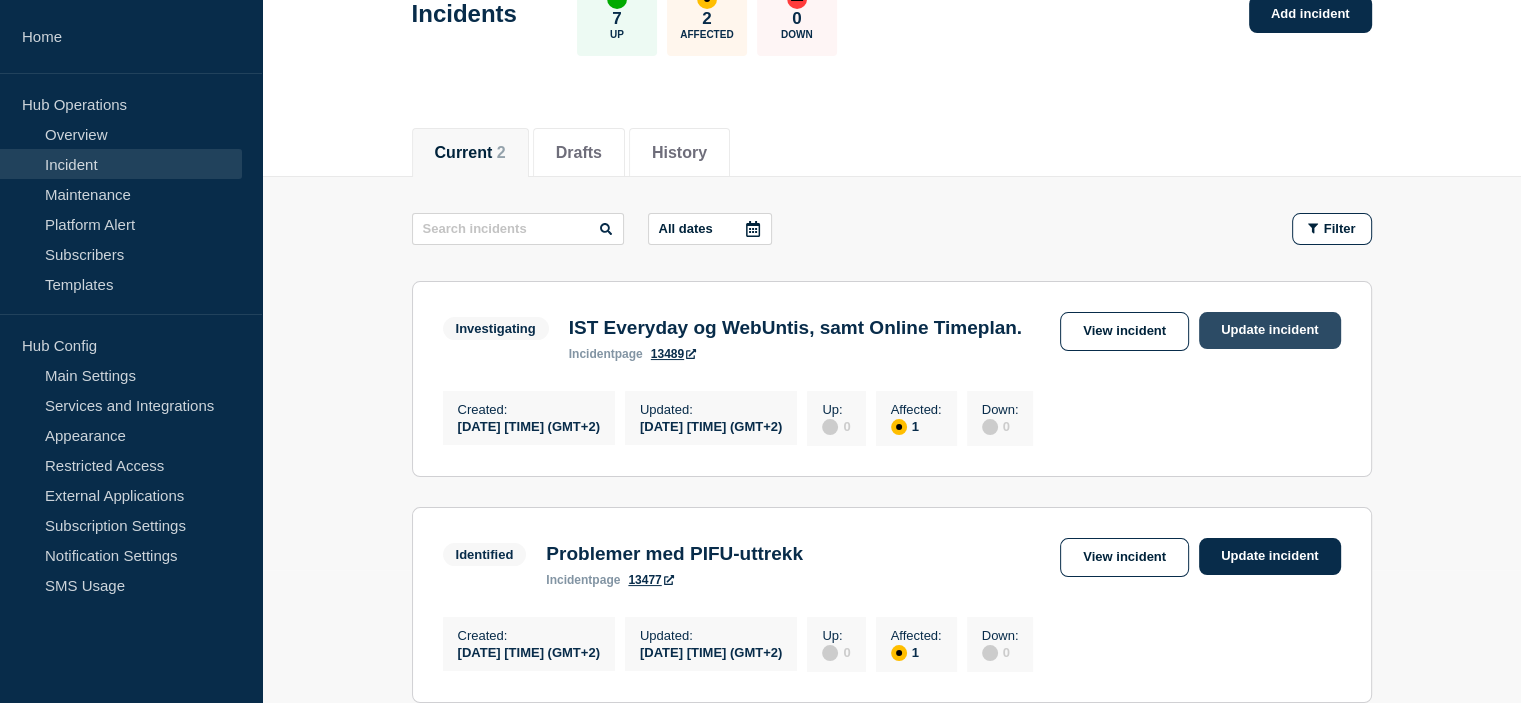 click on "Update incident" at bounding box center (1270, 330) 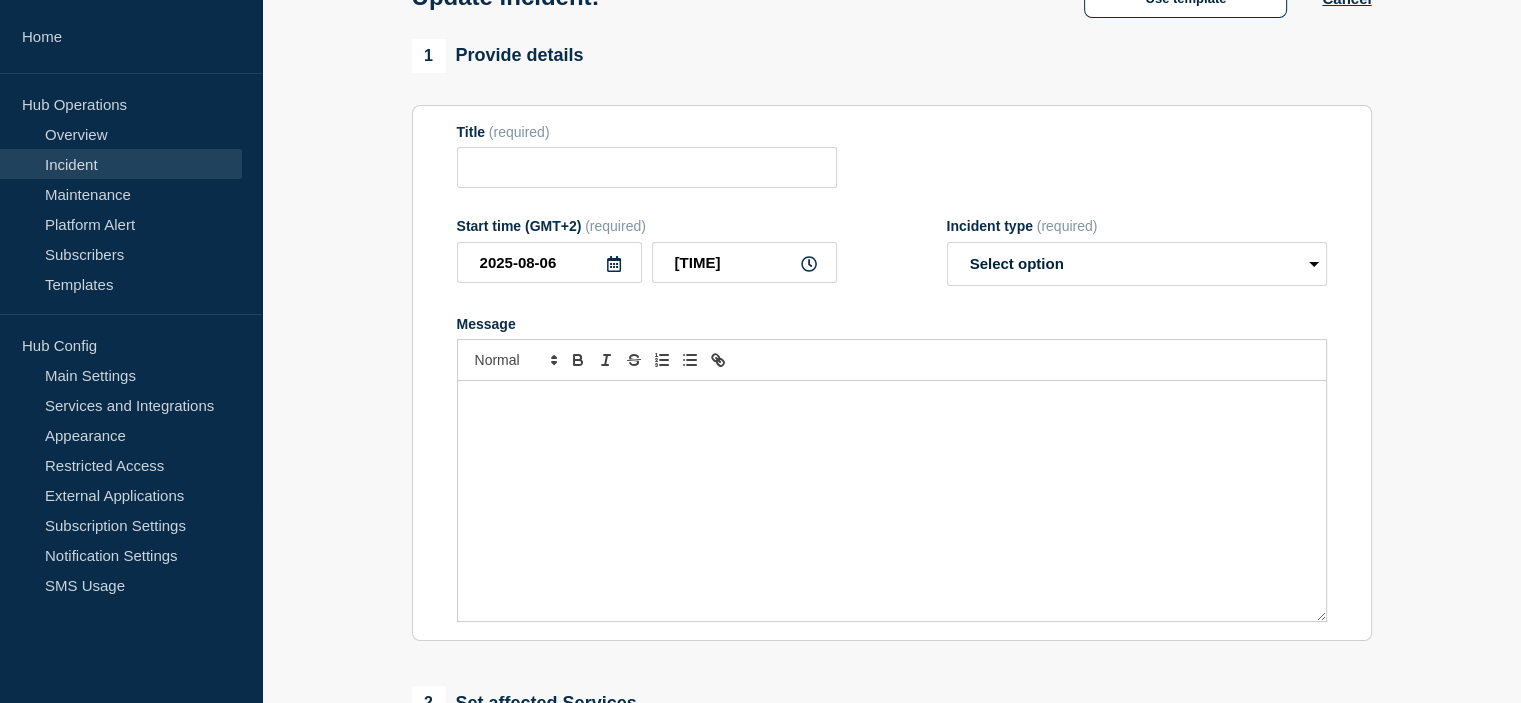 type on "IST Everyday og WebUntis, samt Online Timeplan." 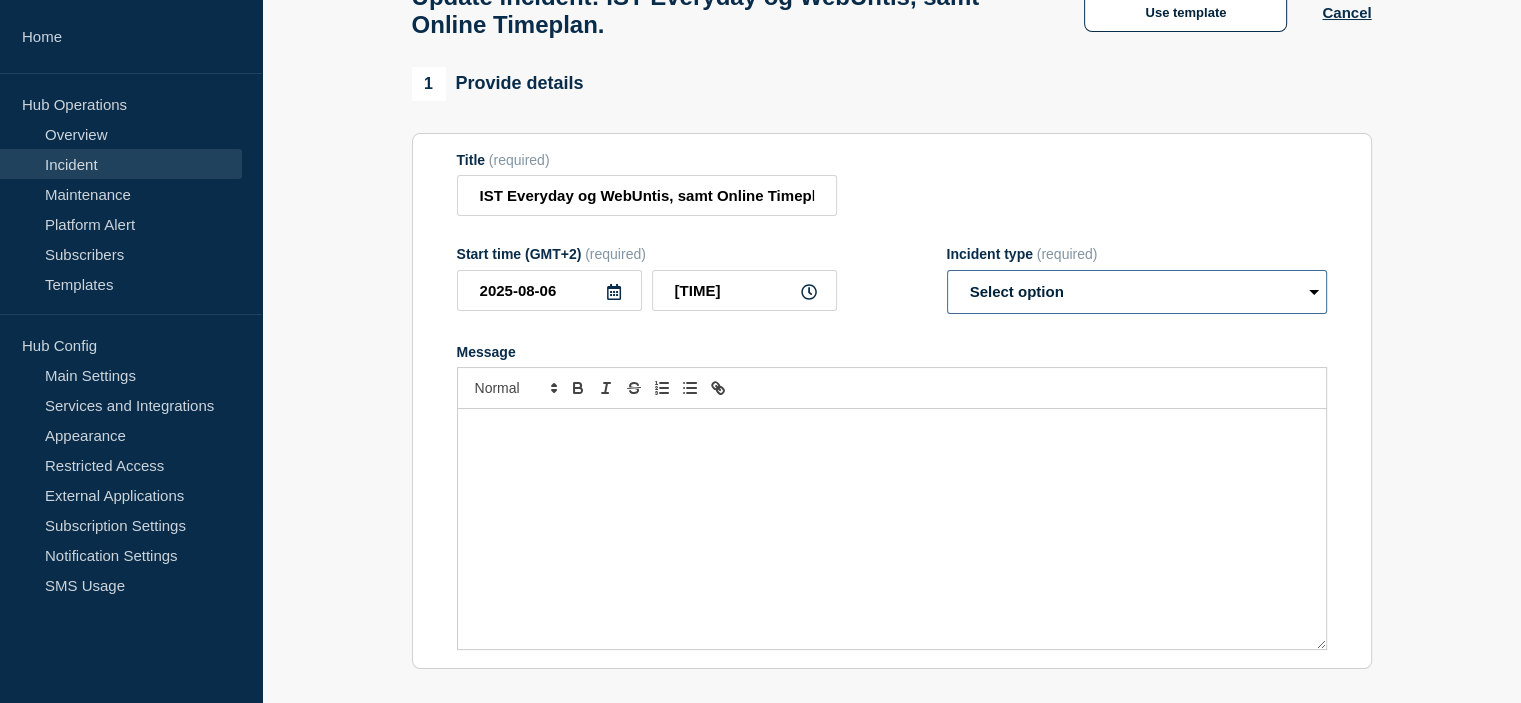 click on "Select option Investigating Identified Monitoring Resolved" at bounding box center (1137, 292) 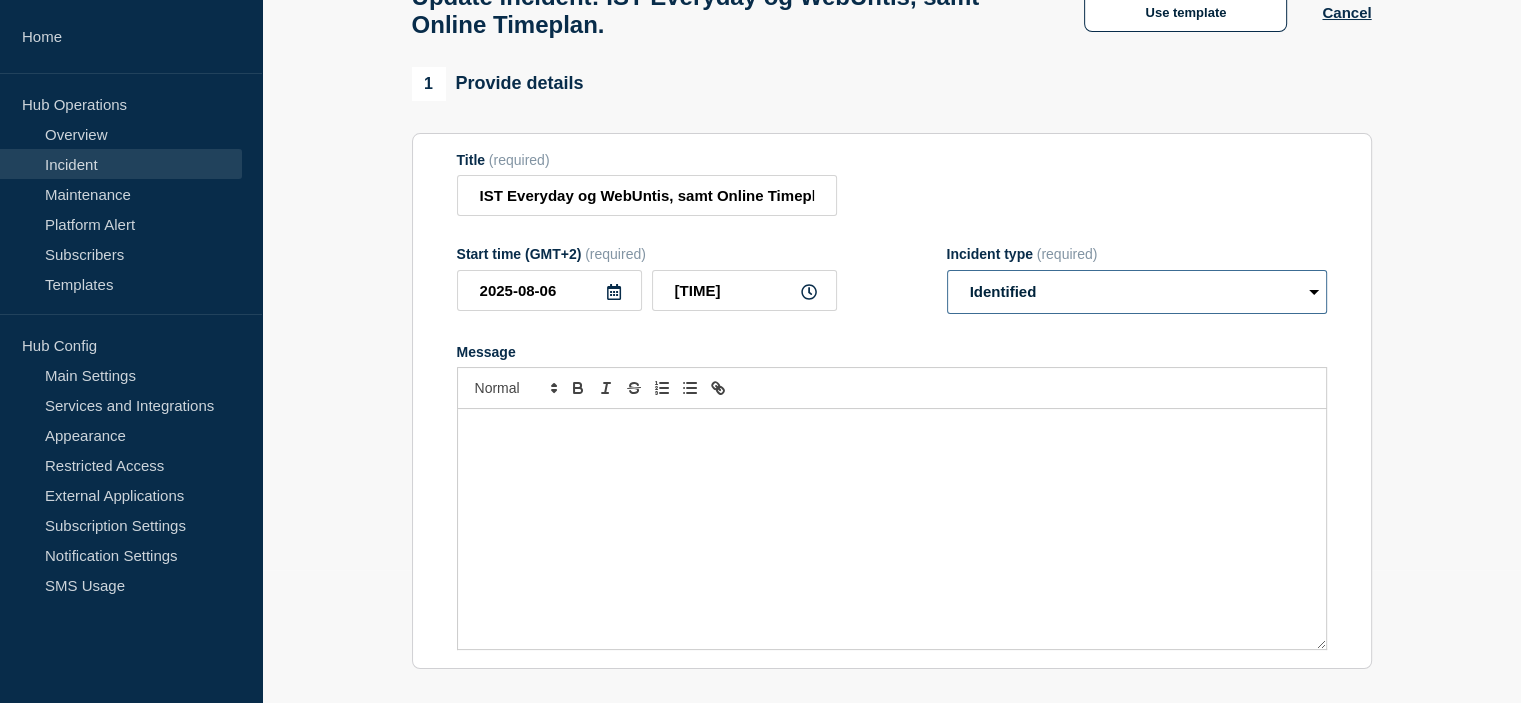 click on "Select option Investigating Identified Monitoring Resolved" at bounding box center [1137, 292] 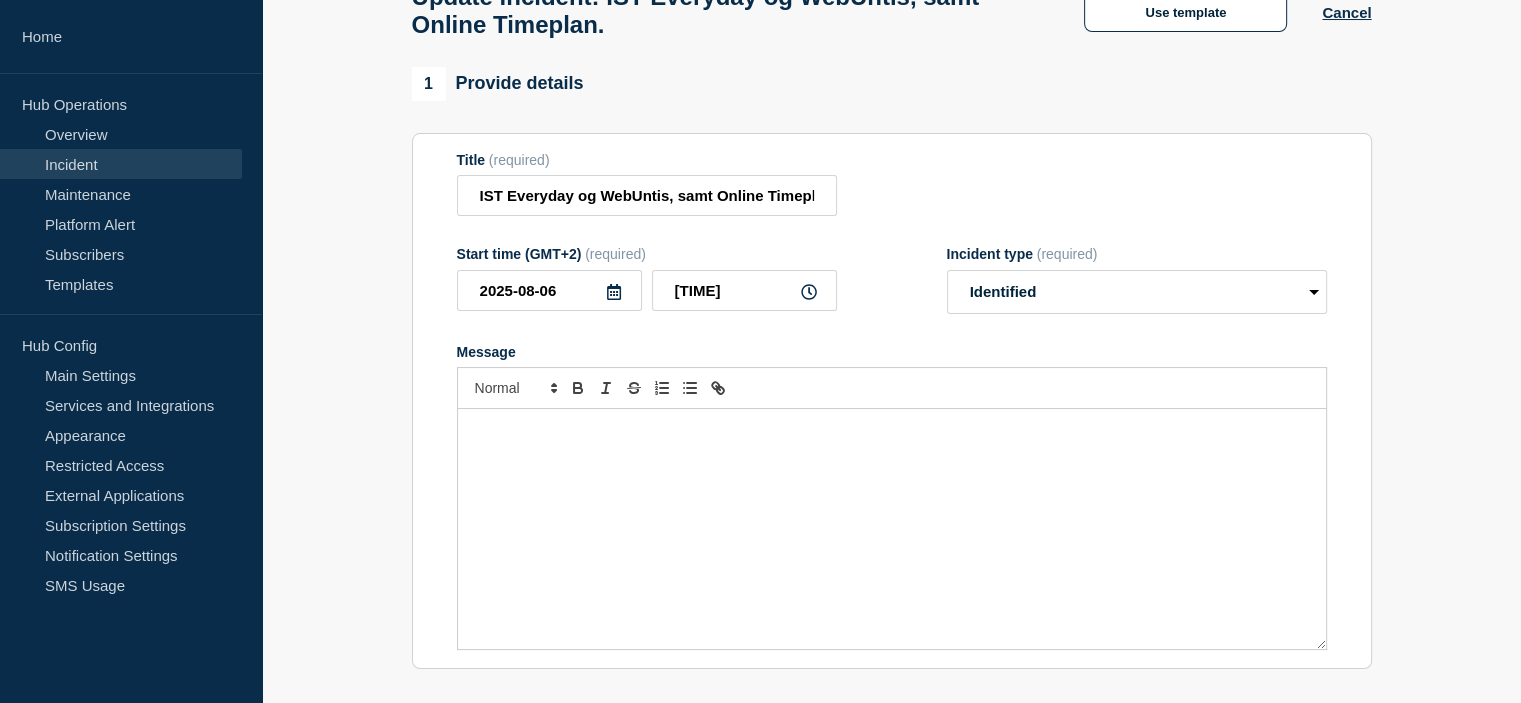 click at bounding box center [892, 529] 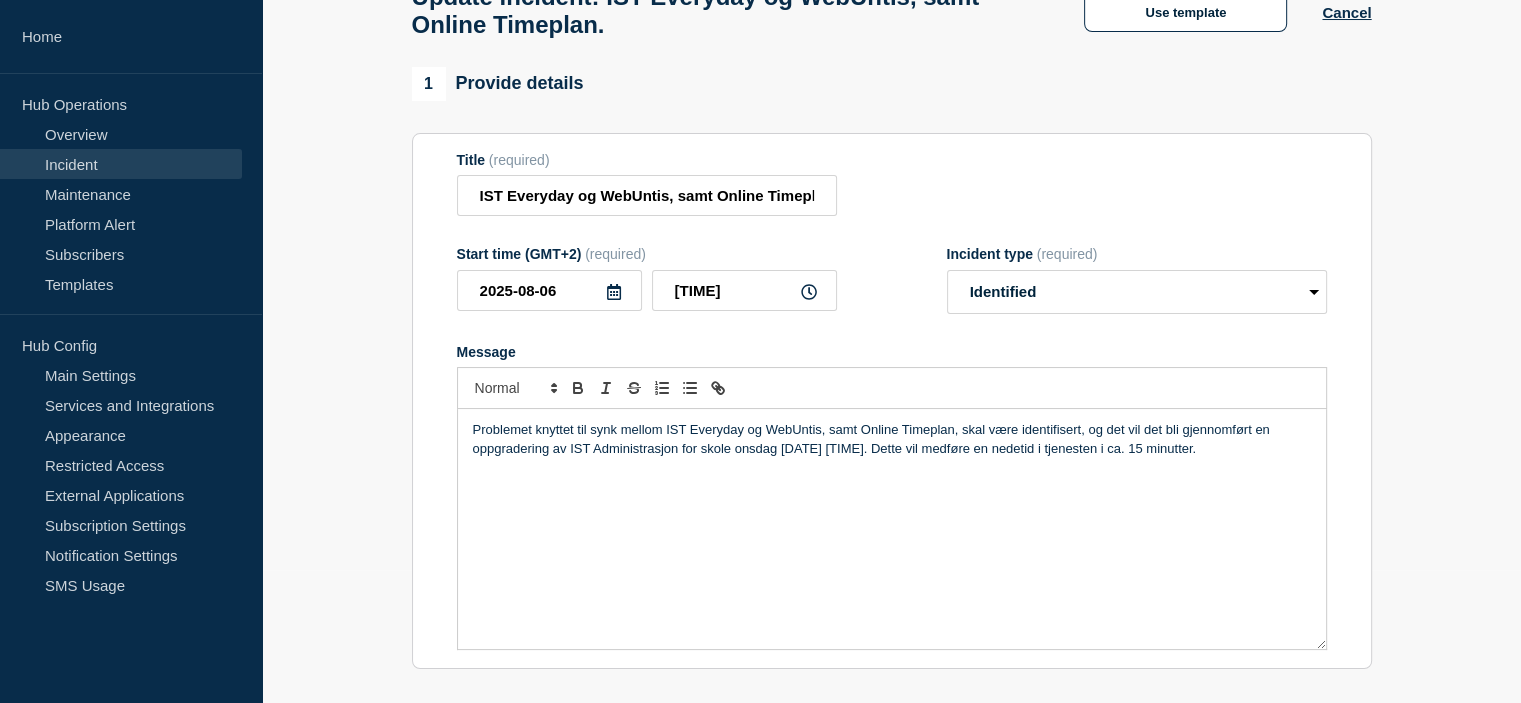 click on "Problemet knyttet til synk mellom IST Everyday og WebUntis, samt Online Timeplan, skal være identifisert, og det vil det bli gjennomført en oppgradering av IST Administrasjon for skole onsdag [DATE] [TIME]. Dette vil medføre en nedetid i tjenesten i ca. 15 minutter." at bounding box center [892, 439] 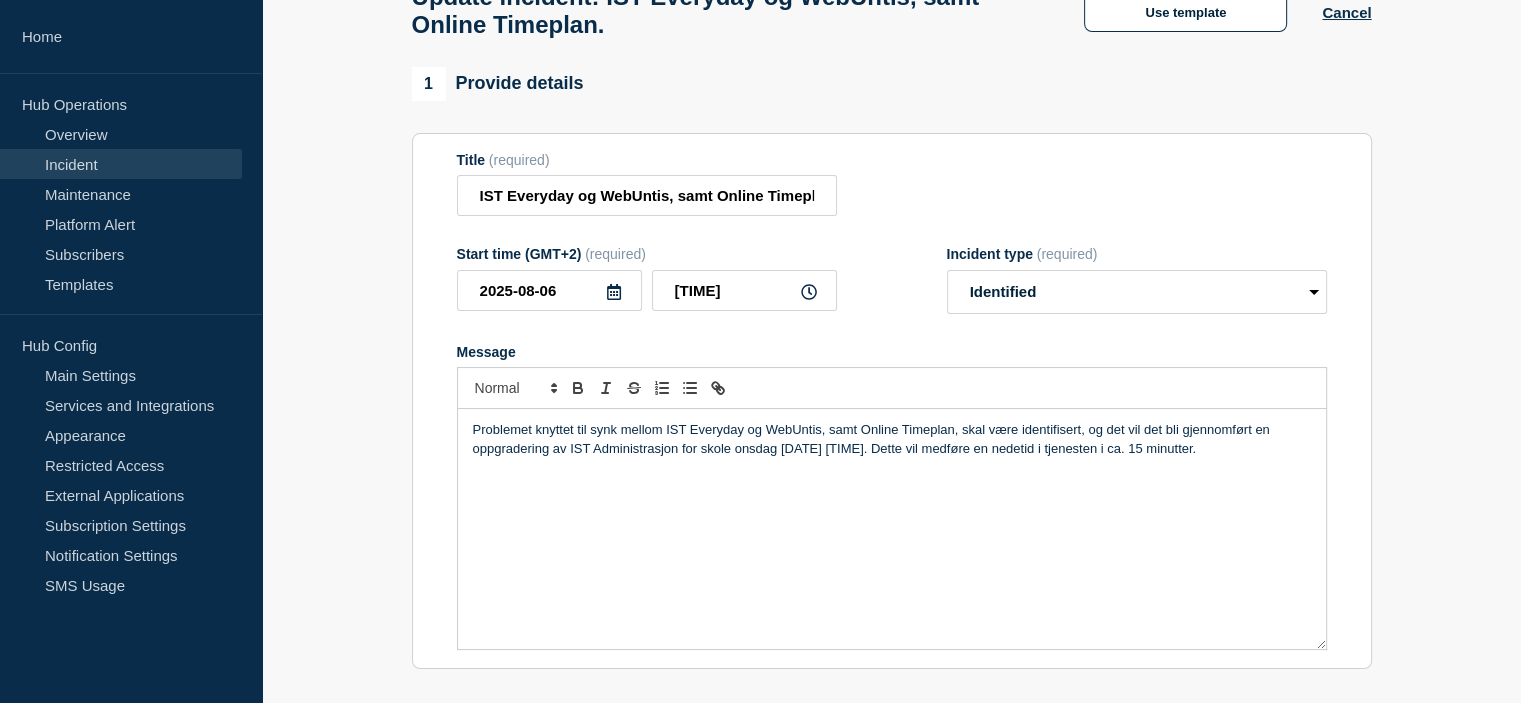 click on "Problemet knyttet til synk mellom IST Everyday og WebUntis, samt Online Timeplan, skal være identifisert, og det vil det bli gjennomført en oppgradering av IST Administrasjon for skole onsdag [DATE] [TIME]. Dette vil medføre en nedetid i tjenesten i ca. 15 minutter." at bounding box center (892, 439) 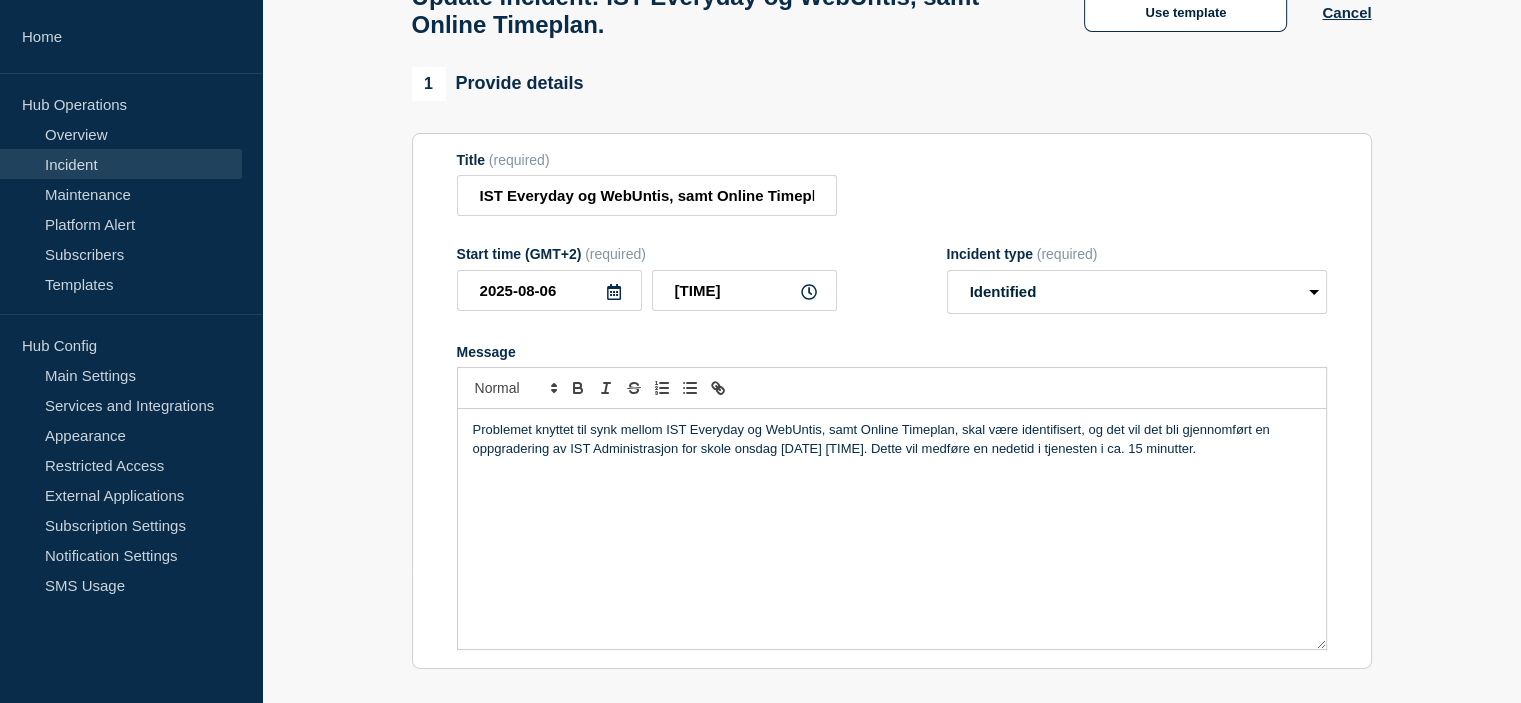 click on "Problemet knyttet til synk mellom IST Everyday og WebUntis, samt Online Timeplan, skal være identifisert, og det vil det bli gjennomført en oppgradering av IST Administrasjon for skole onsdag [DATE] [TIME]. Dette vil medføre en nedetid i tjenesten i ca. 15 minutter." at bounding box center [892, 439] 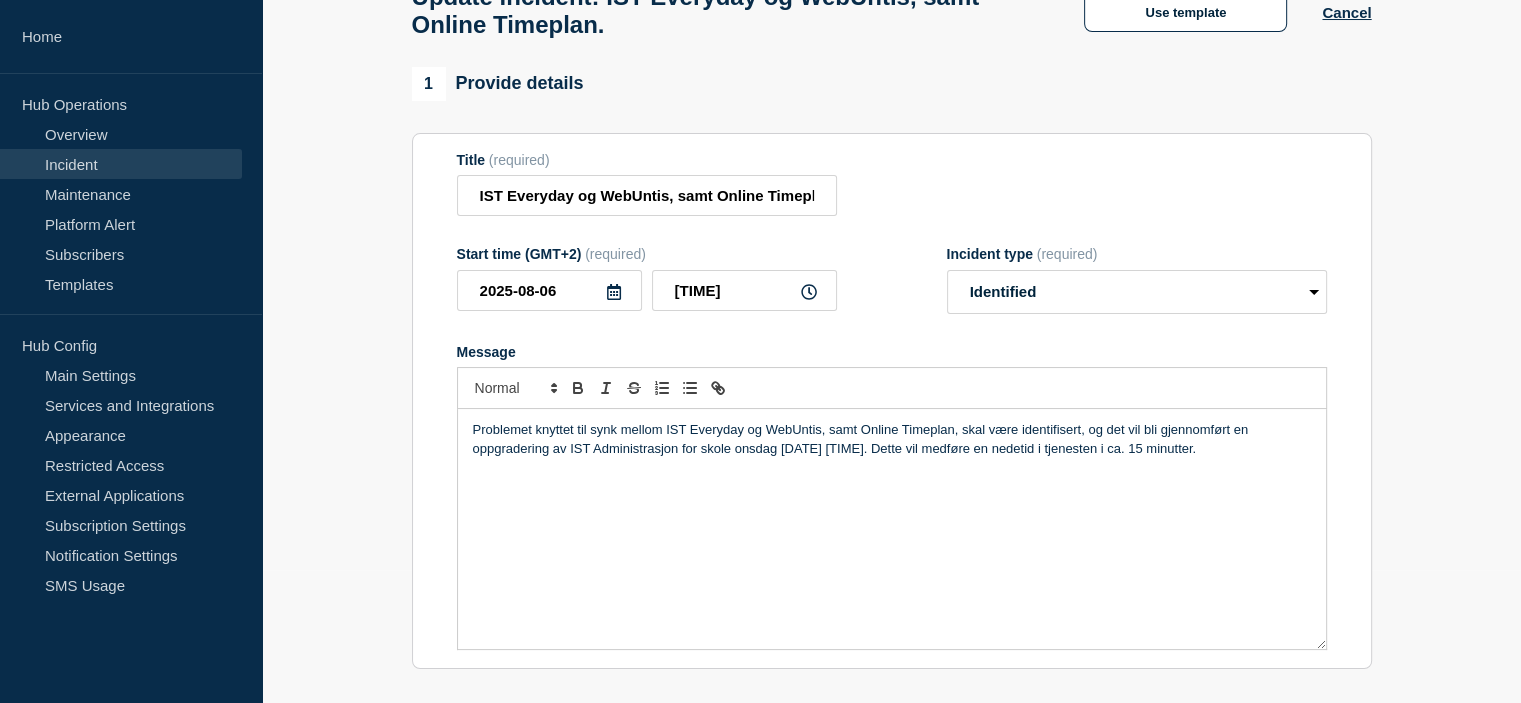 click on "Problemet knyttet til synk mellom IST Everyday og WebUntis, samt Online Timeplan, skal være identifisert, og det vil bli gjennomført en oppgradering av IST Administrasjon for skole onsdag [DATE] [TIME]. Dette vil medføre en nedetid i tjenesten i ca. 15 minutter." at bounding box center (892, 439) 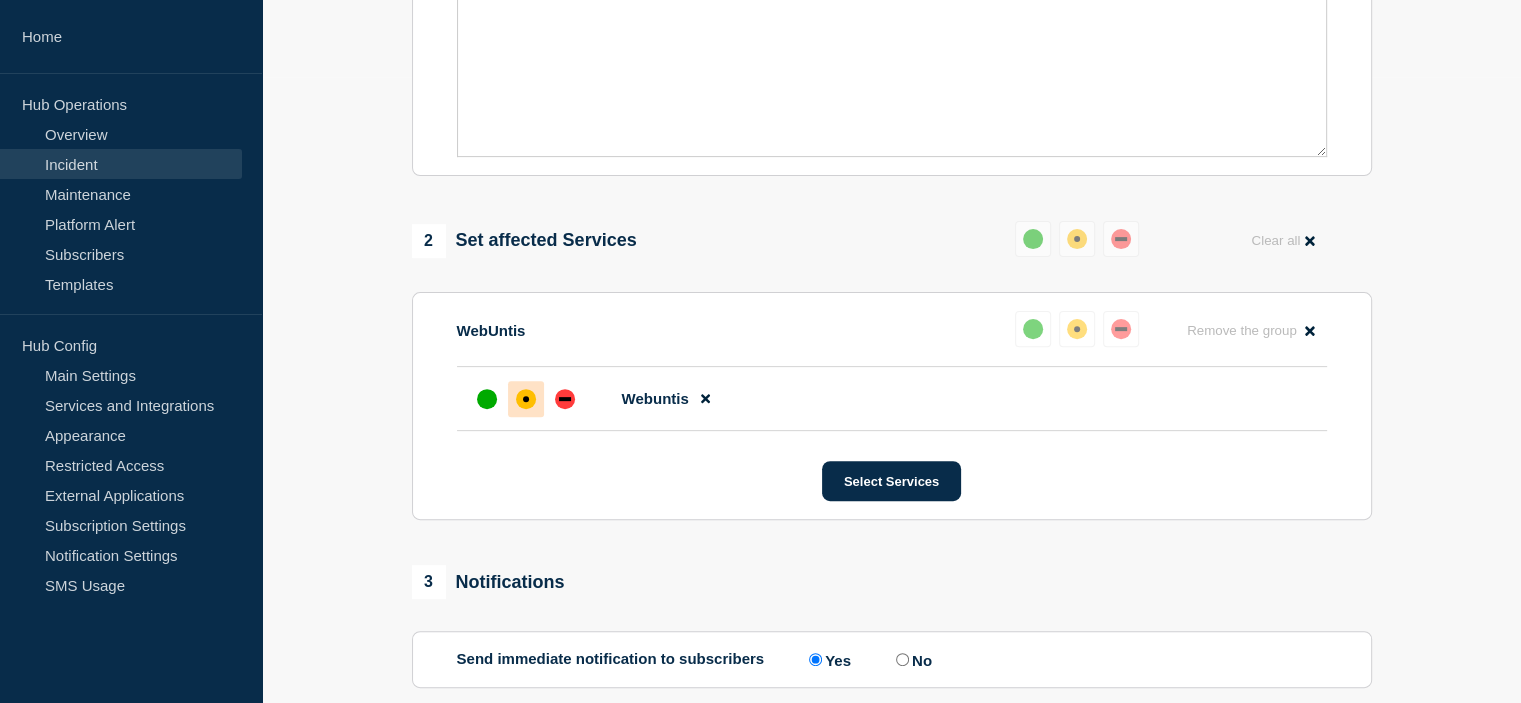 scroll, scrollTop: 633, scrollLeft: 0, axis: vertical 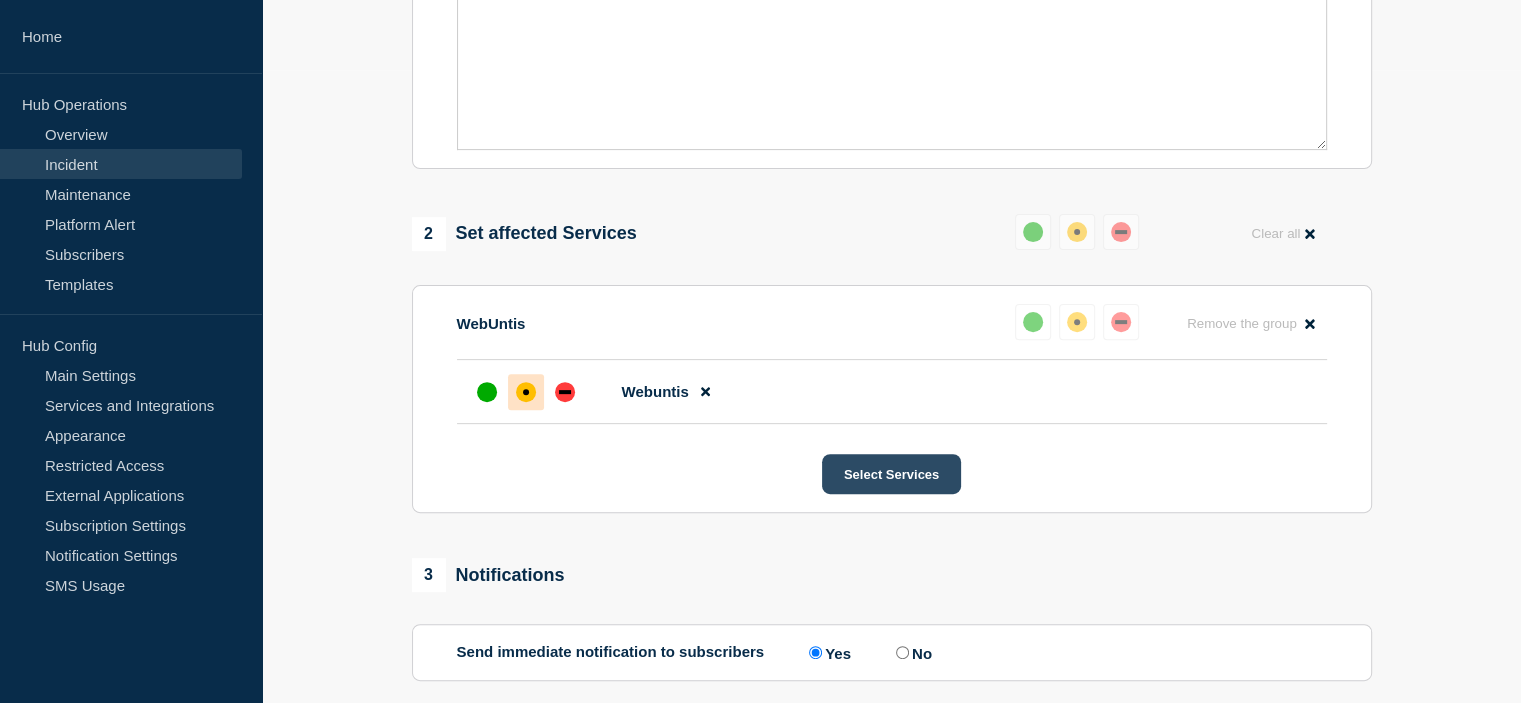 click on "Select Services" at bounding box center [891, 474] 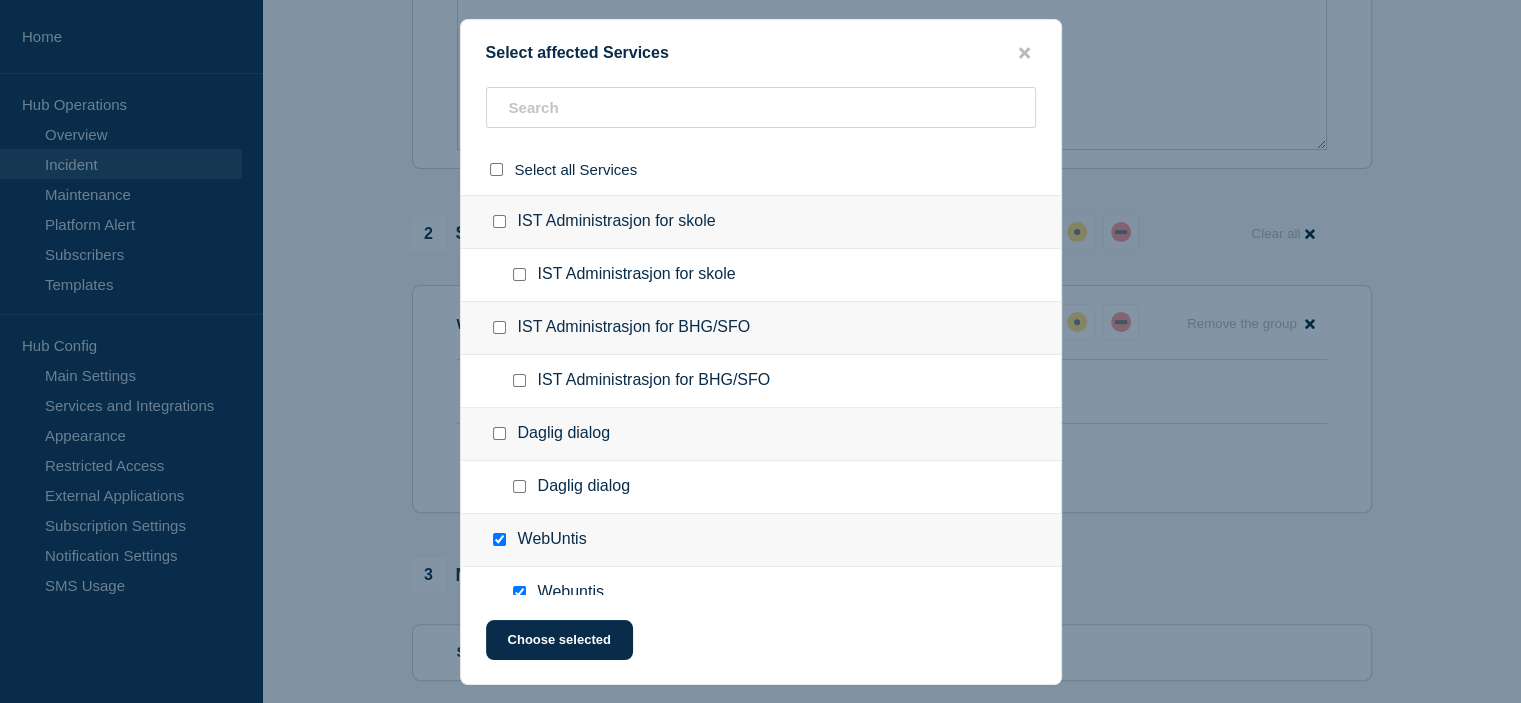 click at bounding box center [499, 221] 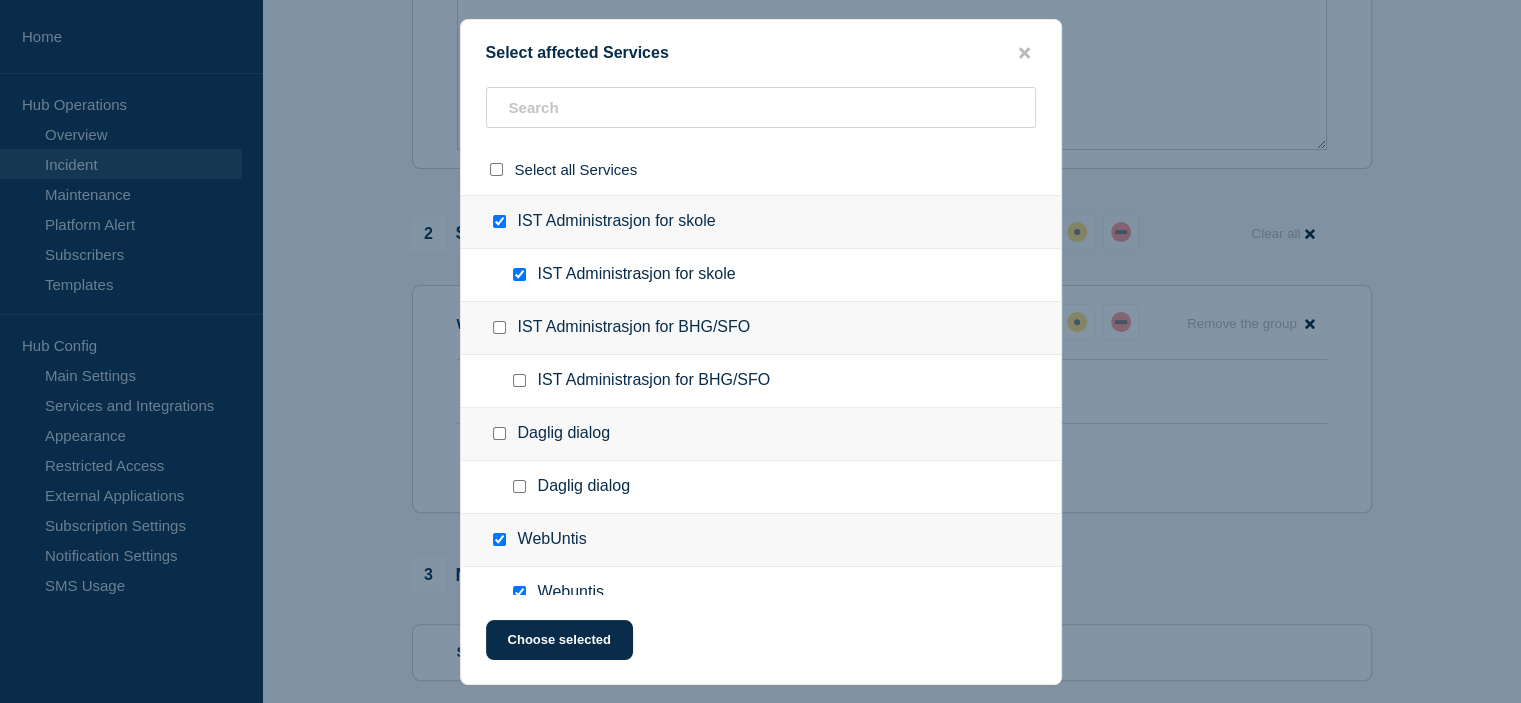 checkbox on "true" 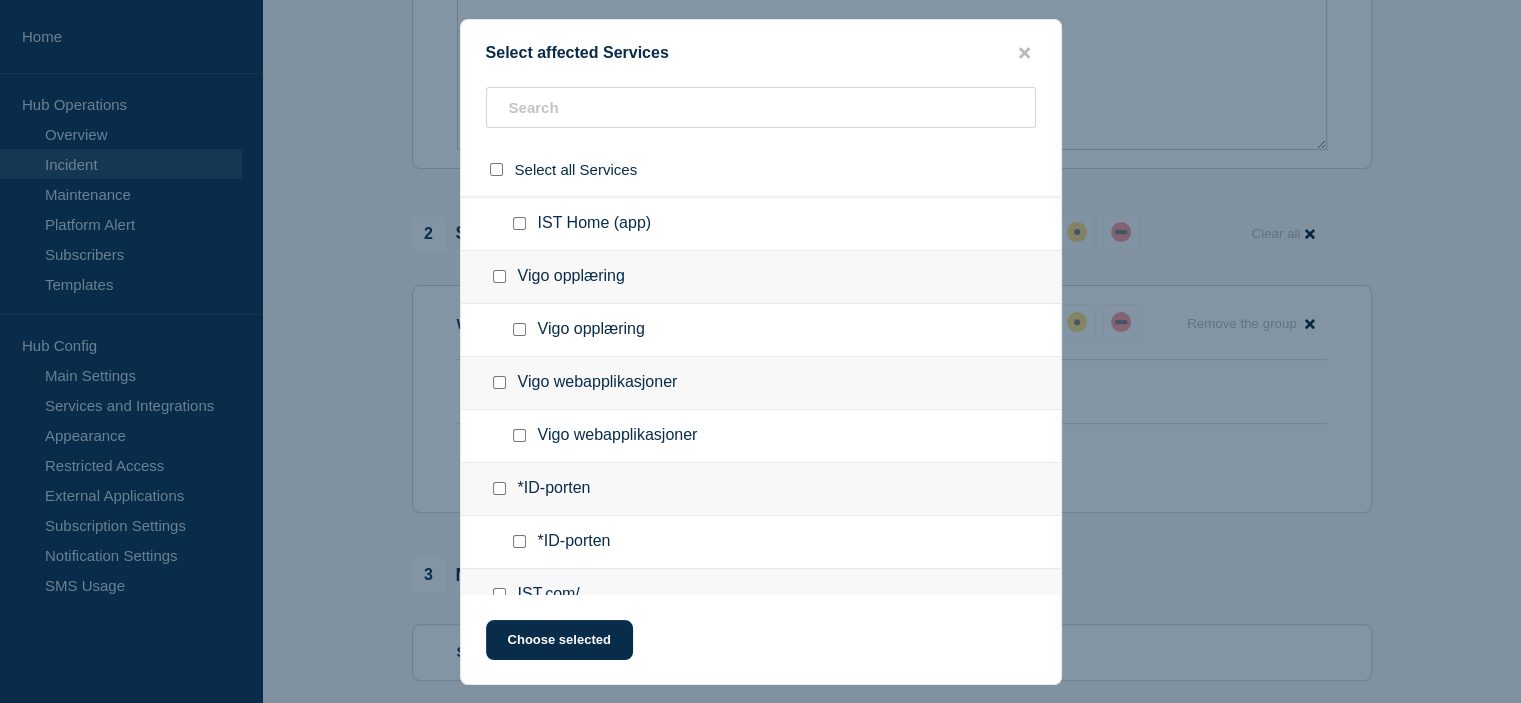 scroll, scrollTop: 551, scrollLeft: 0, axis: vertical 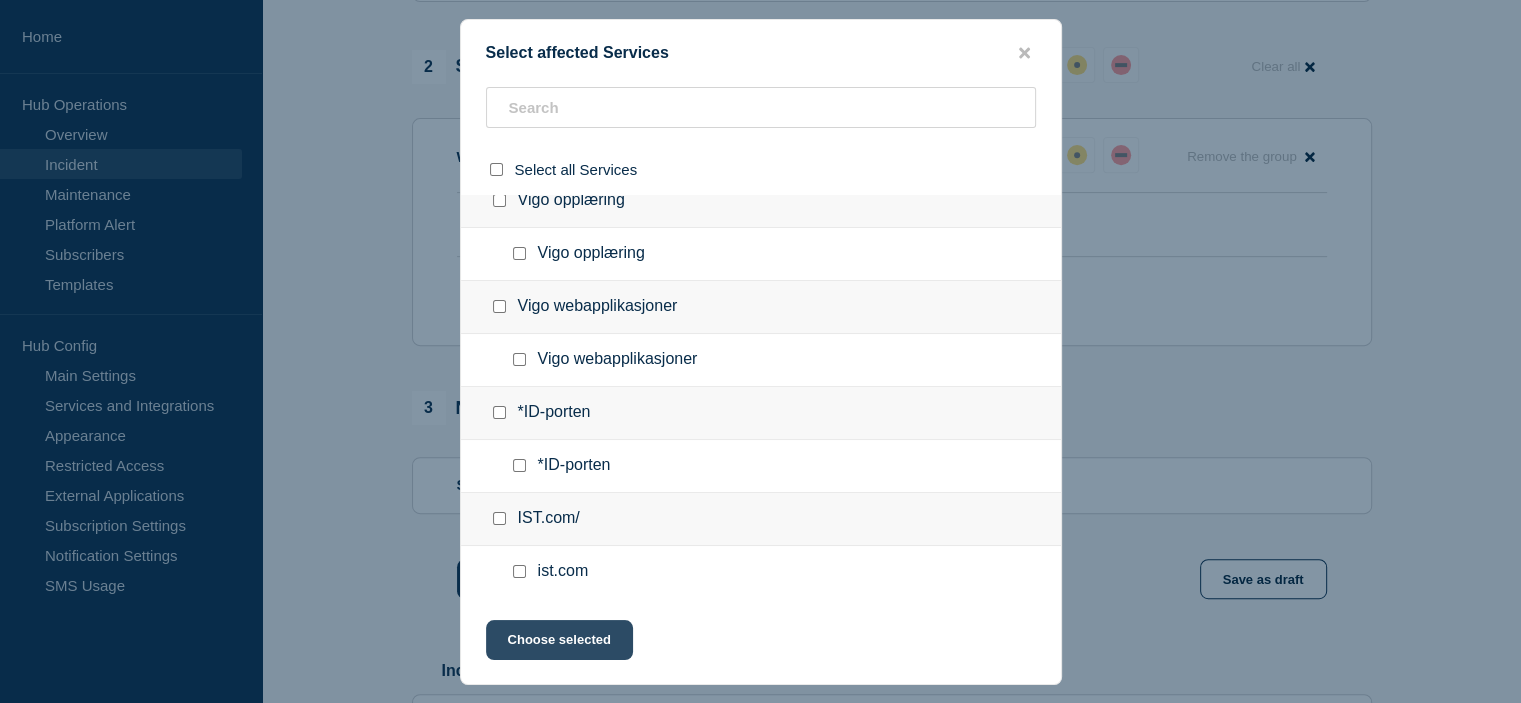 click on "Choose selected" 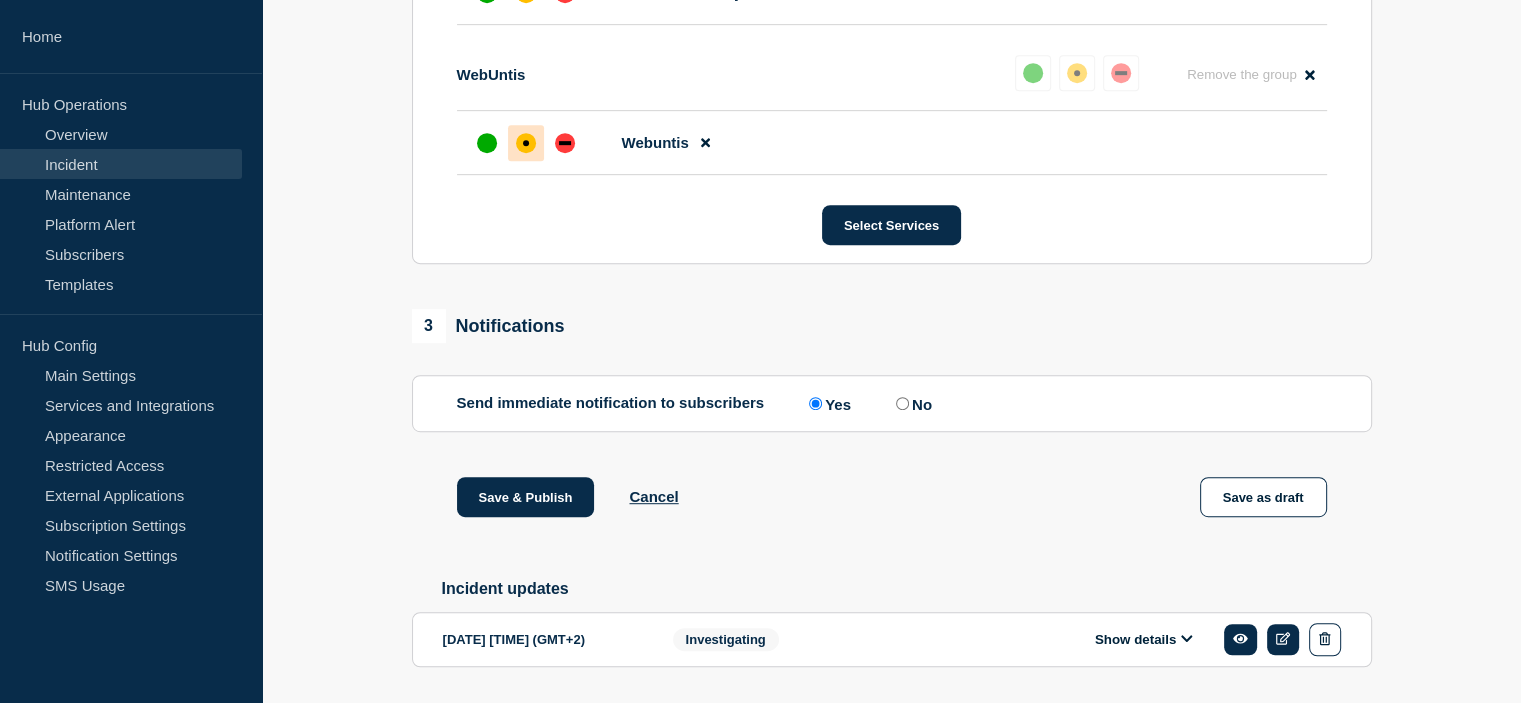 scroll, scrollTop: 1033, scrollLeft: 0, axis: vertical 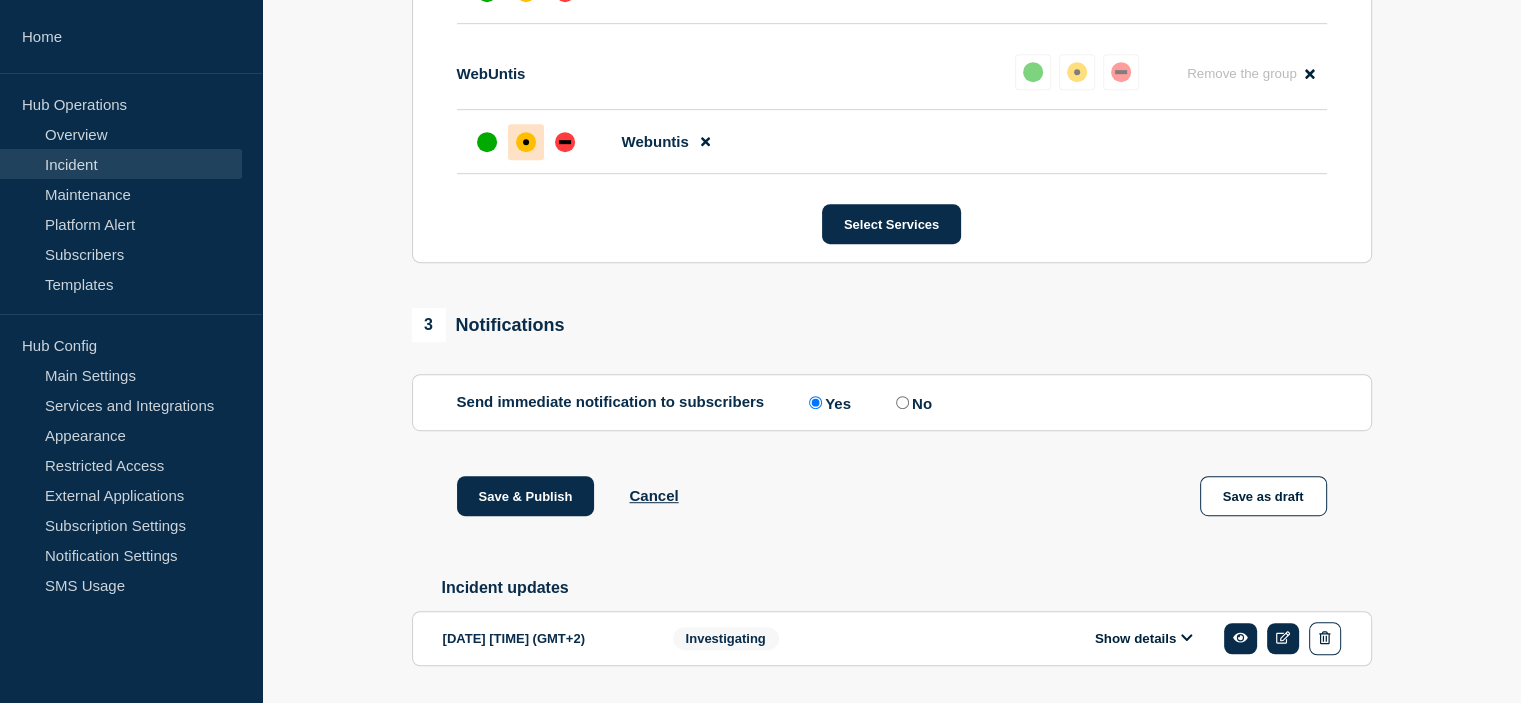 click on "No" at bounding box center [902, 402] 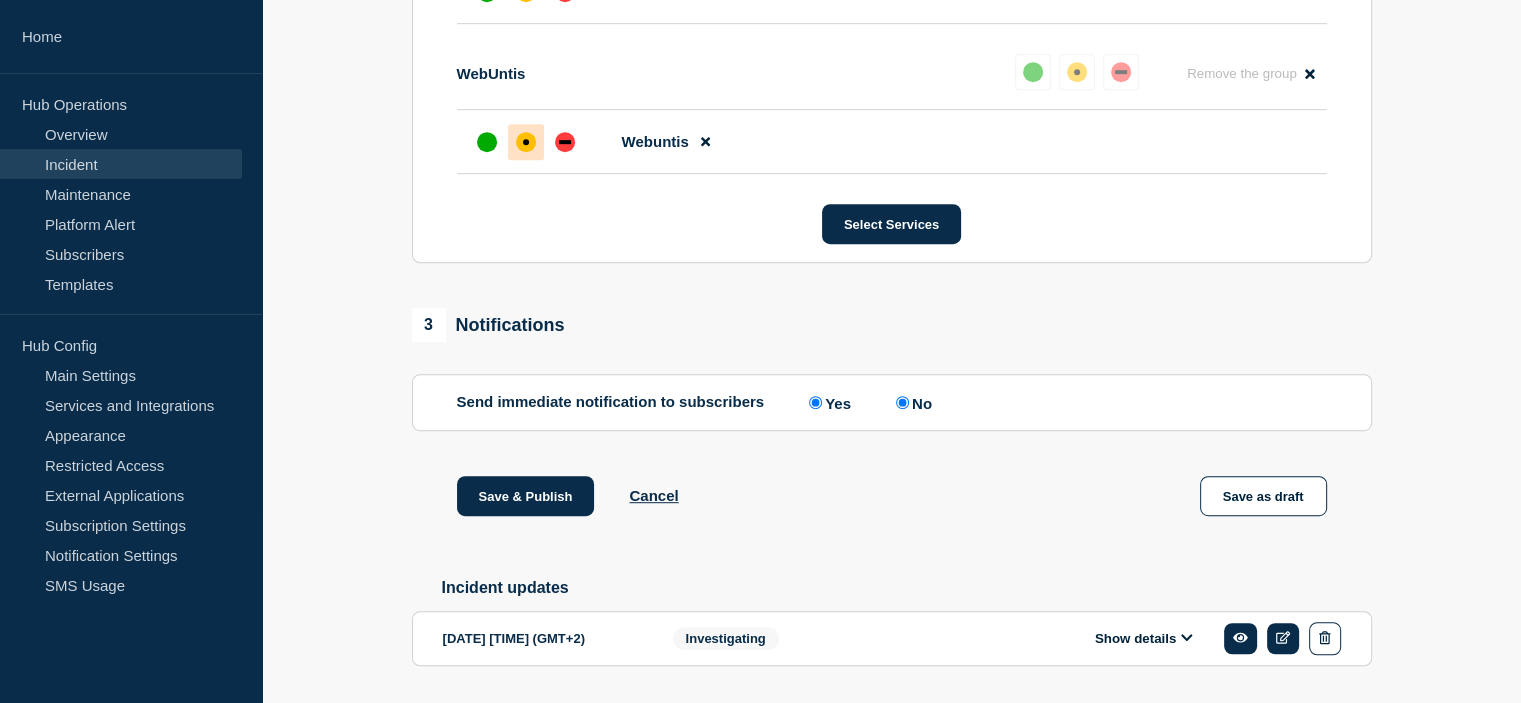 radio on "false" 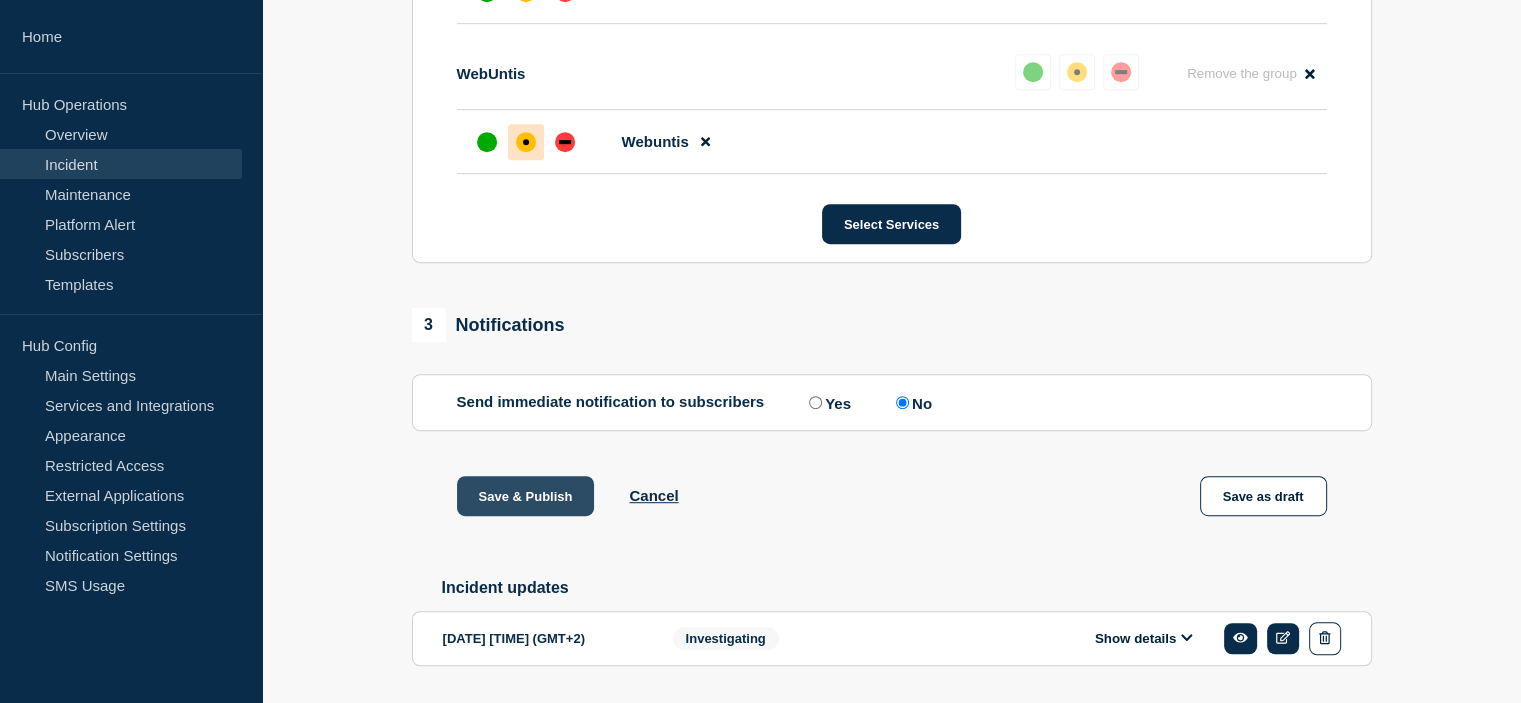 click on "Save & Publish" at bounding box center (526, 496) 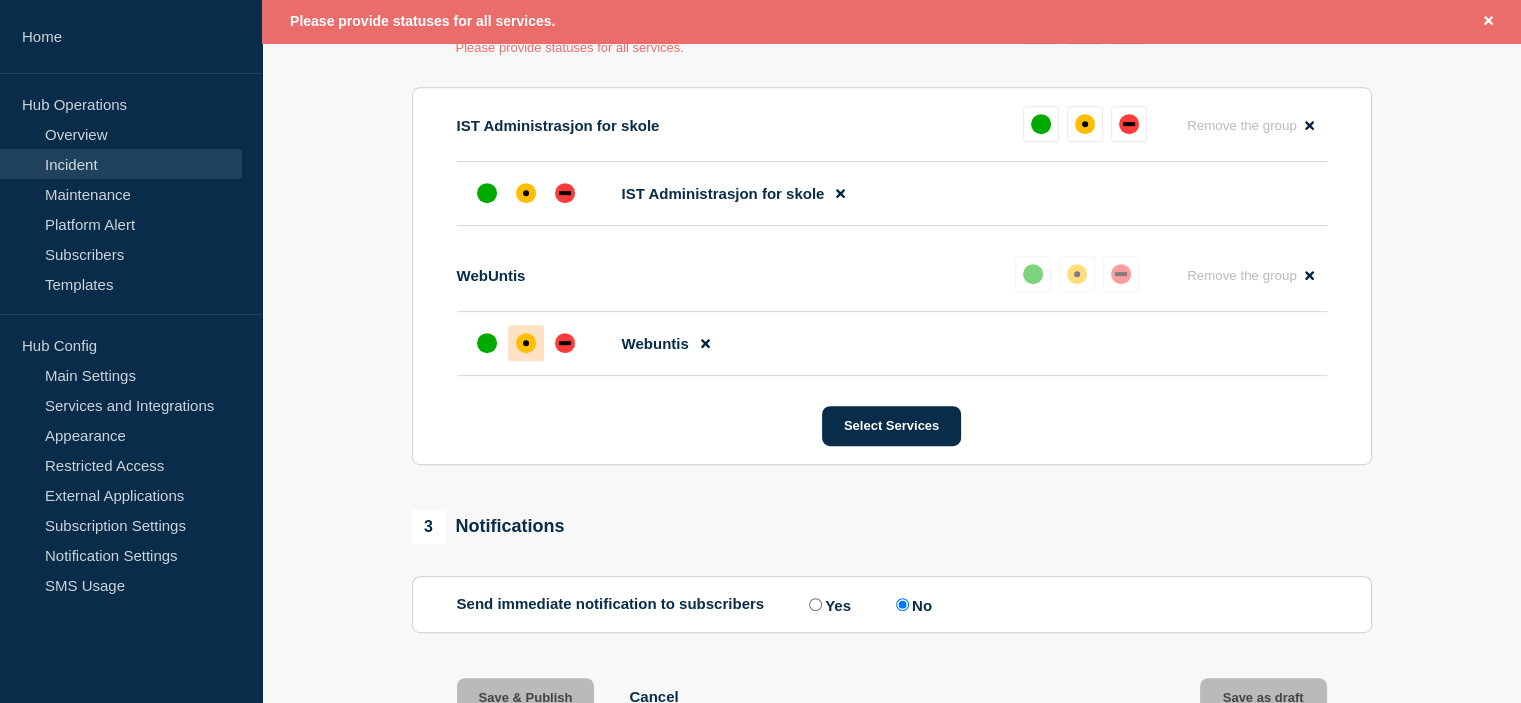 scroll, scrollTop: 855, scrollLeft: 0, axis: vertical 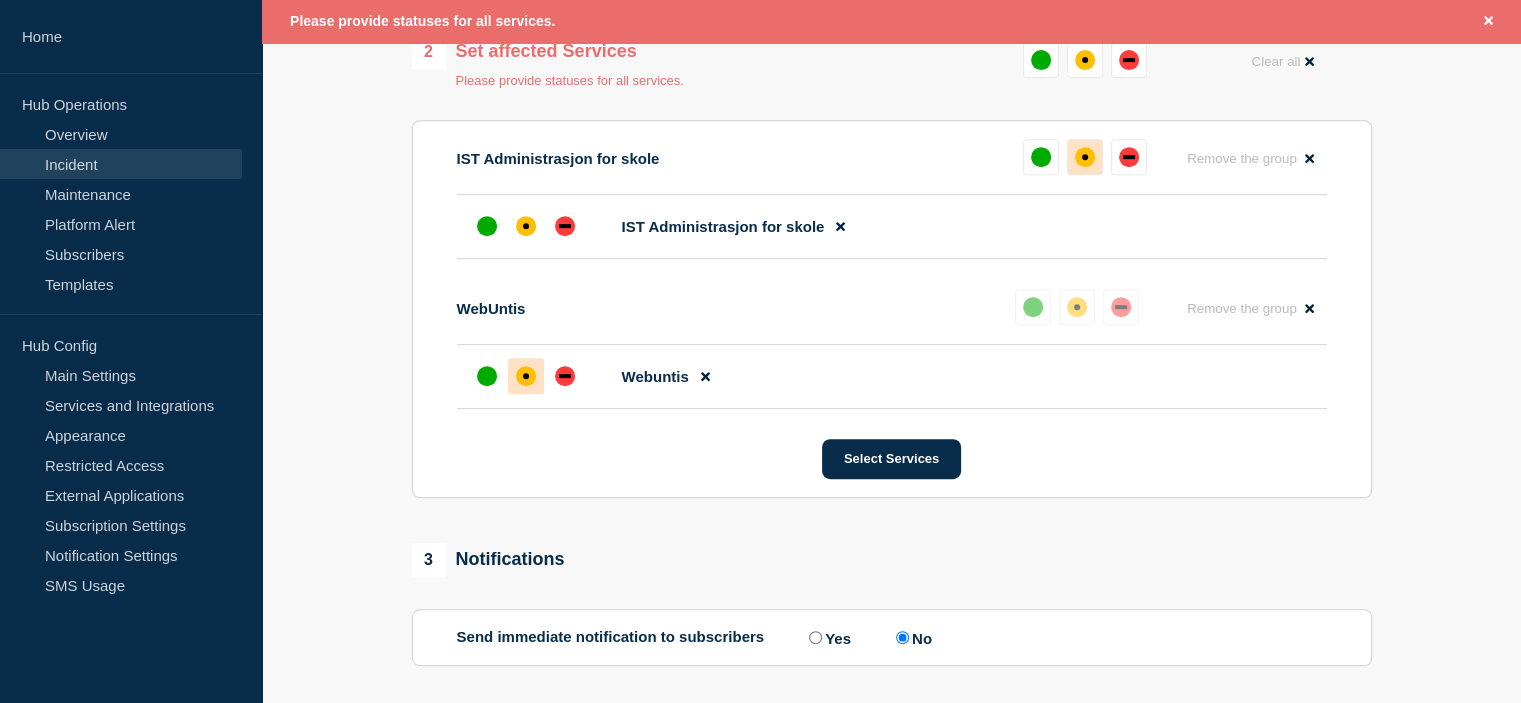 click at bounding box center [1085, 157] 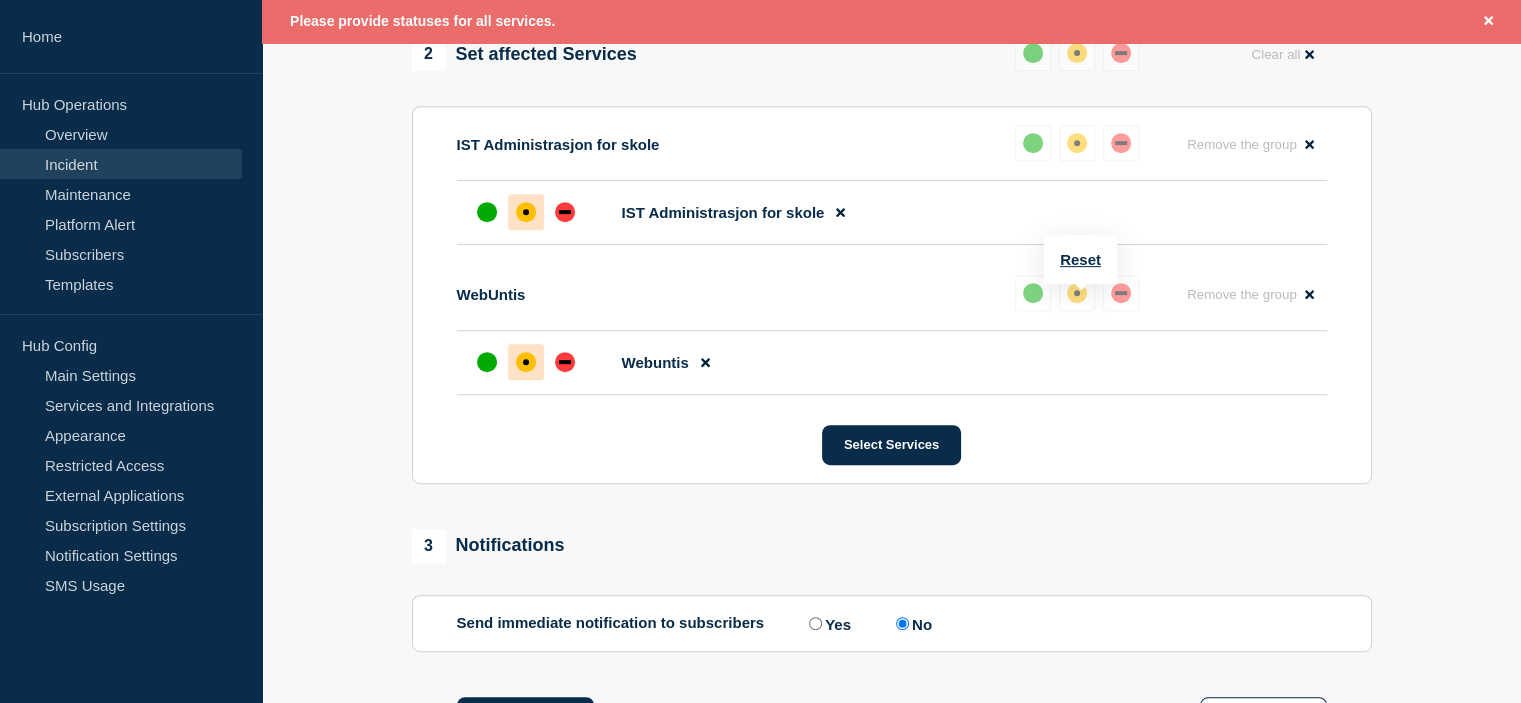 click at bounding box center [1077, 293] 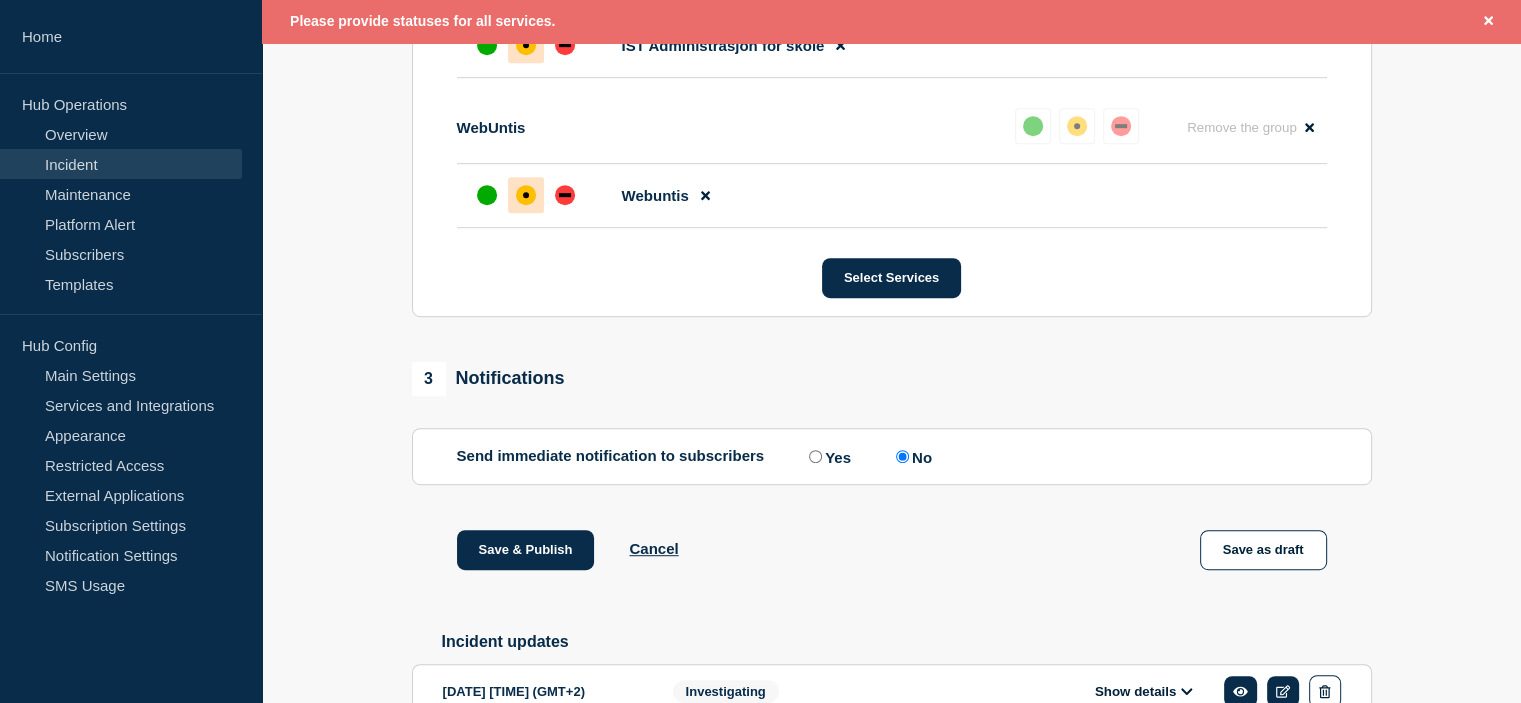 scroll, scrollTop: 1055, scrollLeft: 0, axis: vertical 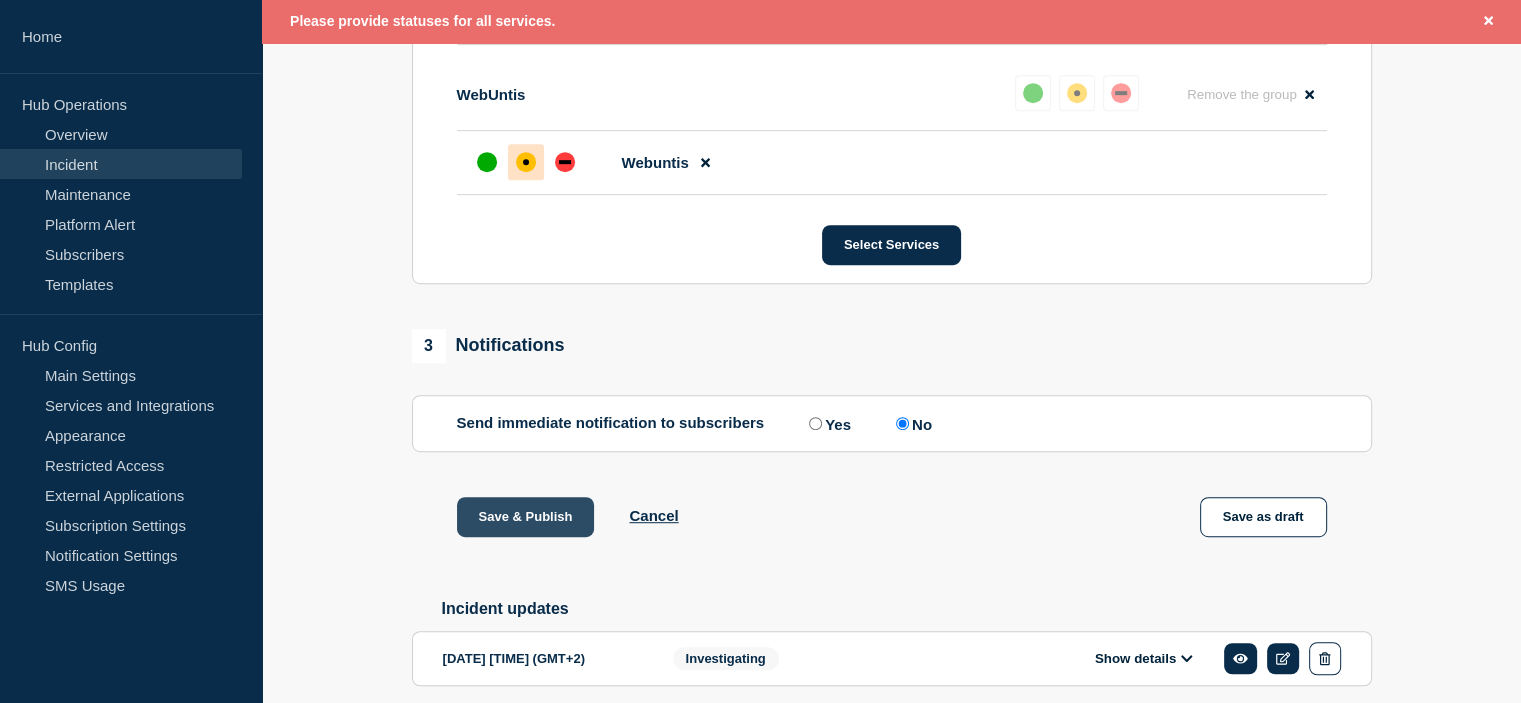 click on "Save & Publish" at bounding box center [526, 517] 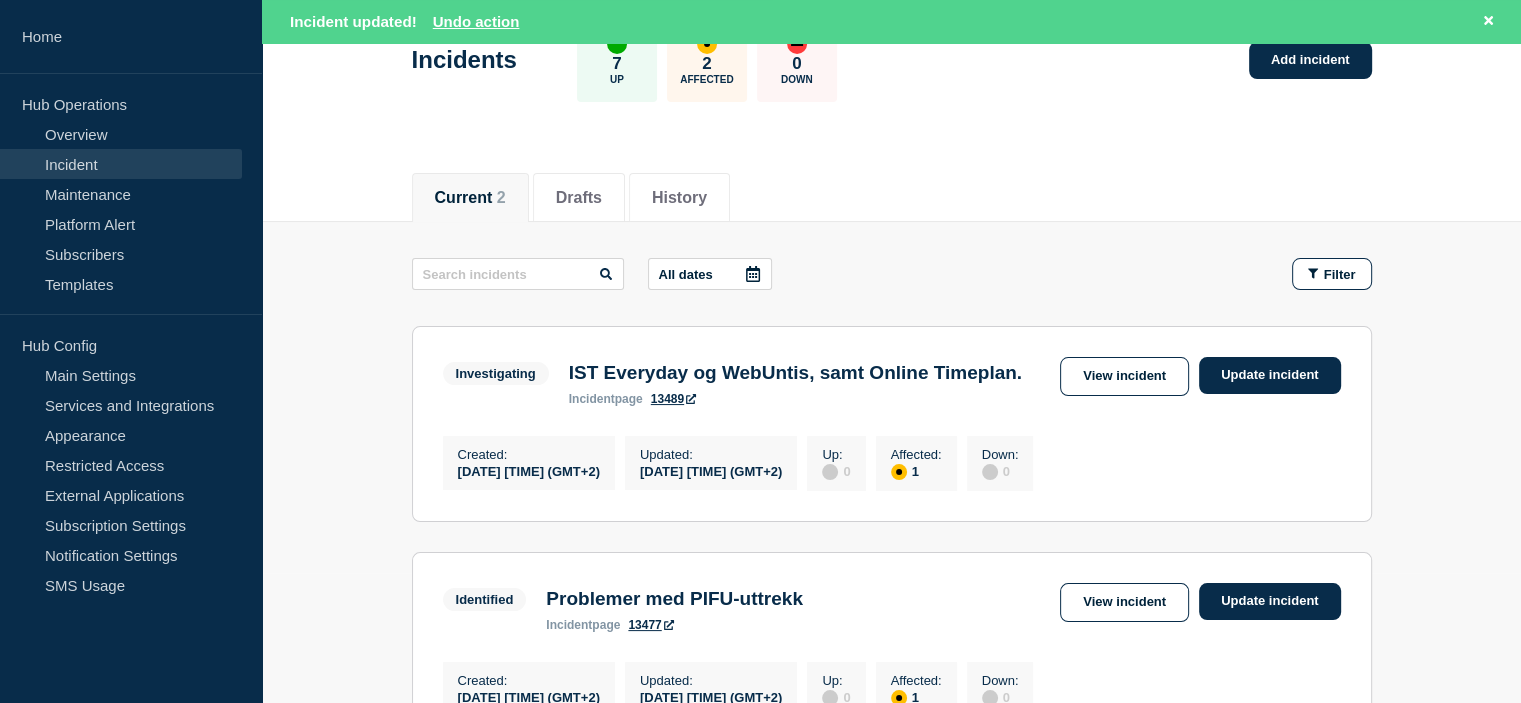scroll, scrollTop: 0, scrollLeft: 0, axis: both 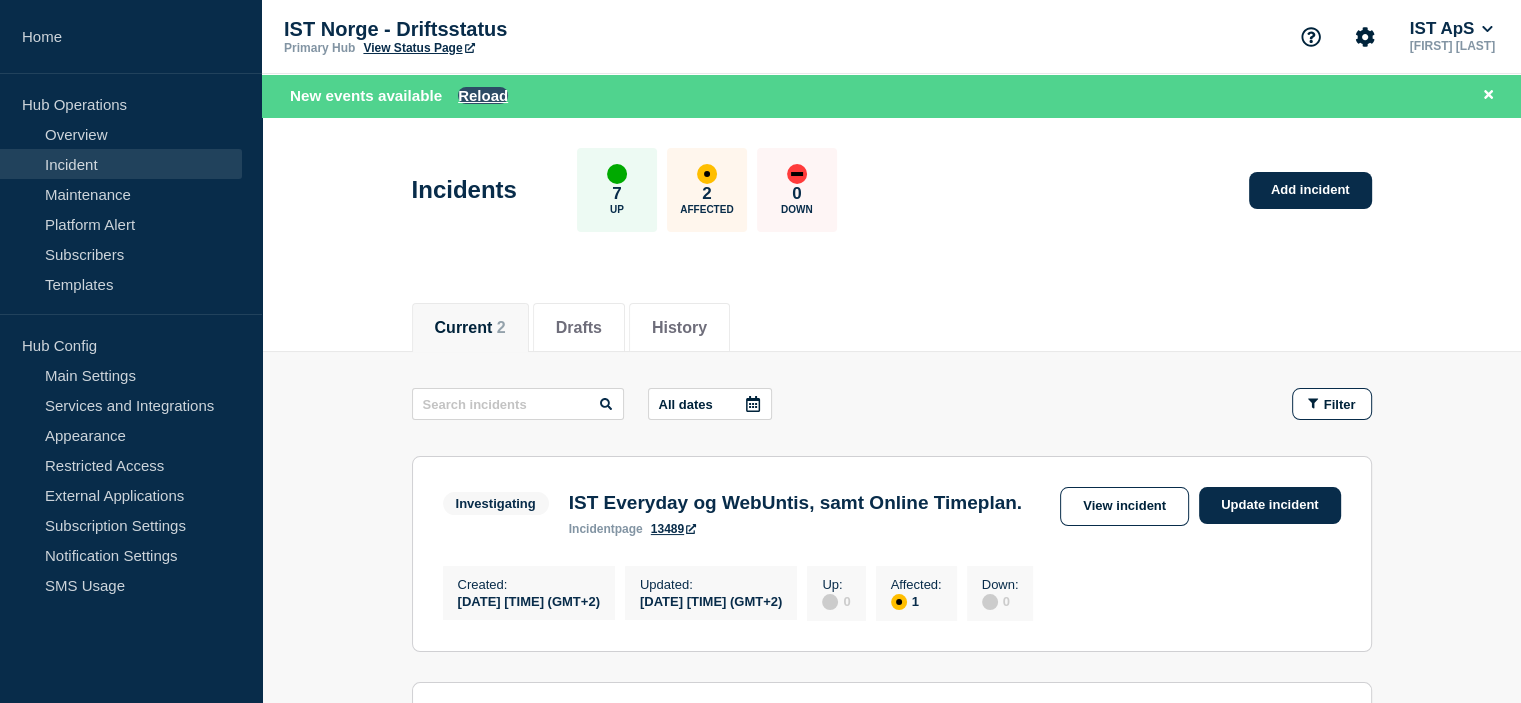 click on "Reload" at bounding box center (483, 95) 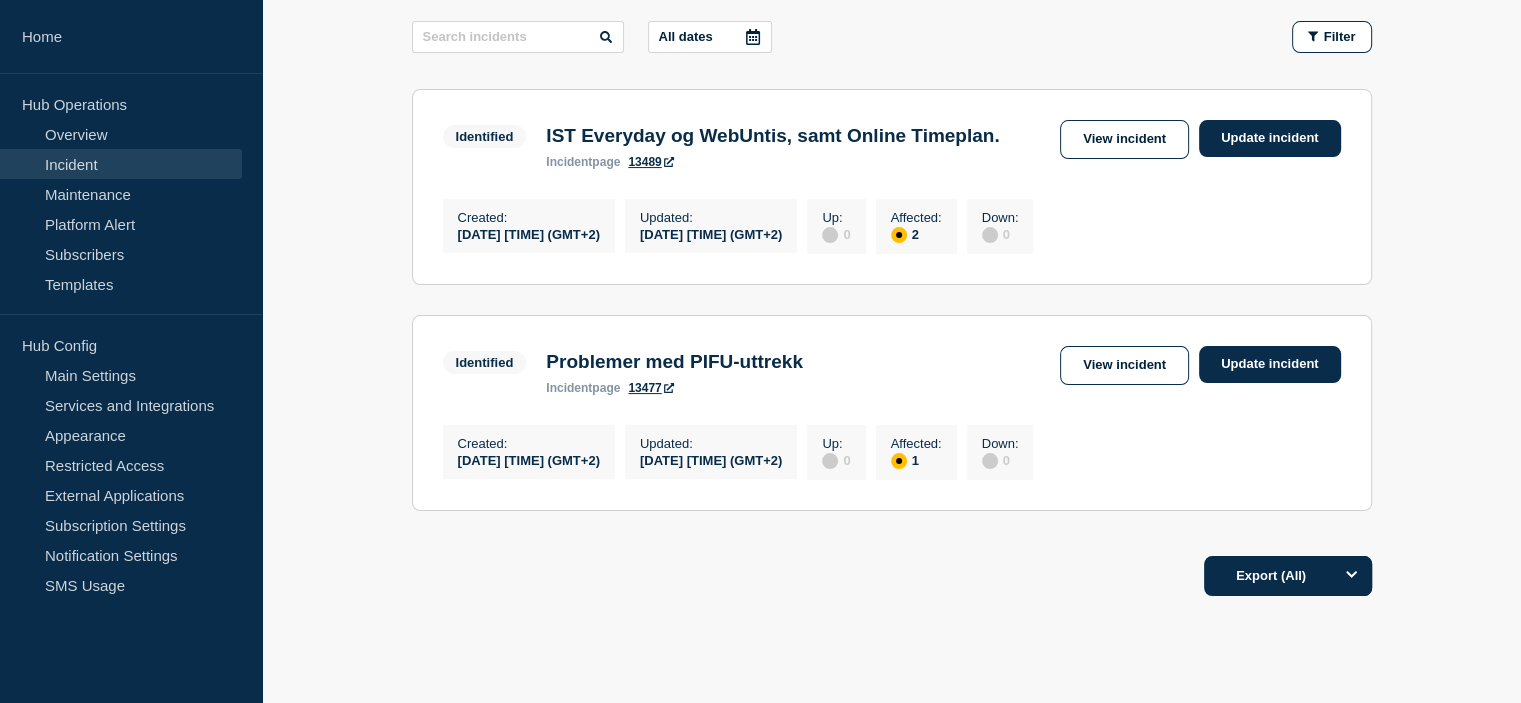 scroll, scrollTop: 333, scrollLeft: 0, axis: vertical 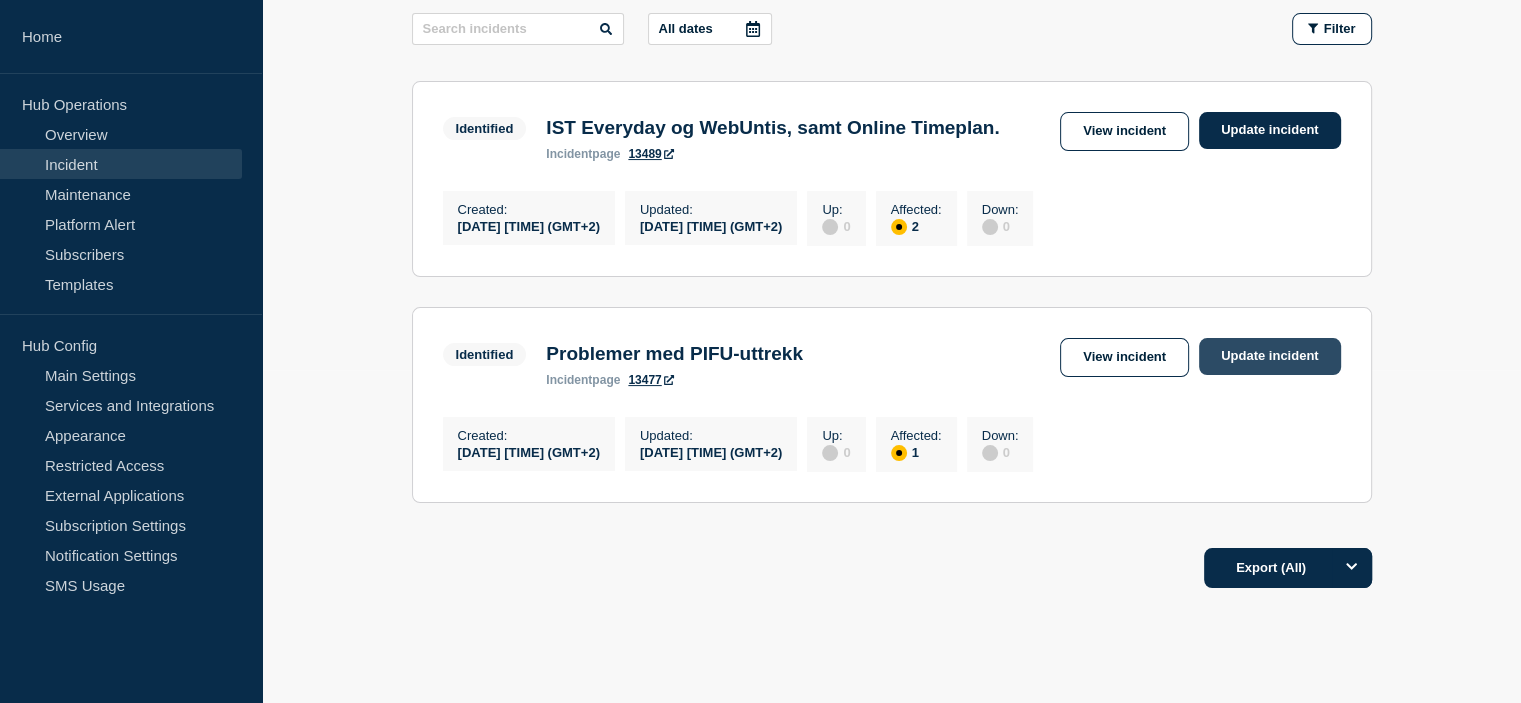click on "Update incident" at bounding box center [1270, 356] 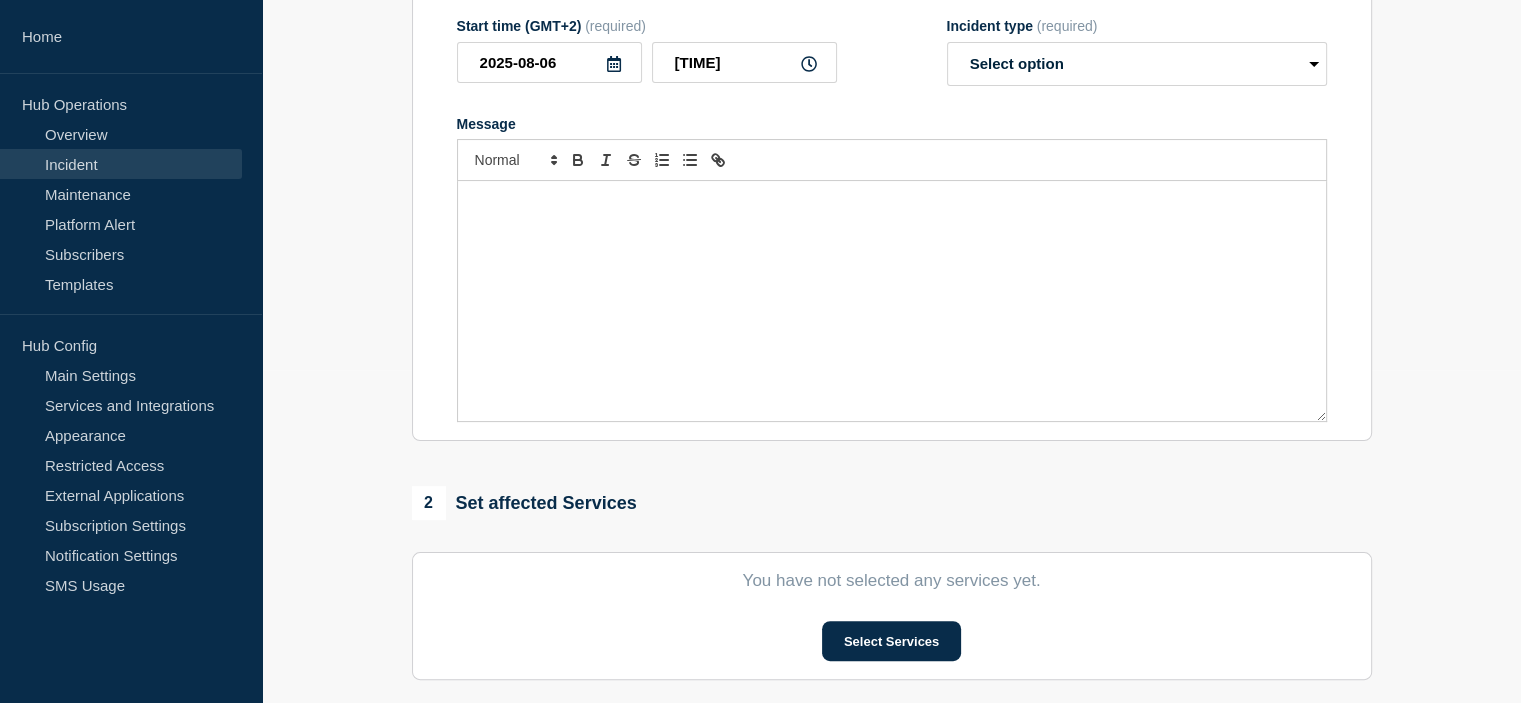 type on "Problemer med PIFU-uttrekk" 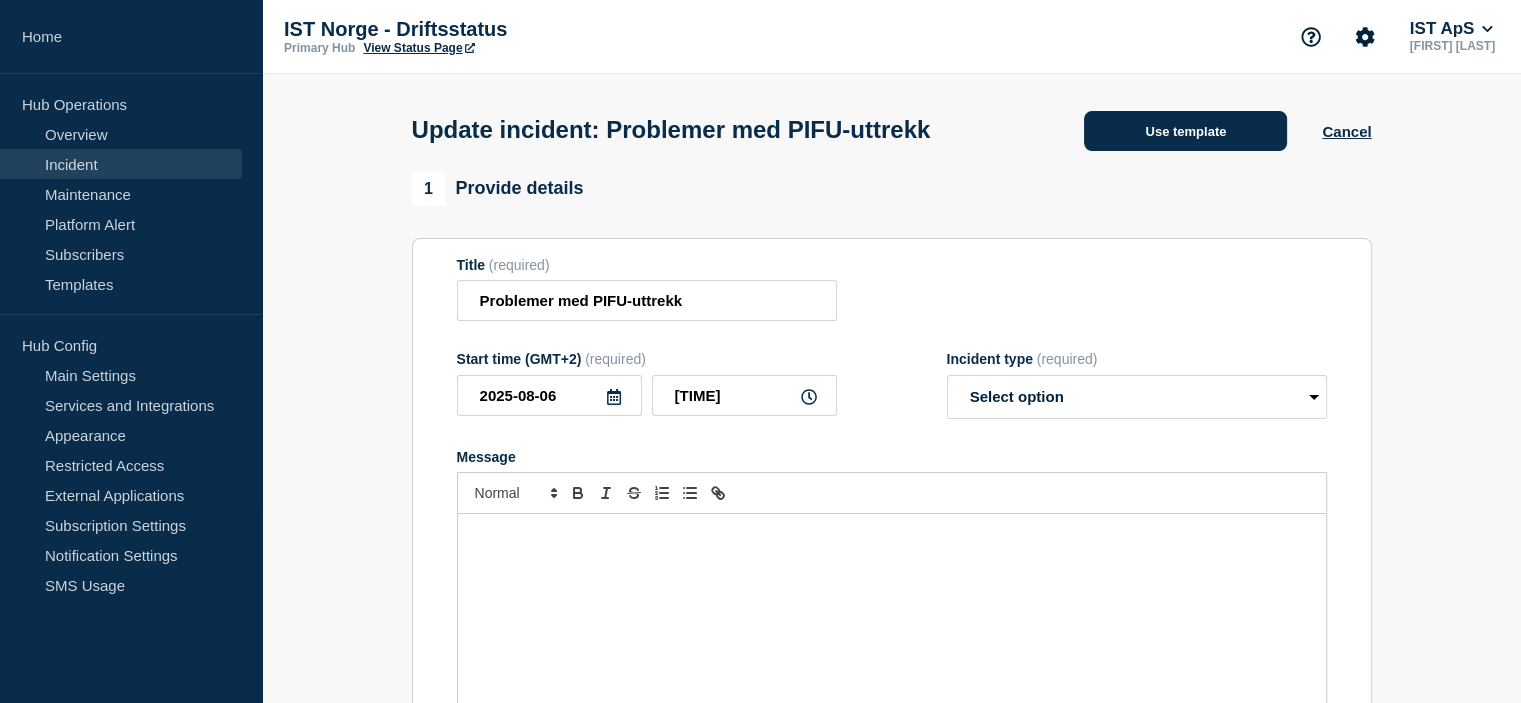 scroll, scrollTop: 0, scrollLeft: 0, axis: both 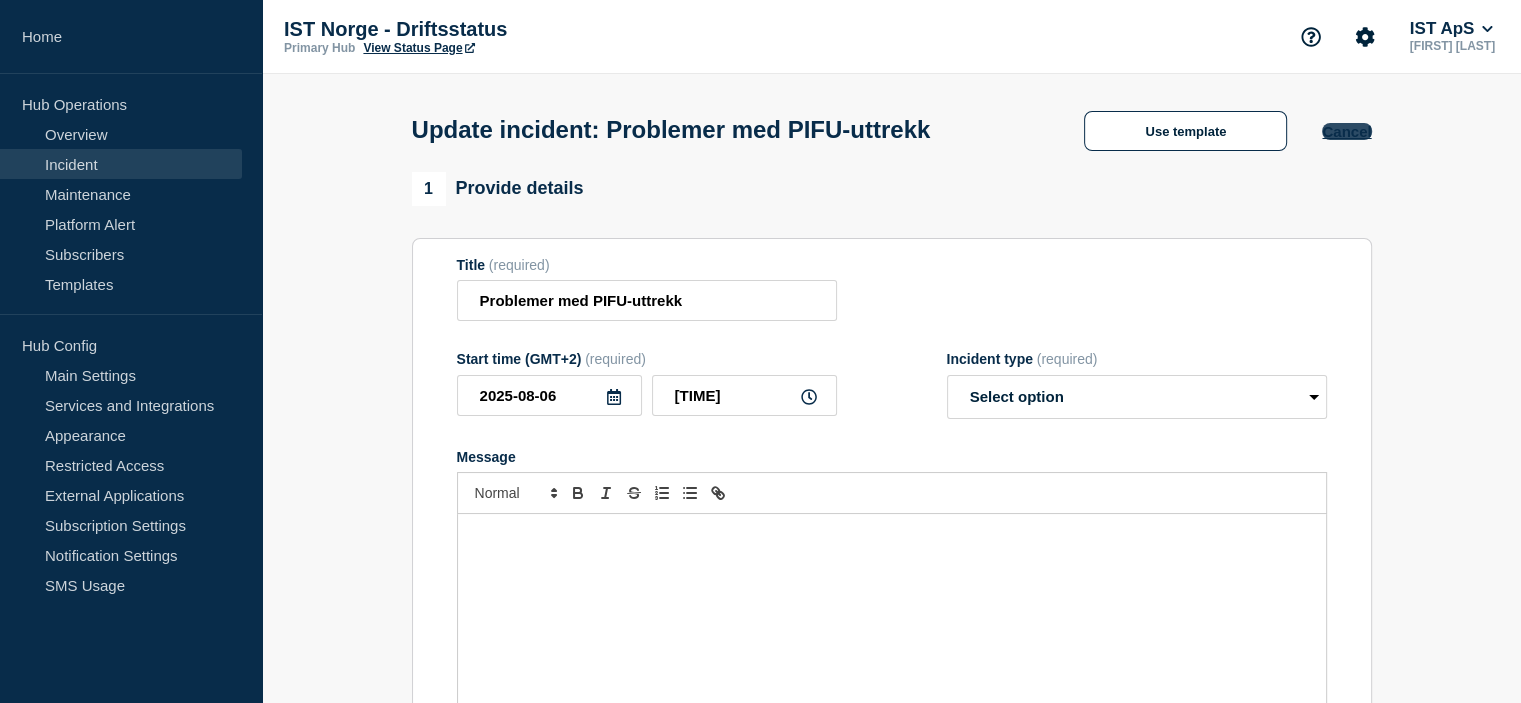 click on "Cancel" at bounding box center [1346, 131] 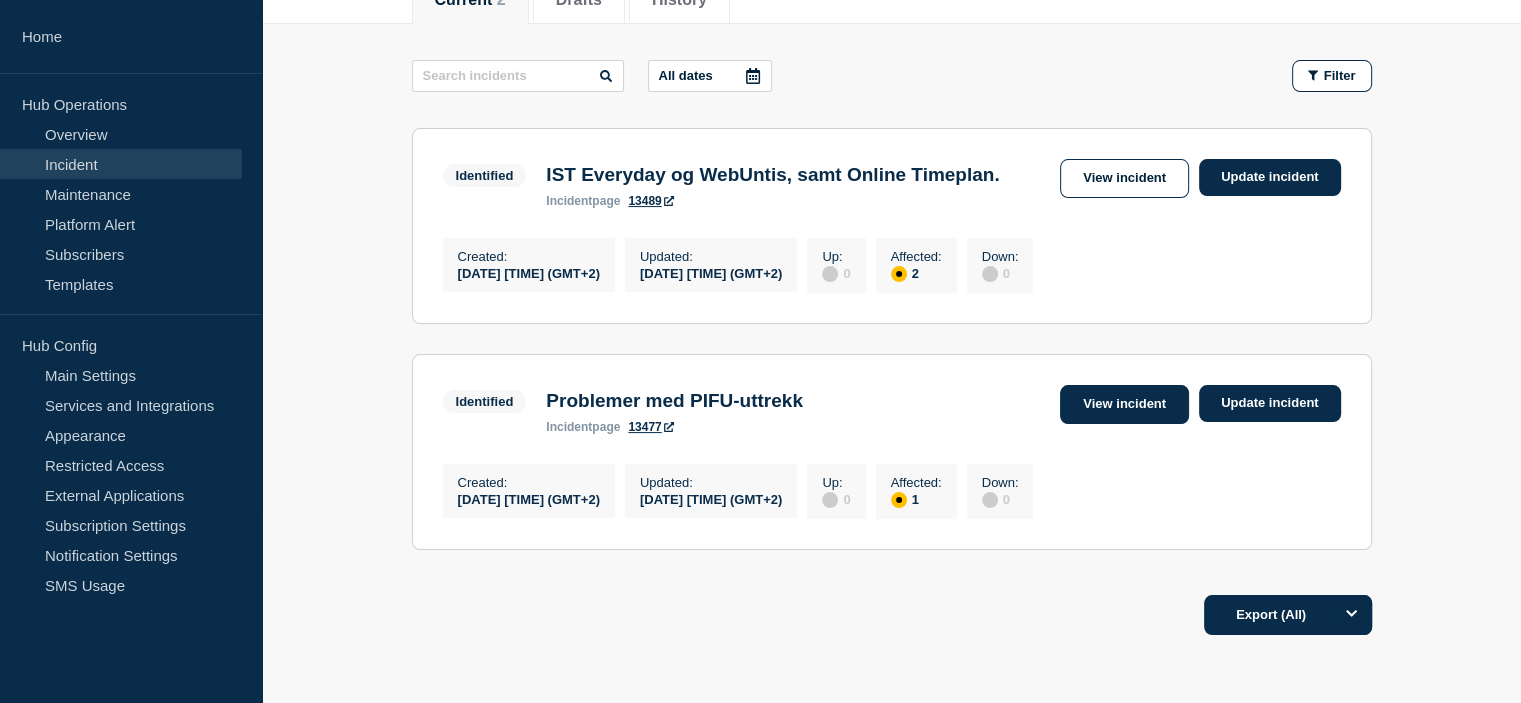 scroll, scrollTop: 433, scrollLeft: 0, axis: vertical 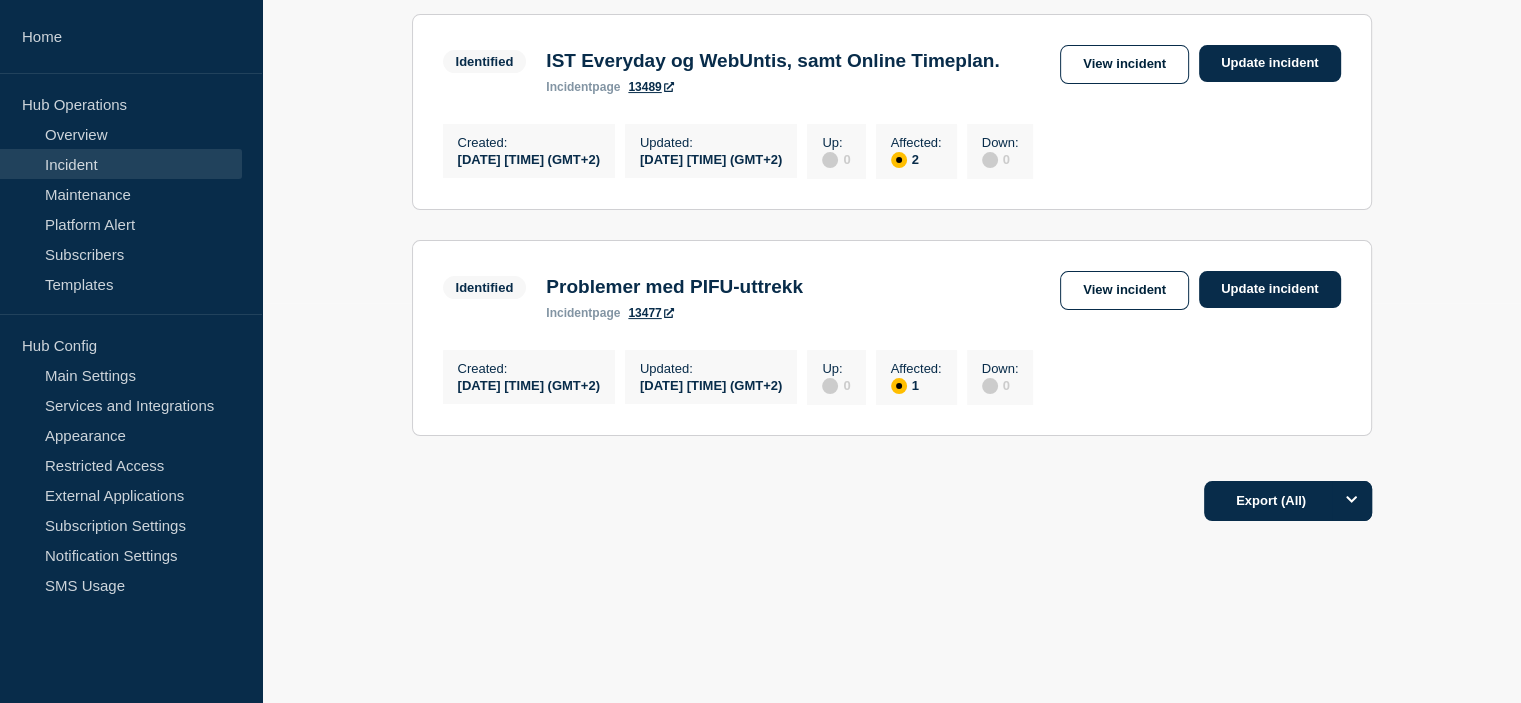 click on "Problemer med PIFU-uttrekk" at bounding box center (674, 287) 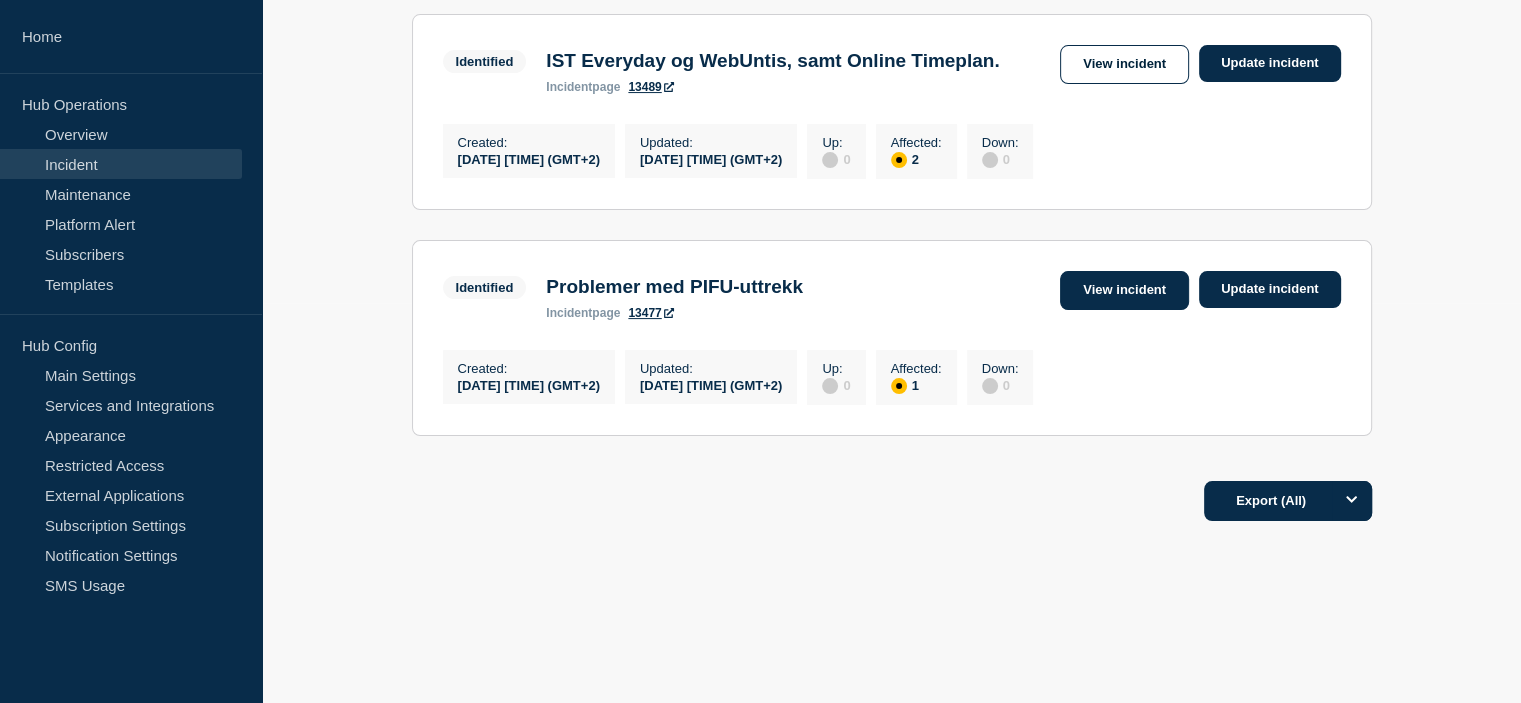 click on "View incident" at bounding box center [1124, 290] 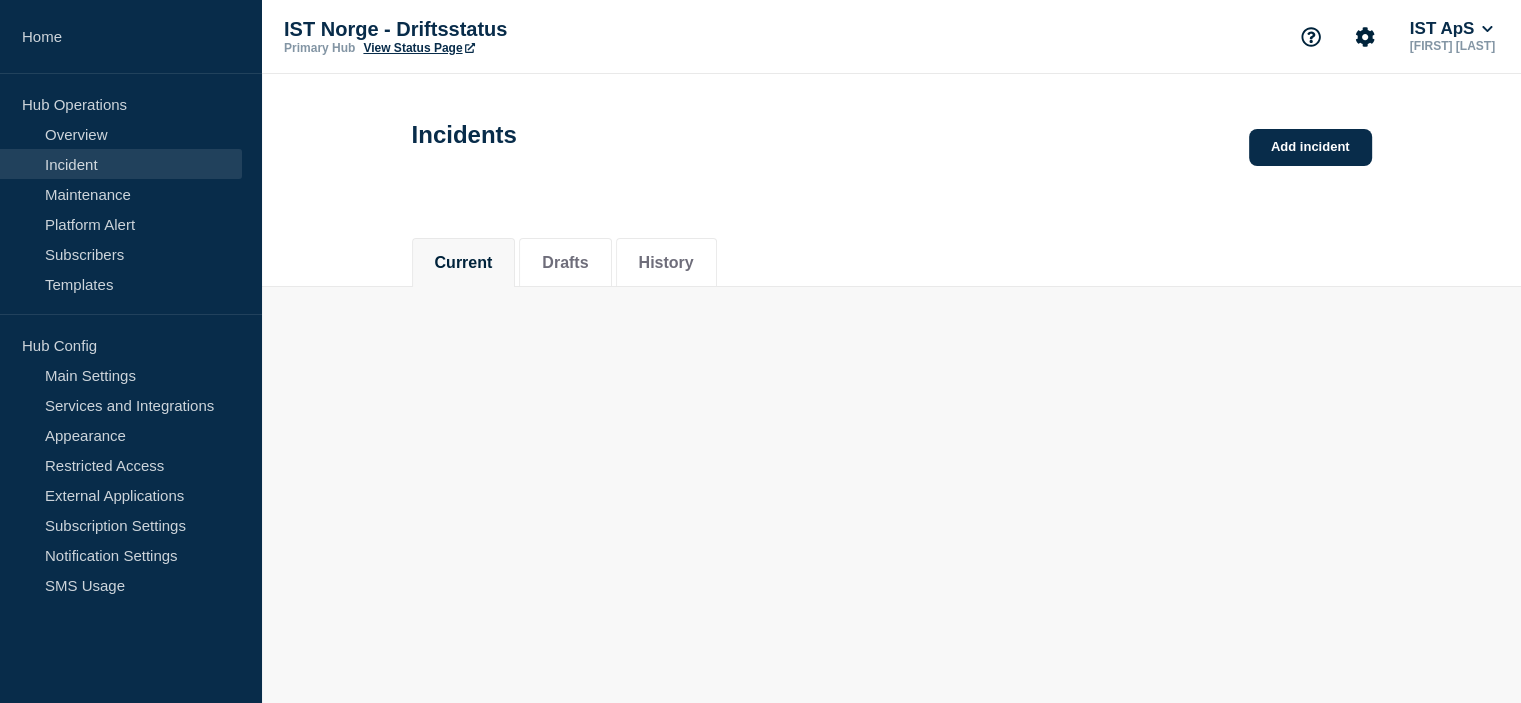 scroll, scrollTop: 0, scrollLeft: 0, axis: both 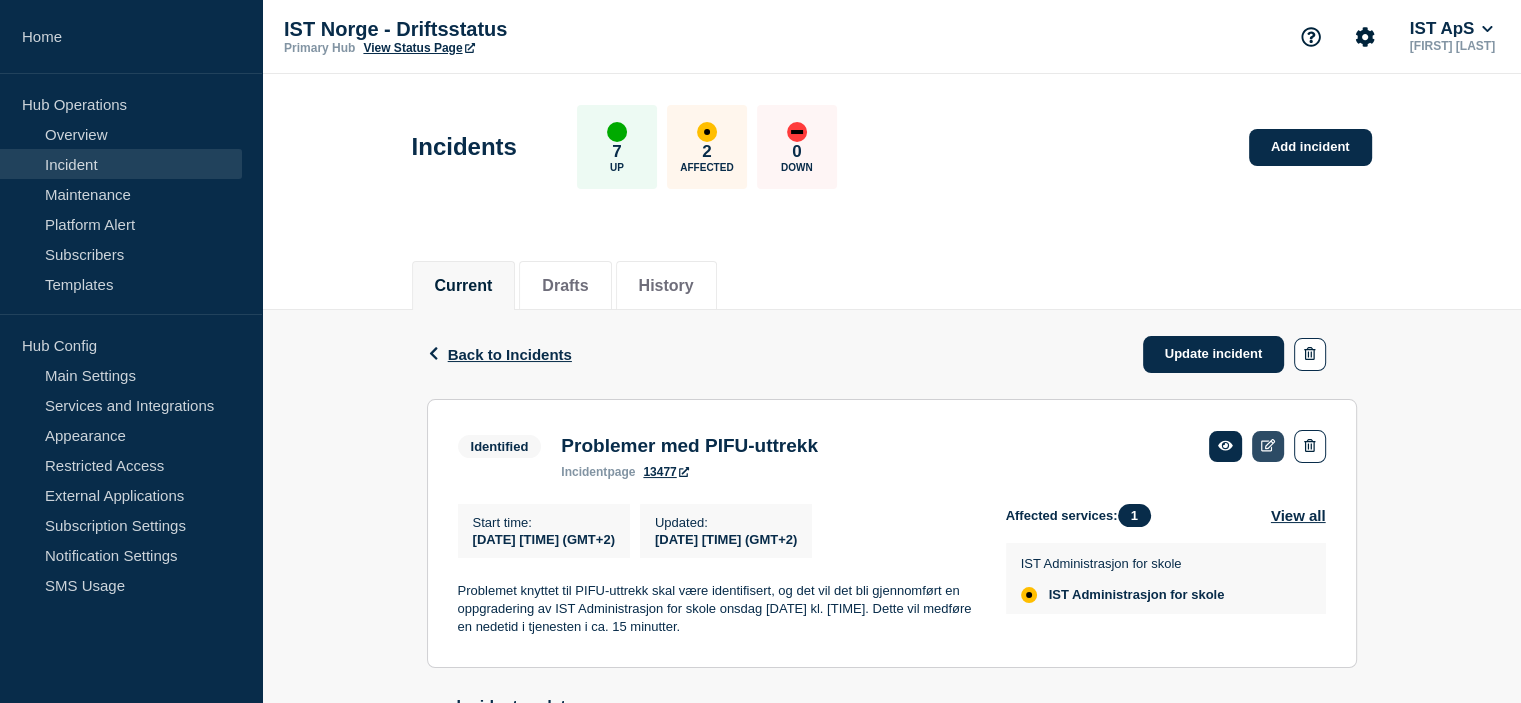 click 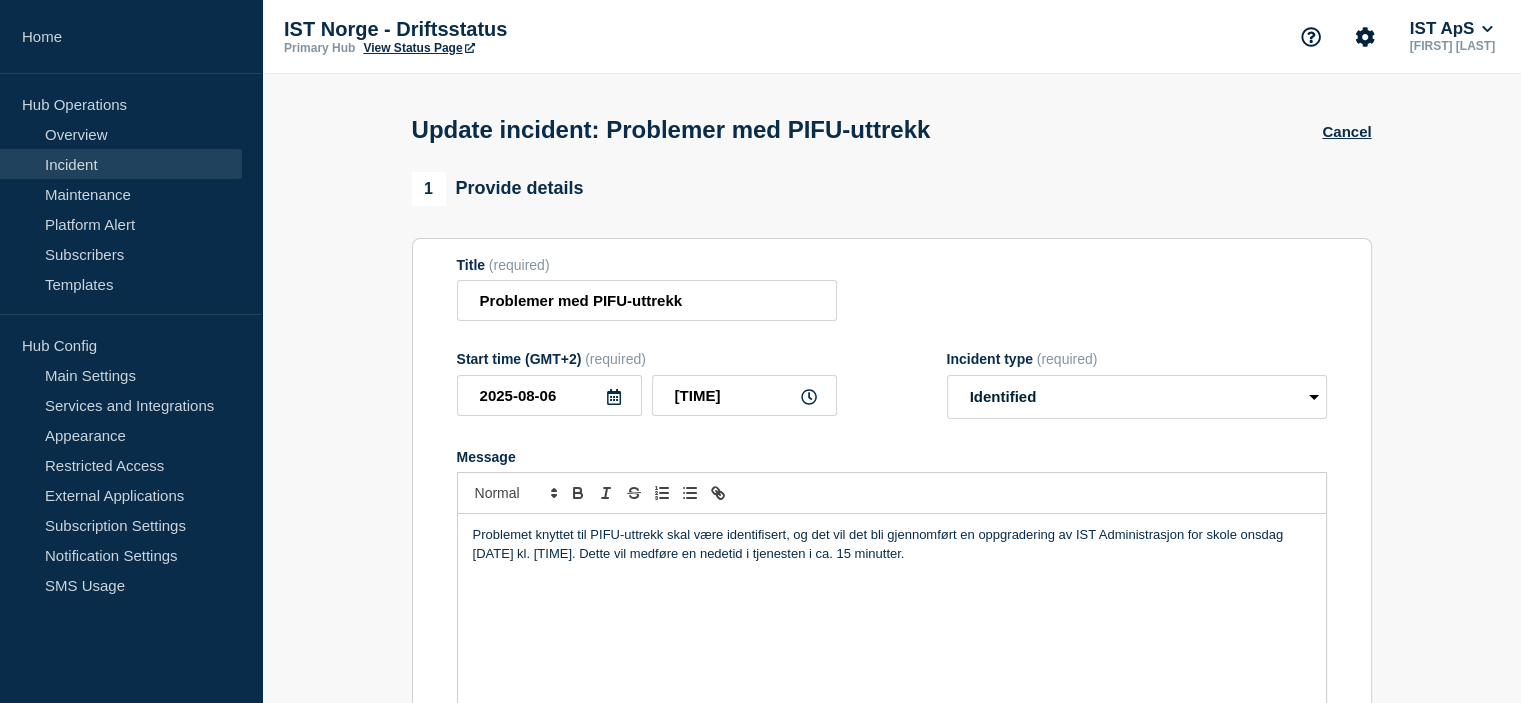 click on "Problemet knyttet til PIFU-uttrekk skal være identifisert, og det vil det bli gjennomført en oppgradering av IST Administrasjon for skole onsdag [DATE] kl. [TIME]. Dette vil medføre en nedetid i tjenesten i ca. 15 minutter." at bounding box center [892, 544] 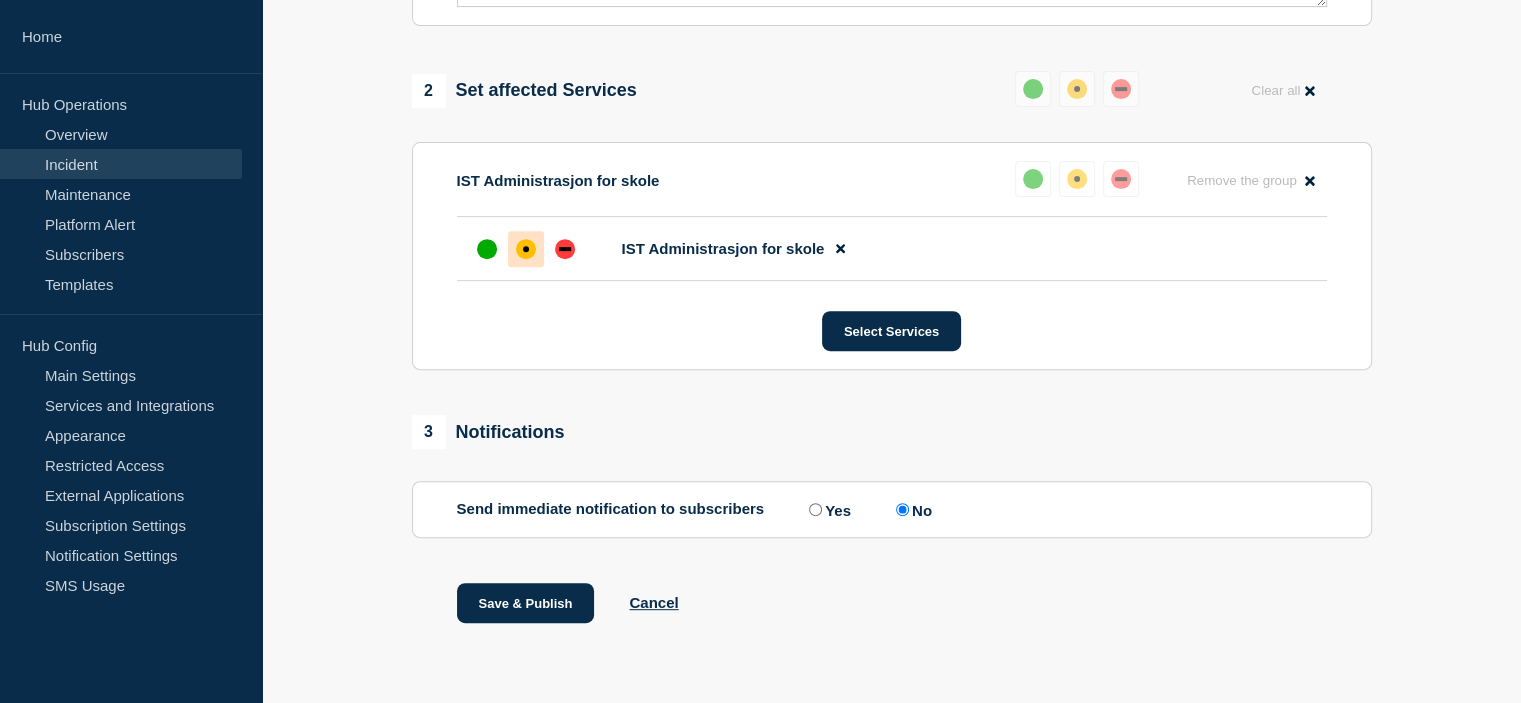 scroll, scrollTop: 757, scrollLeft: 0, axis: vertical 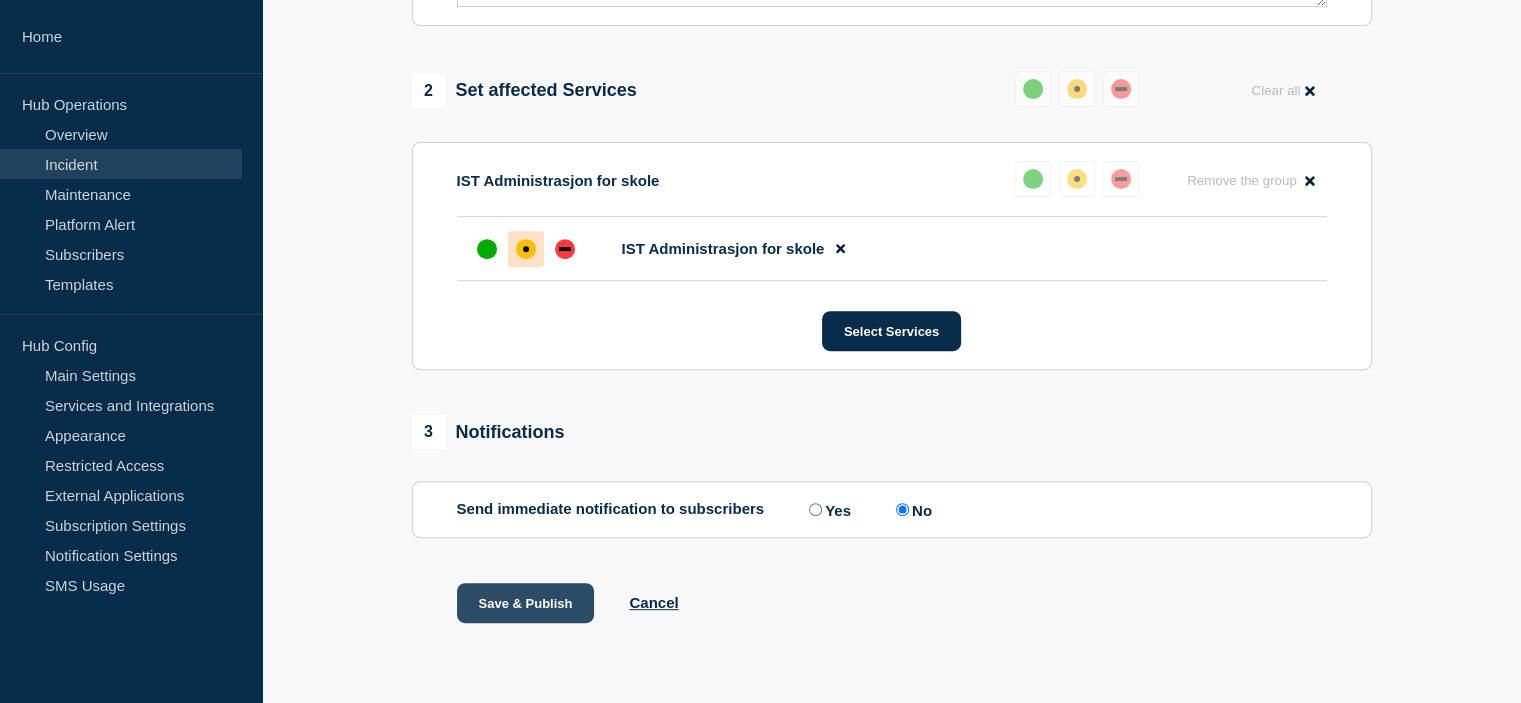 click on "Save & Publish" at bounding box center [526, 603] 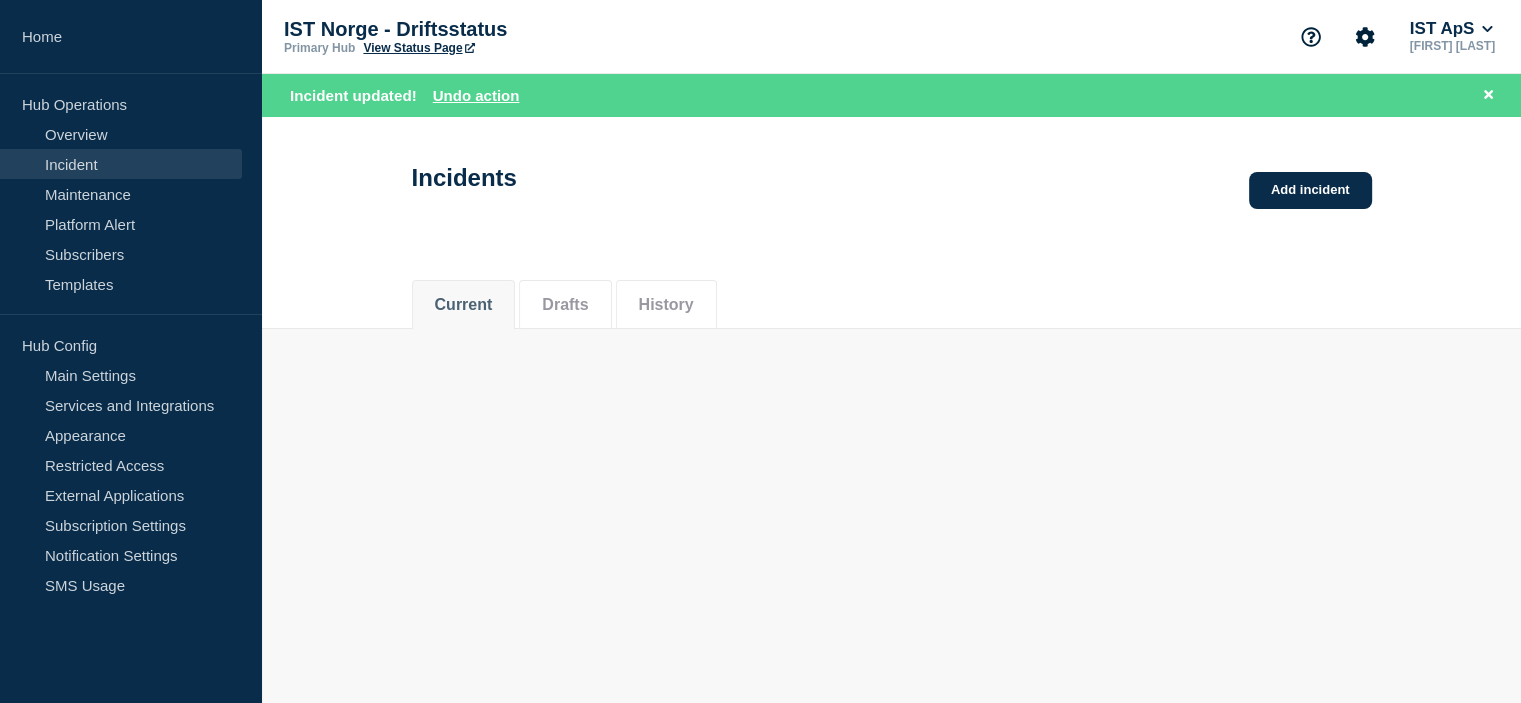 scroll, scrollTop: 0, scrollLeft: 0, axis: both 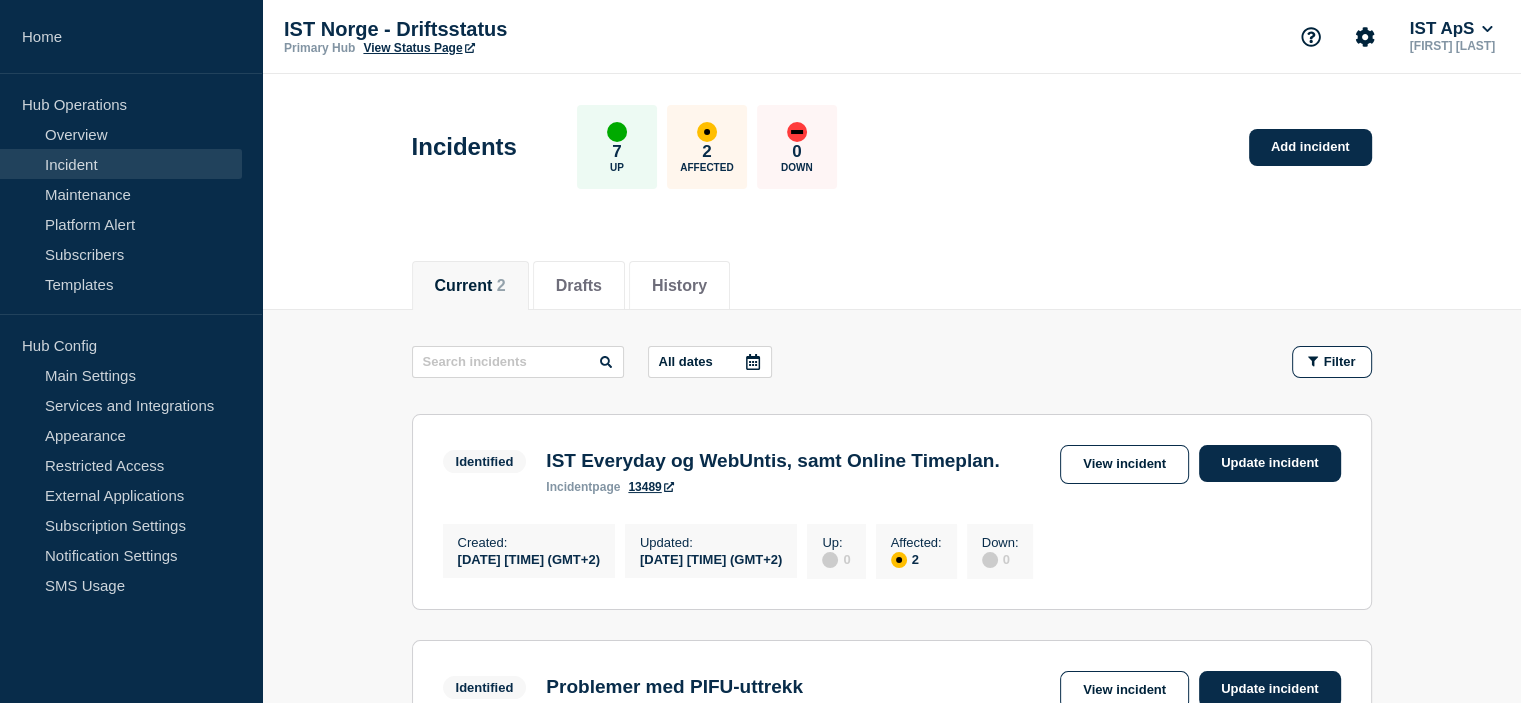 click on "Incident" at bounding box center (121, 164) 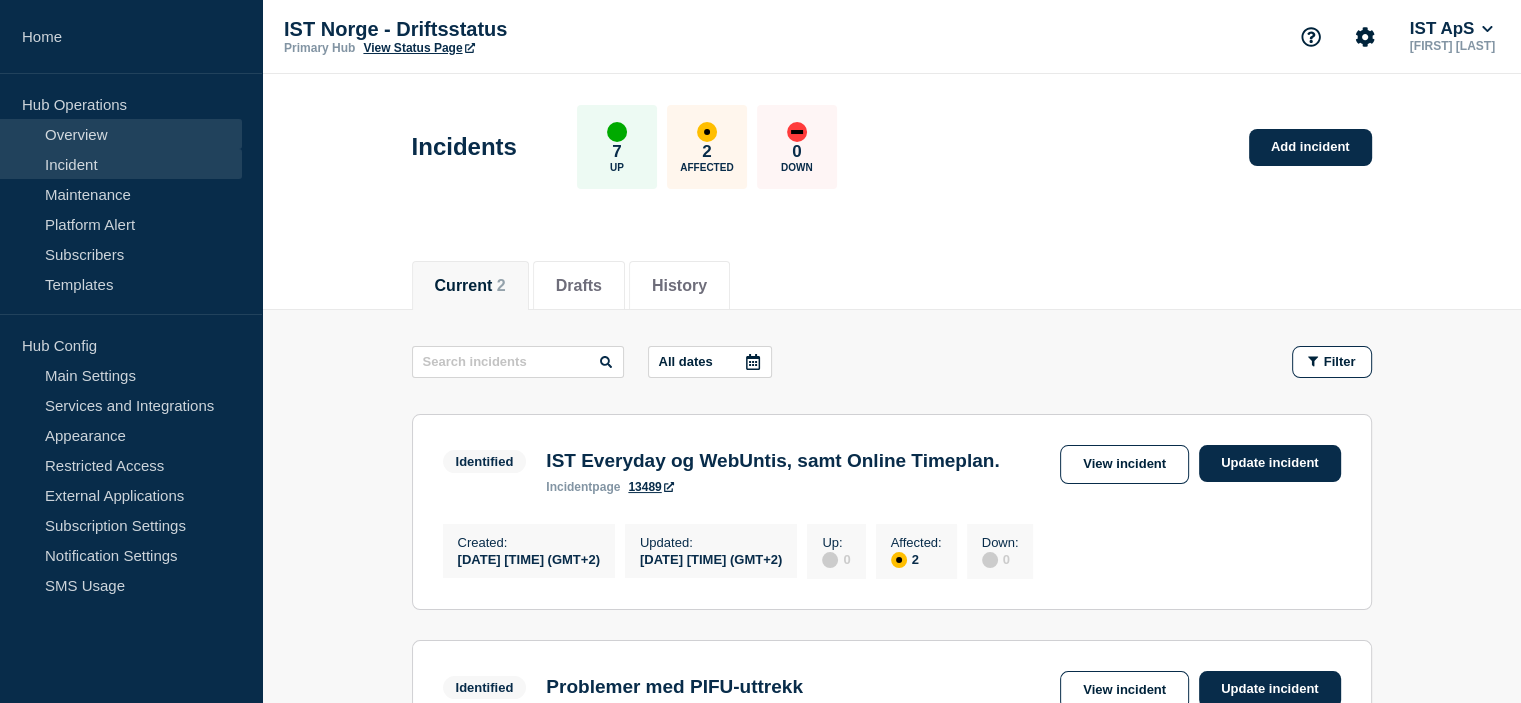 click on "Overview" at bounding box center (121, 134) 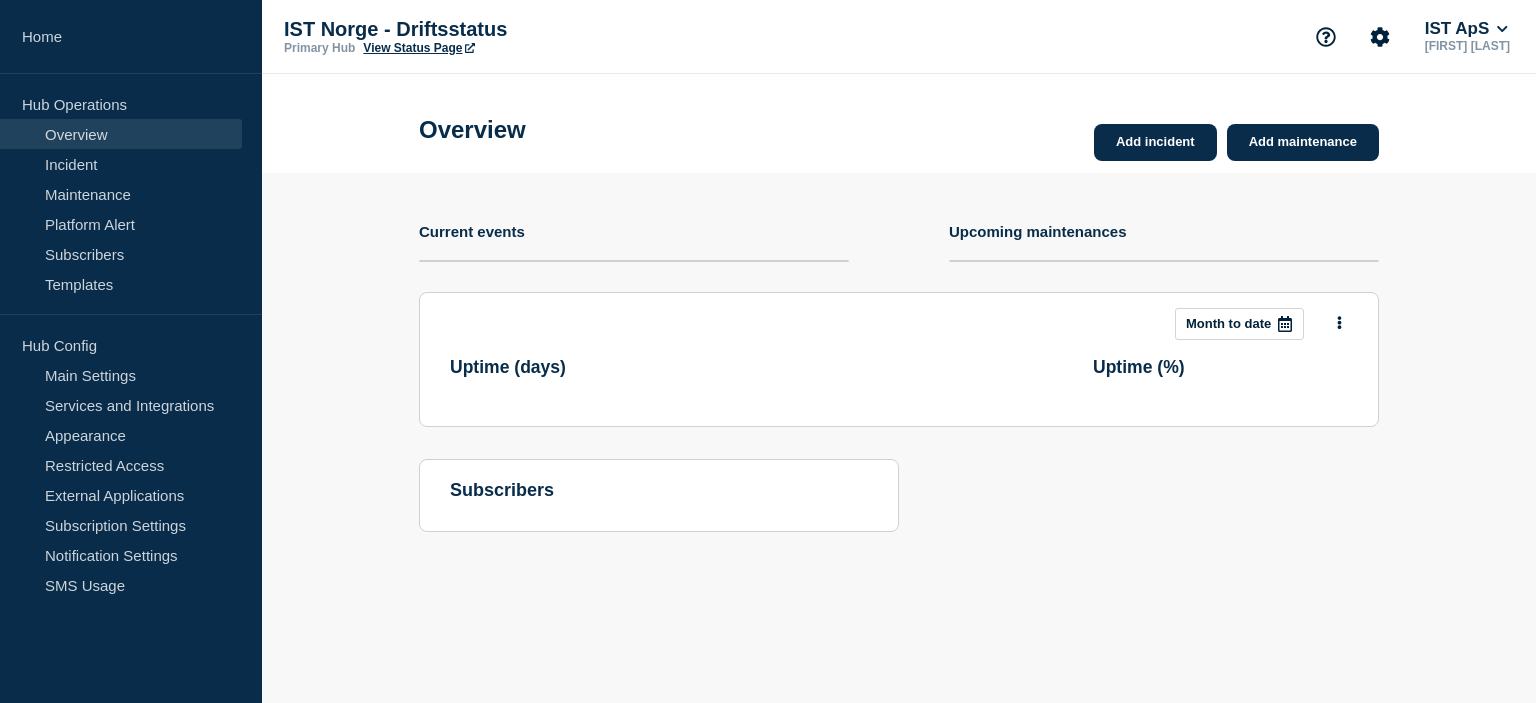 click on "Overview" at bounding box center [121, 134] 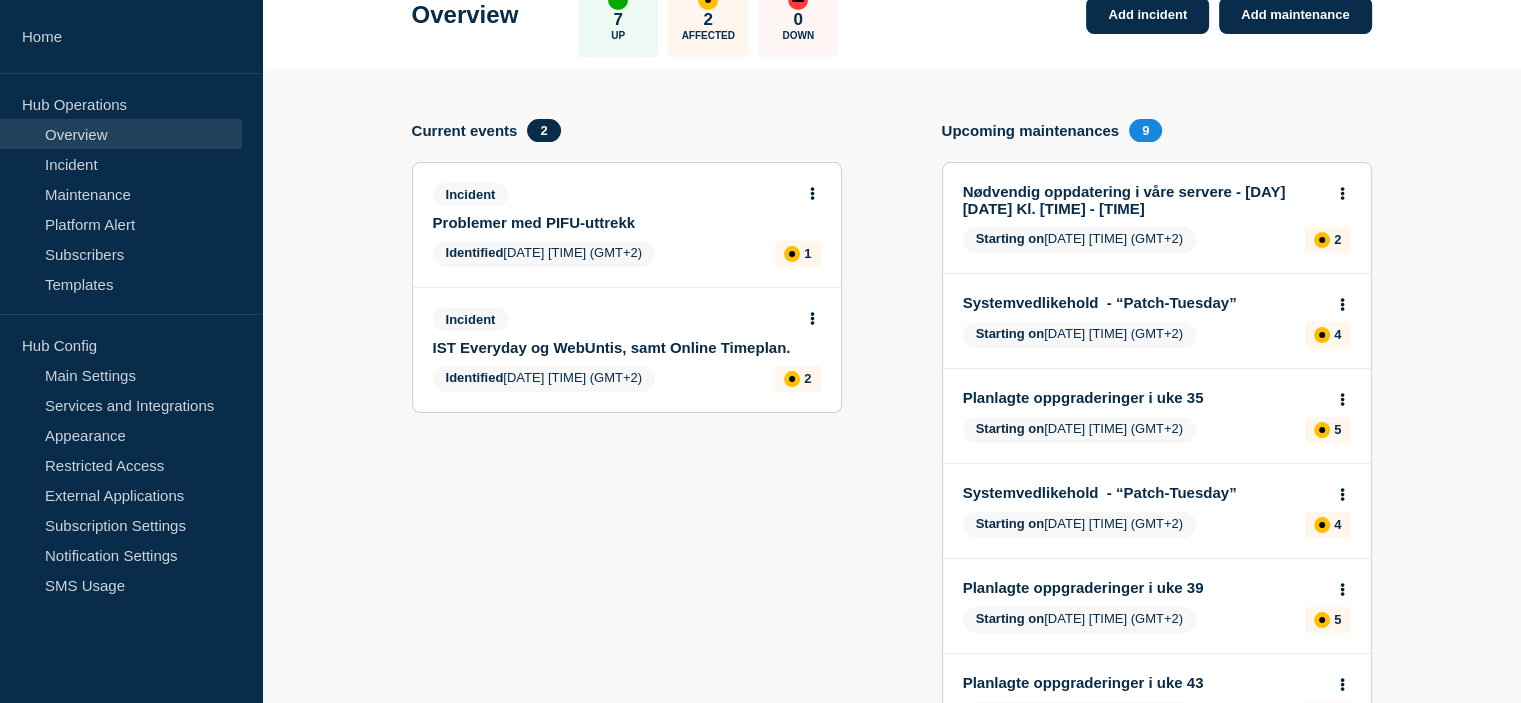 scroll, scrollTop: 133, scrollLeft: 0, axis: vertical 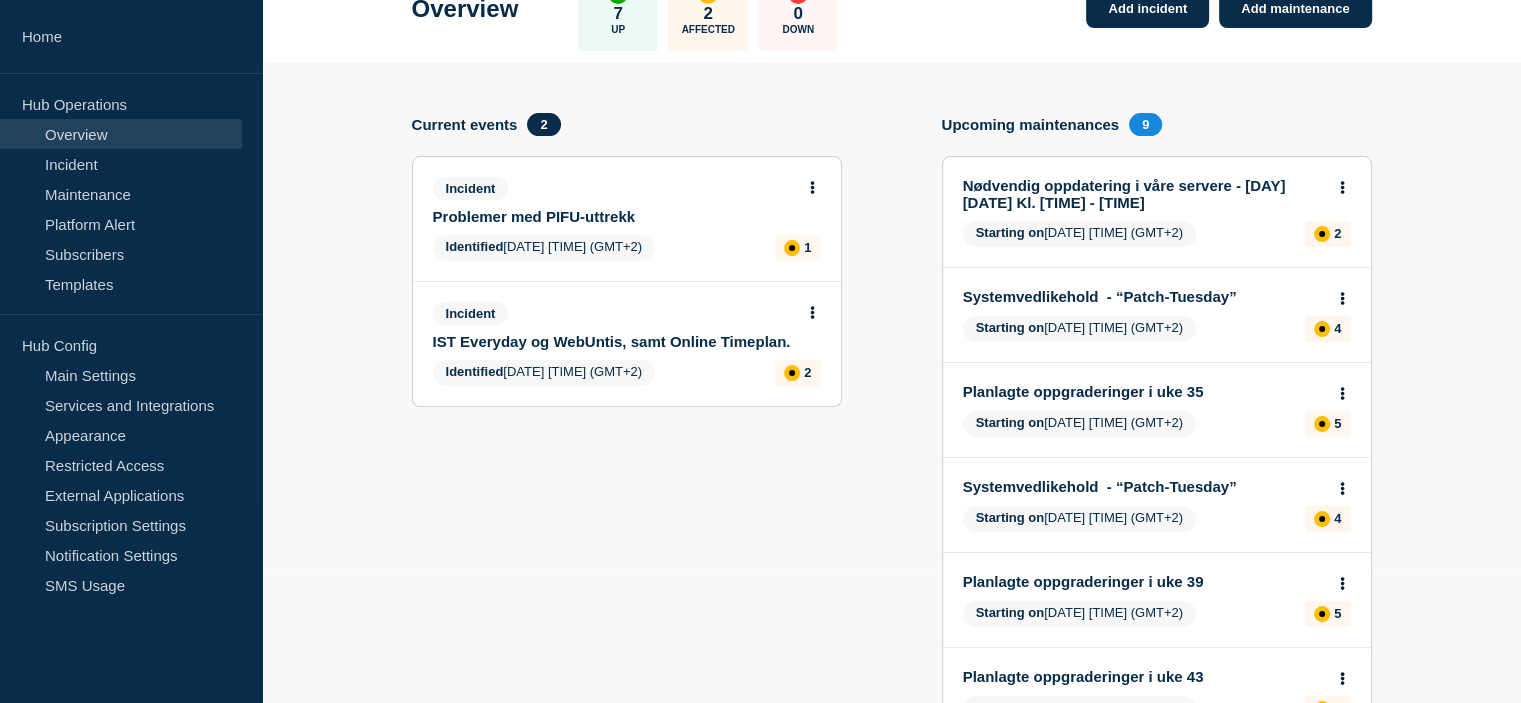 click on "Nødvendig oppdatering i våre servere - Onsdag [DATE] Kl. [TIME] - [TIME]" at bounding box center [1143, 194] 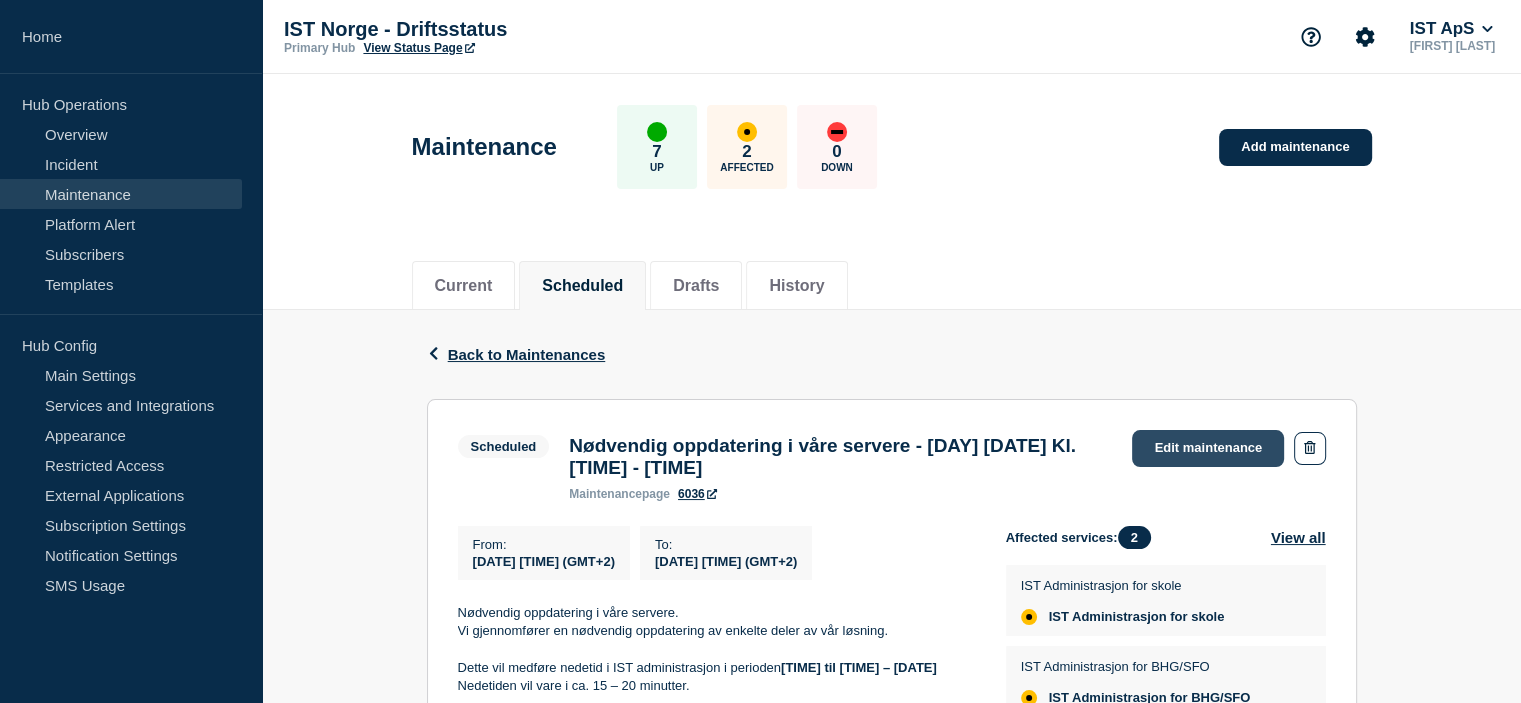 click on "Edit maintenance" 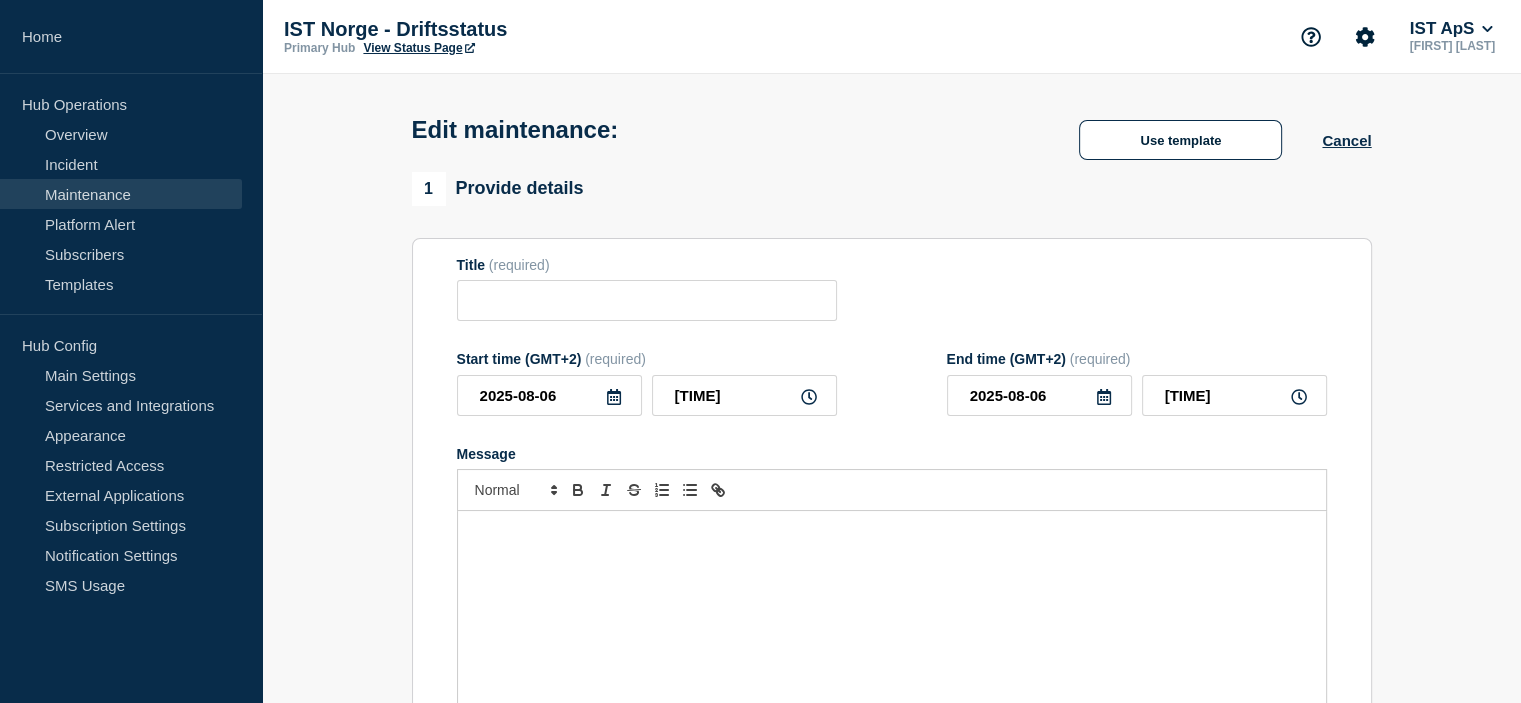 type on "Nødvendig oppdatering i våre servere - Onsdag [DATE] Kl. [TIME] - [TIME]" 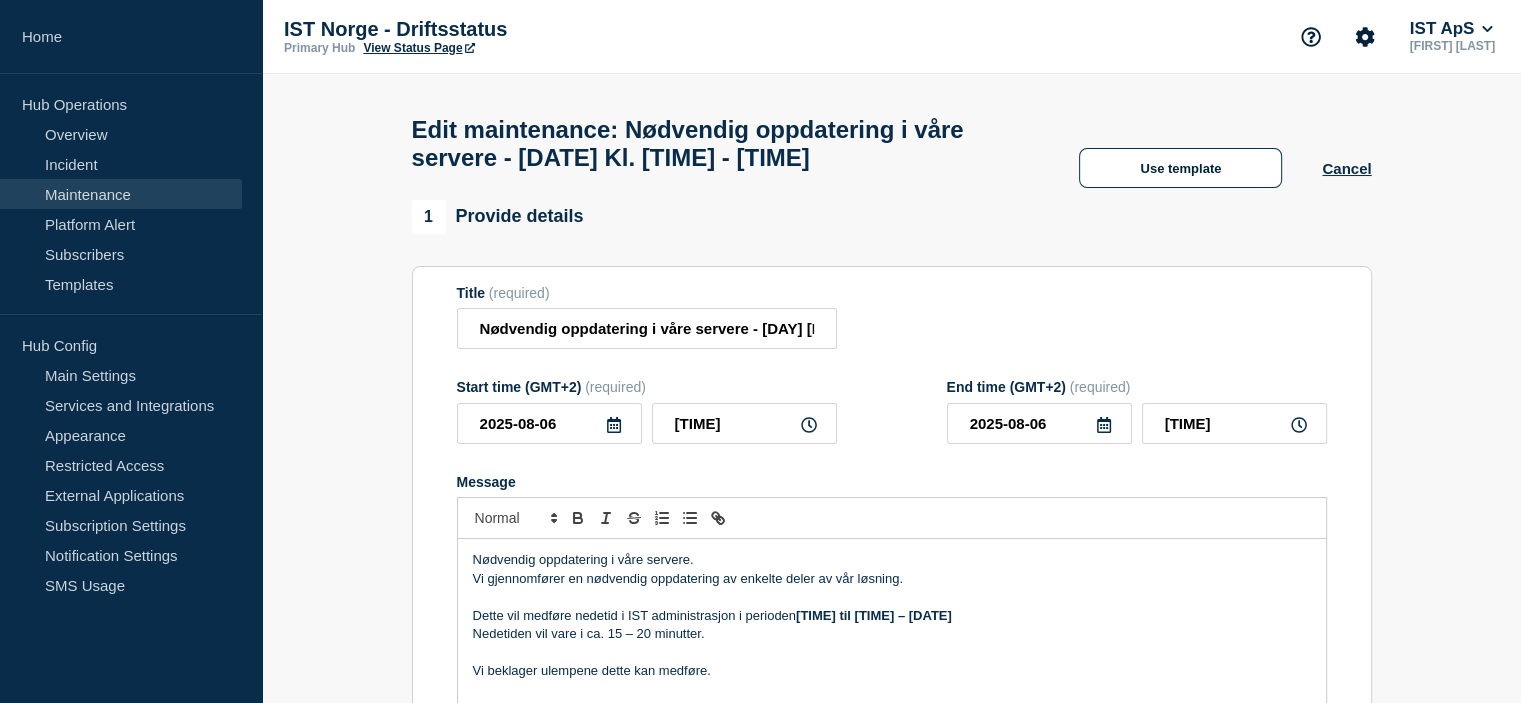 click on "Edit maintenance: Nødvendig oppdatering i våre servere - Onsdag 6.aug.2025 Kl. 17:00 - 17:15" 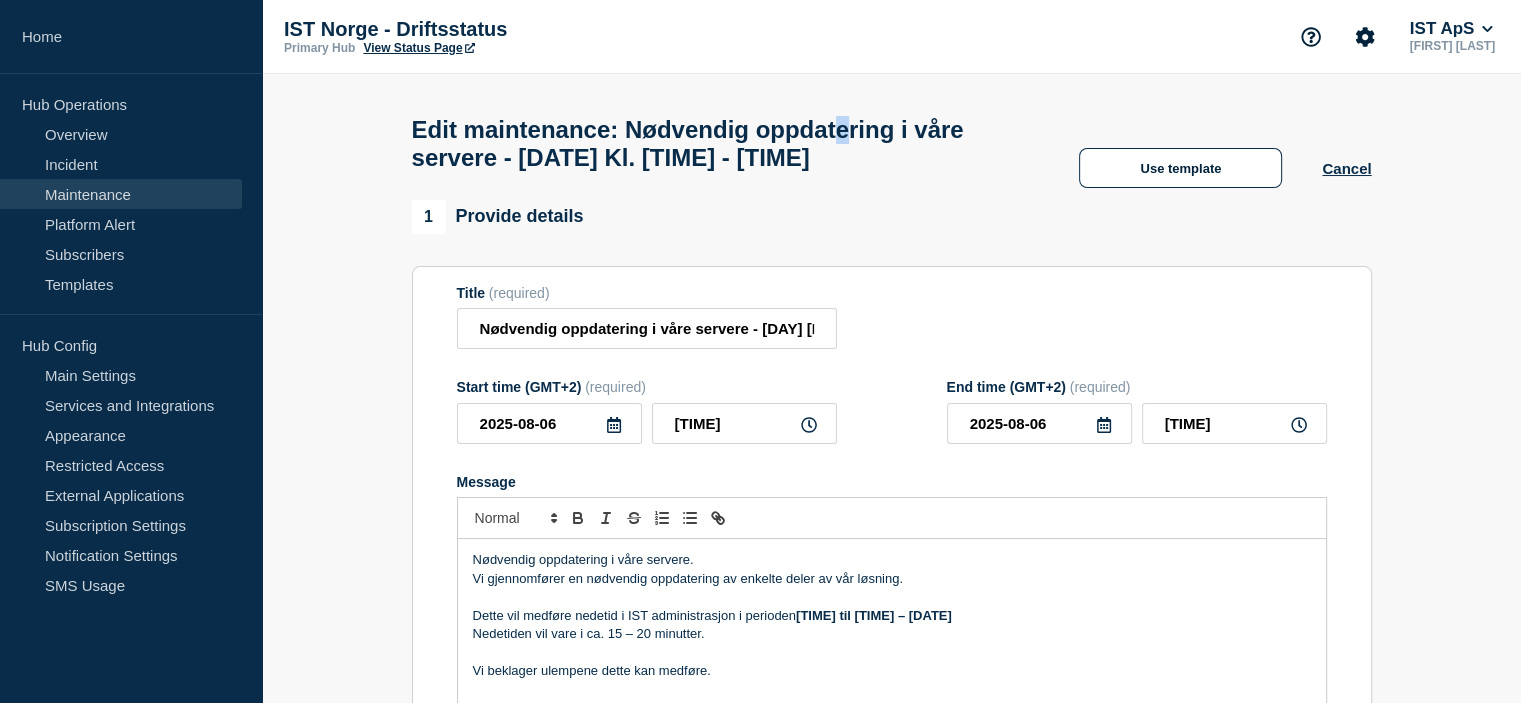 click on "Edit maintenance: Nødvendig oppdatering i våre servere - Onsdag 6.aug.2025 Kl. 17:00 - 17:15" 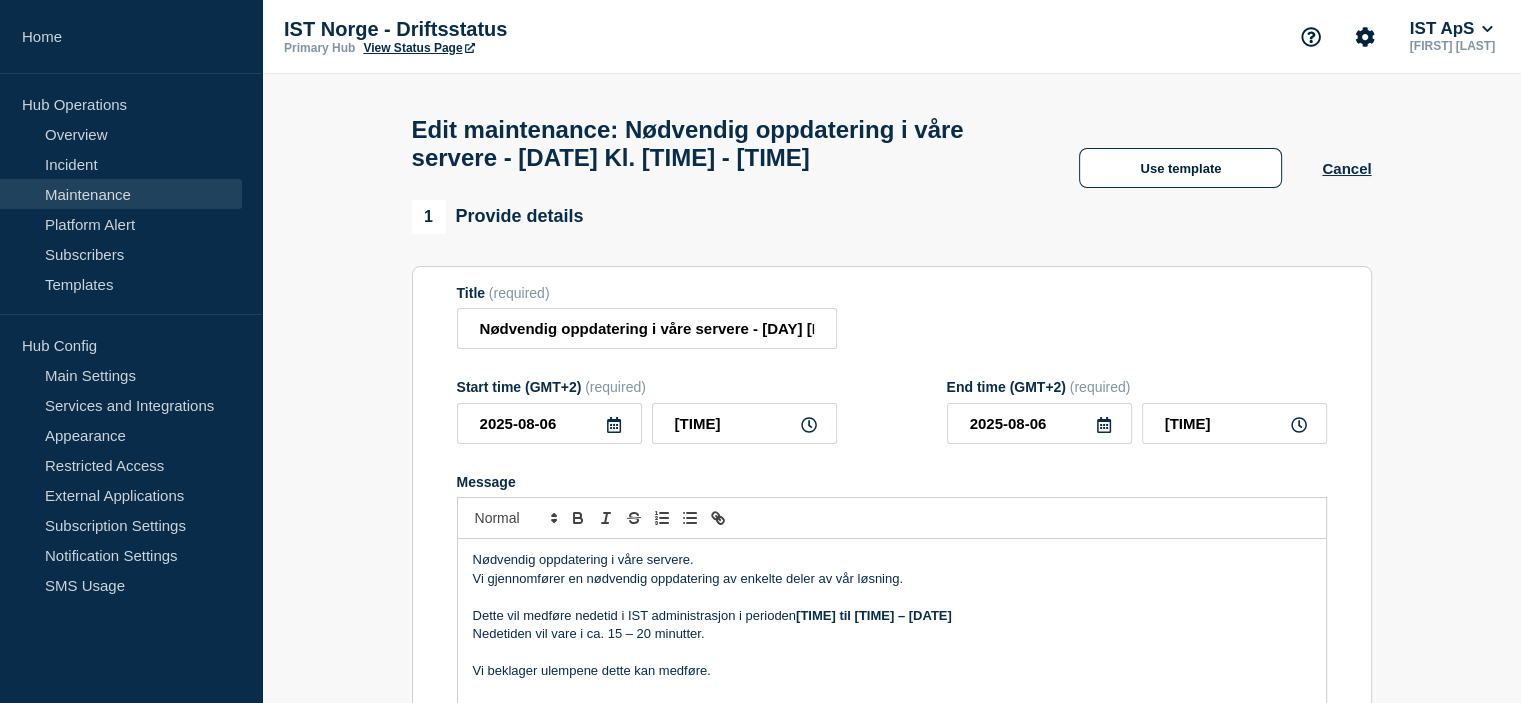click on "Edit maintenance: Nødvendig oppdatering i våre servere - Onsdag 6.aug.2025 Kl. 17:00 - 17:15" 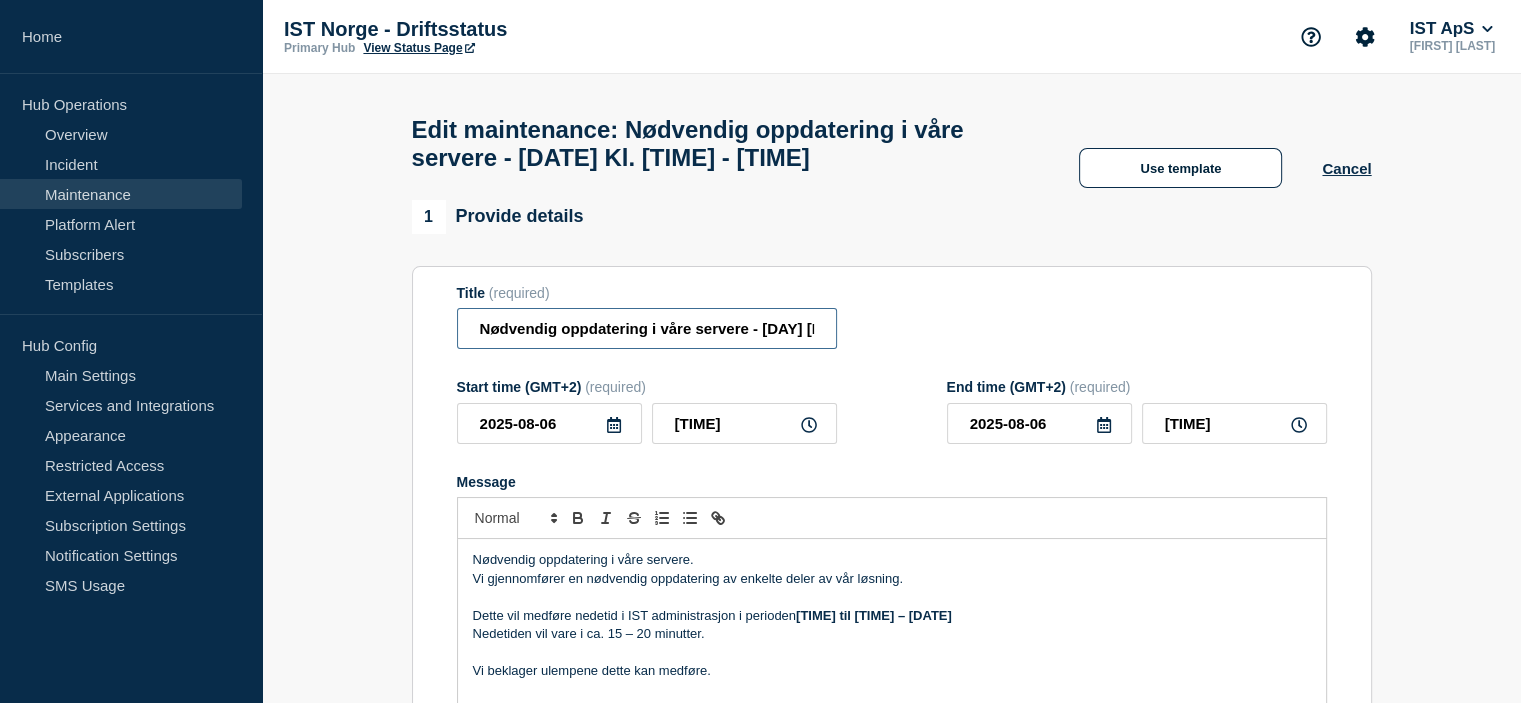 click on "Nødvendig oppdatering i våre servere - Onsdag [DATE] Kl. [TIME] - [TIME]" at bounding box center [647, 328] 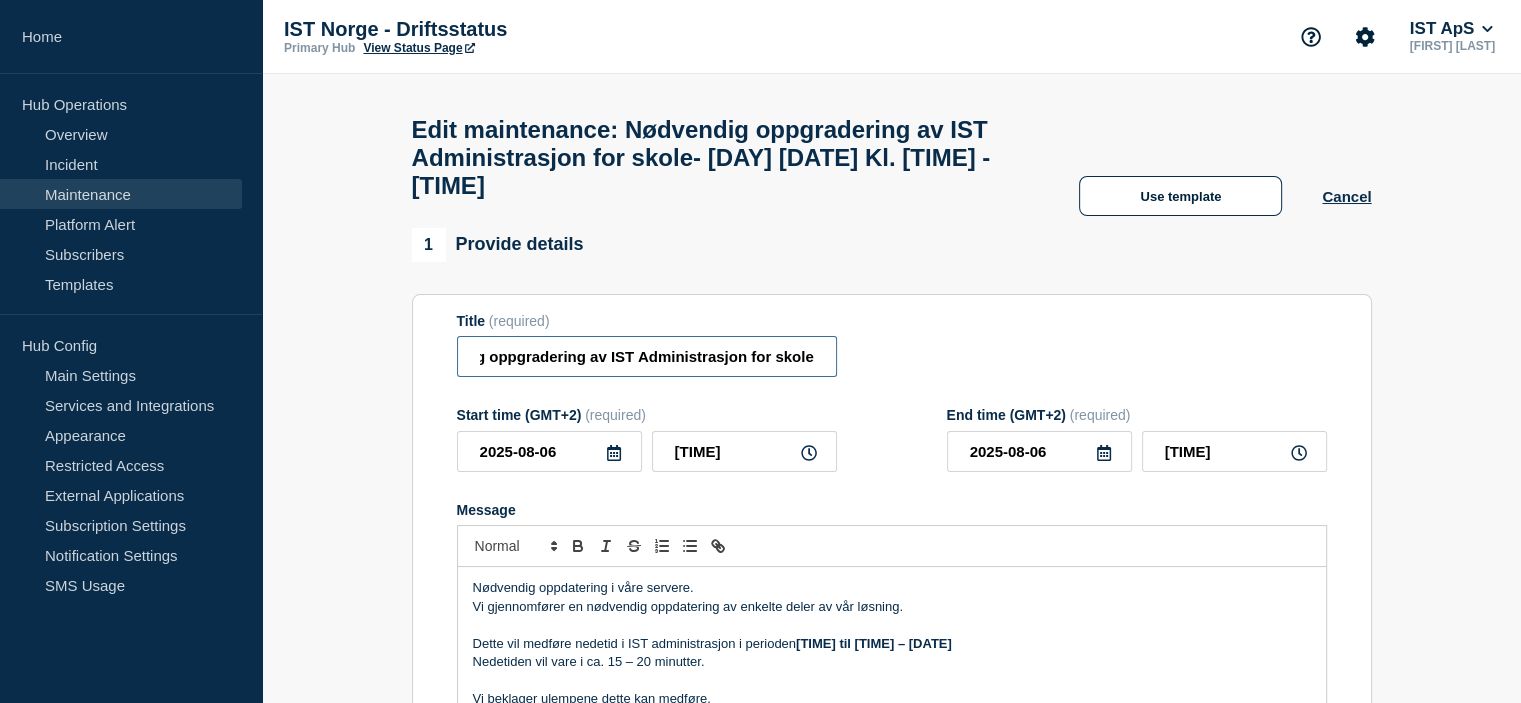 scroll, scrollTop: 0, scrollLeft: 76, axis: horizontal 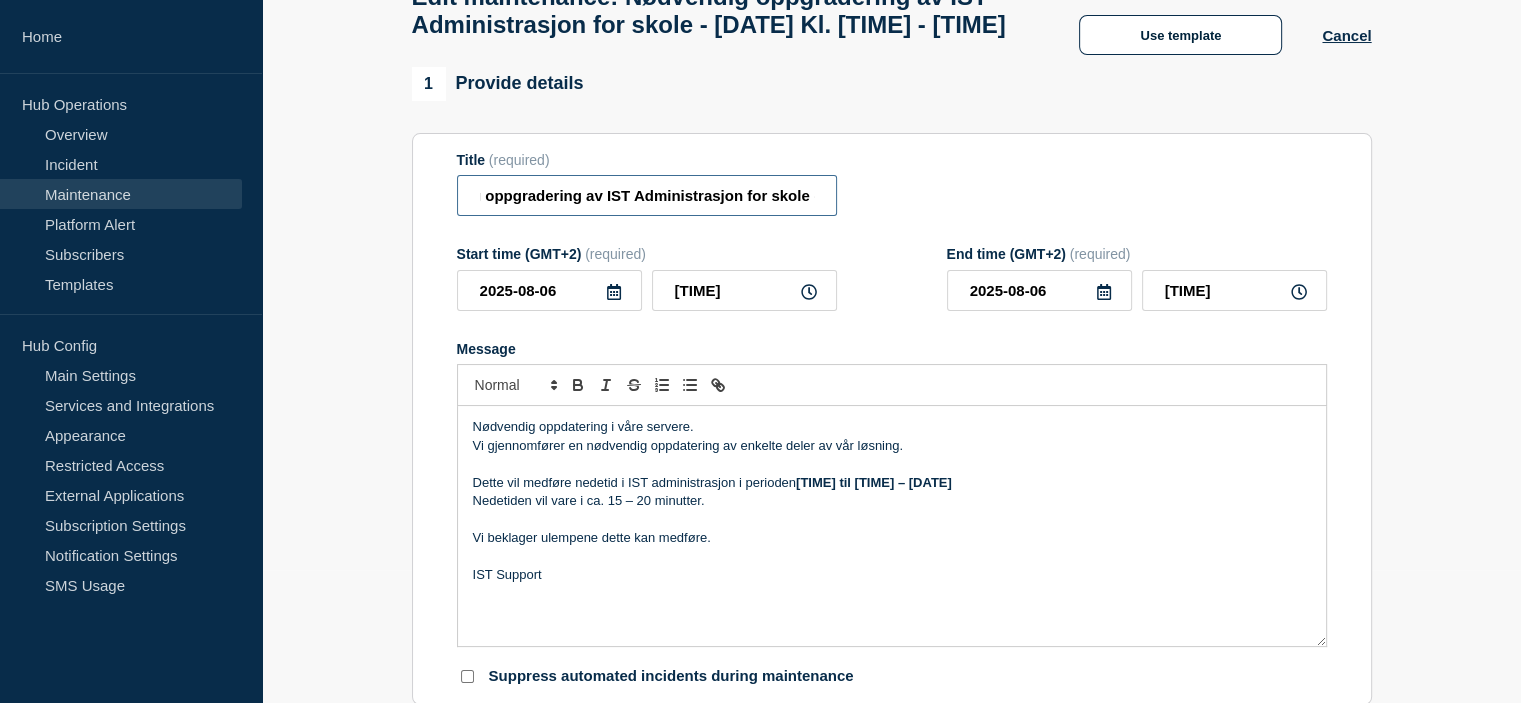 type on "Nødvendig oppgradering av IST Administrasjon for skole - Onsdag 6.aug.2025 Kl. 17:00 - 17:15" 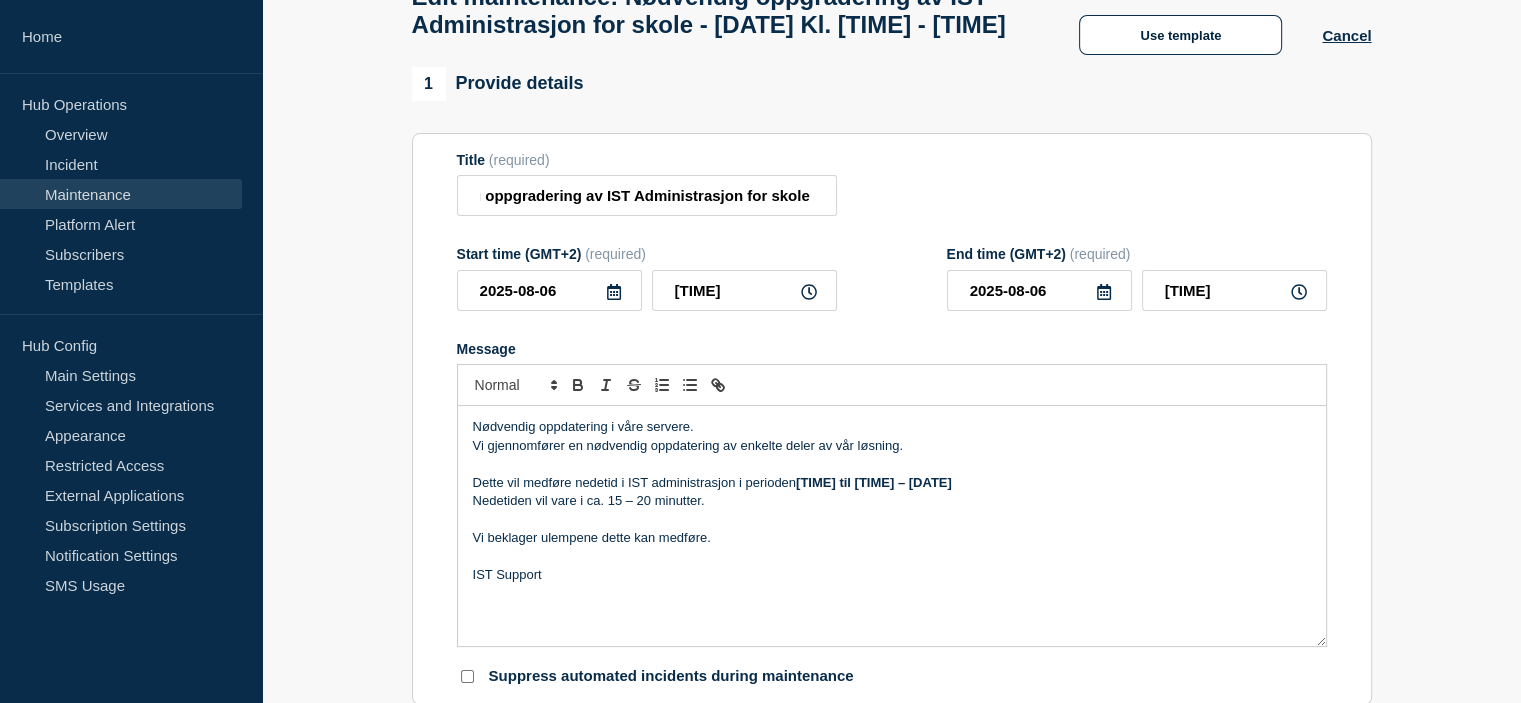 scroll, scrollTop: 0, scrollLeft: 0, axis: both 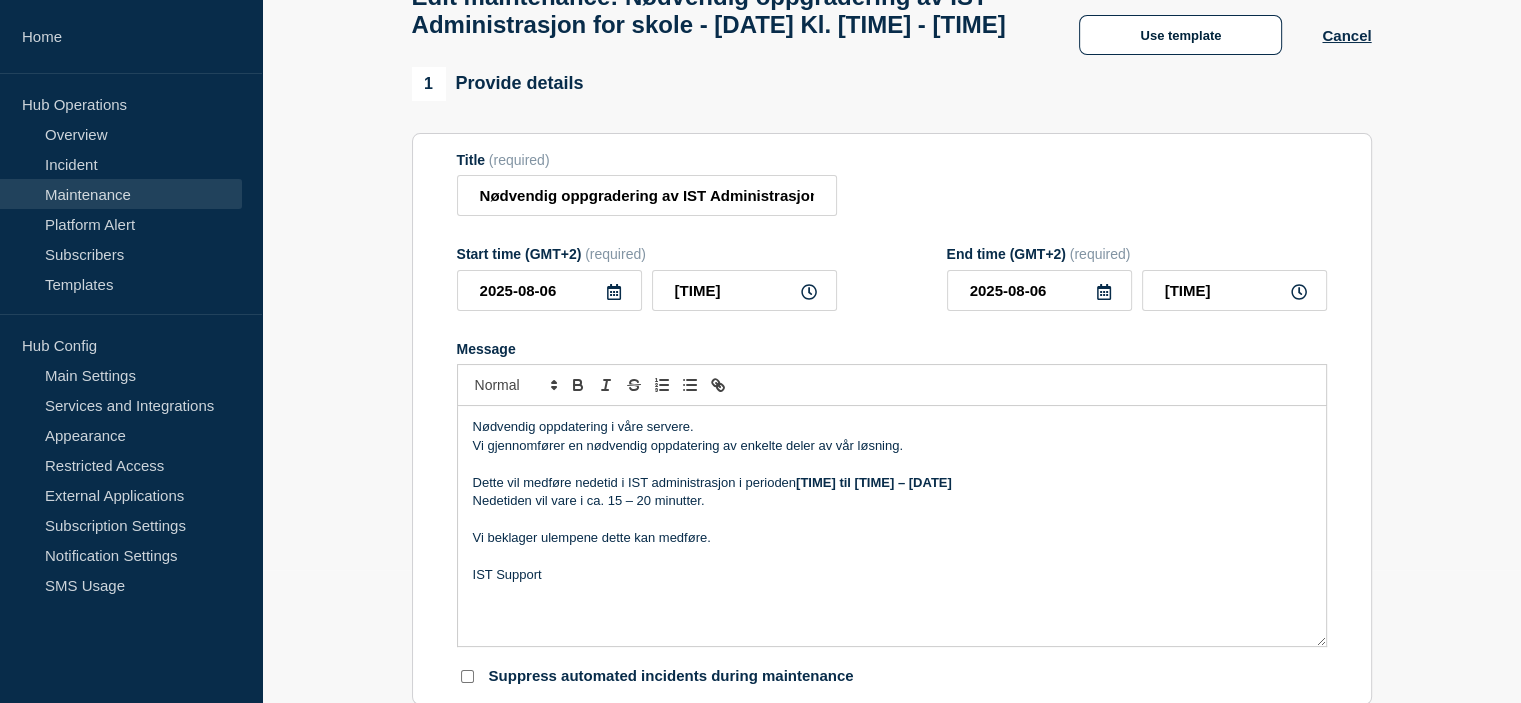 click on "Nødvendig oppdatering i våre servere." at bounding box center [892, 427] 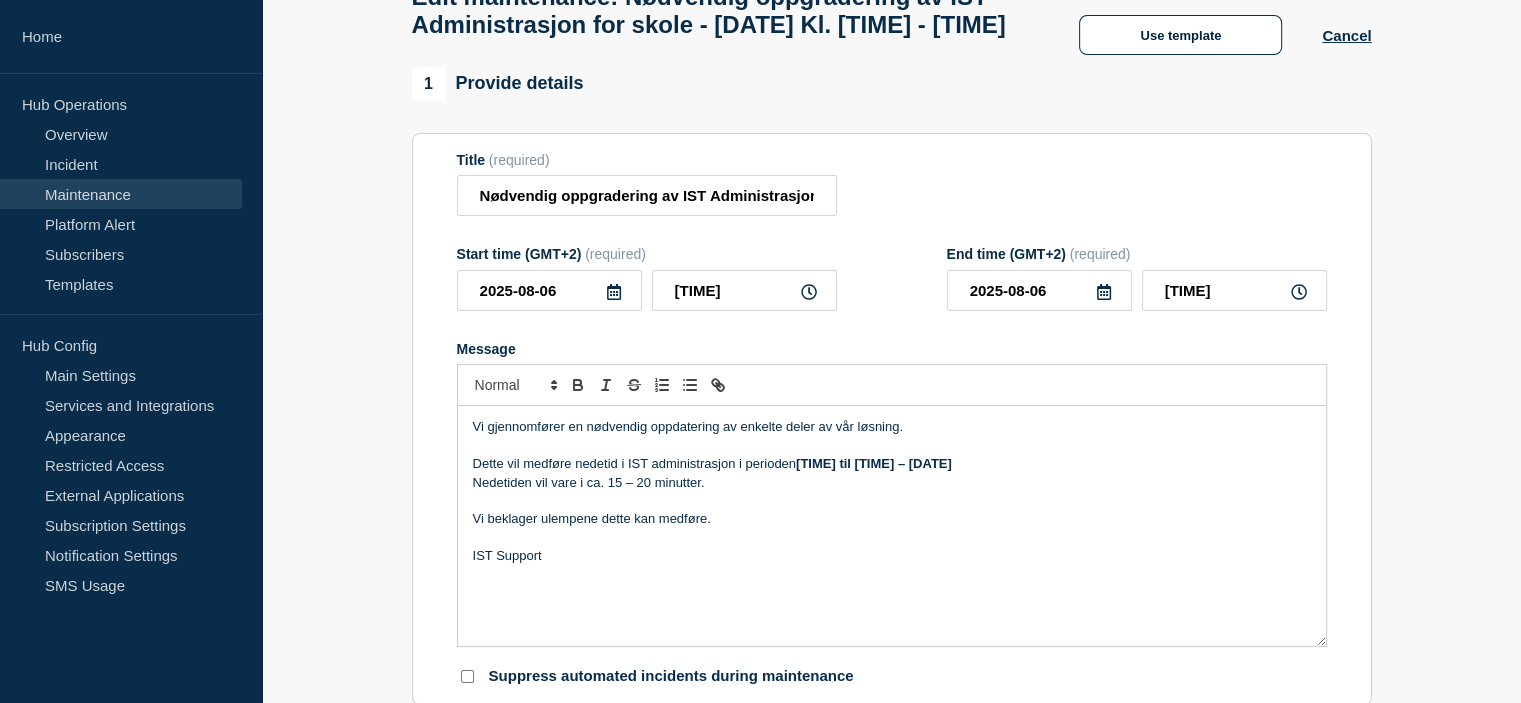 type 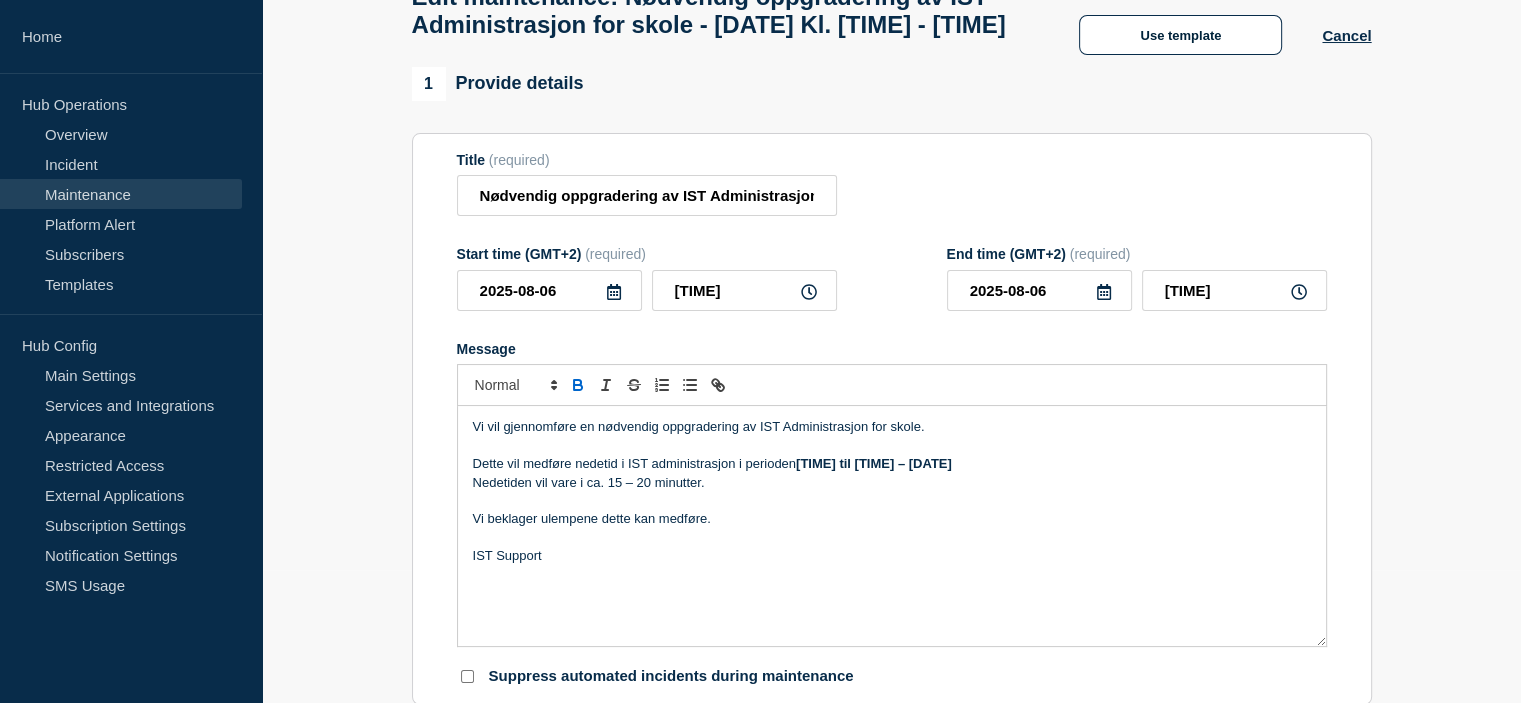 click on "Dette vil medføre nedetid i IST administrasjon i perioden  17:30 til 18:00 – Onsdag 6.aug.2025" at bounding box center [892, 464] 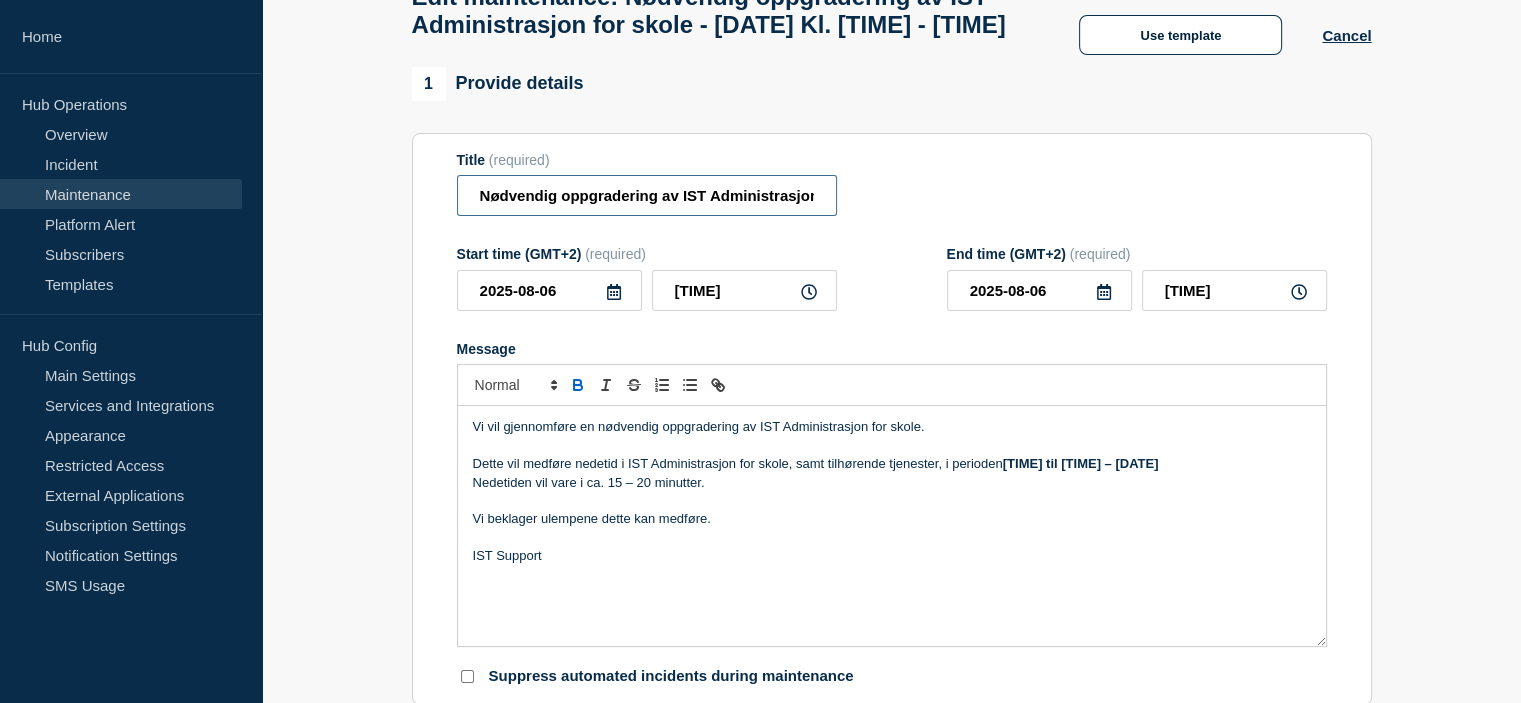 scroll, scrollTop: 0, scrollLeft: 343, axis: horizontal 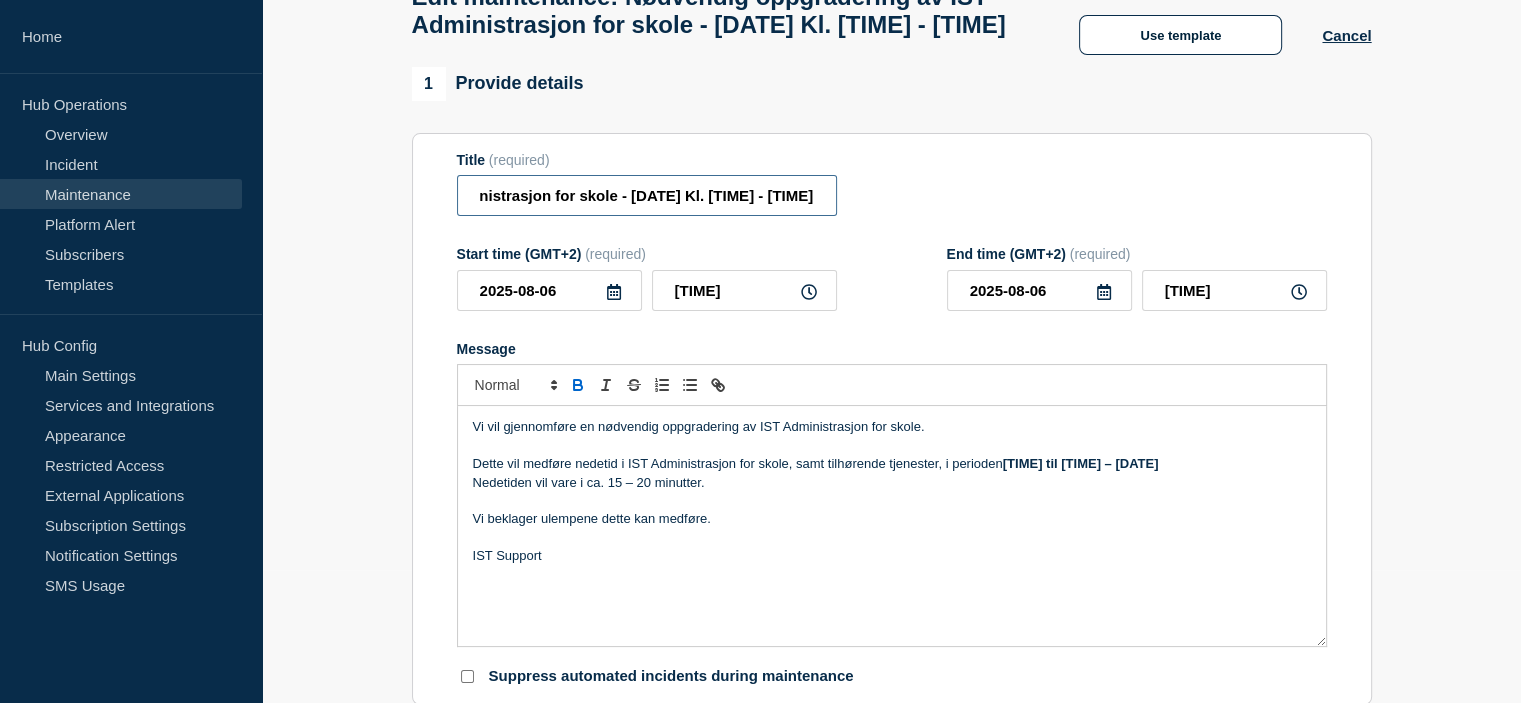 drag, startPoint x: 655, startPoint y: 239, endPoint x: 899, endPoint y: 220, distance: 244.73863 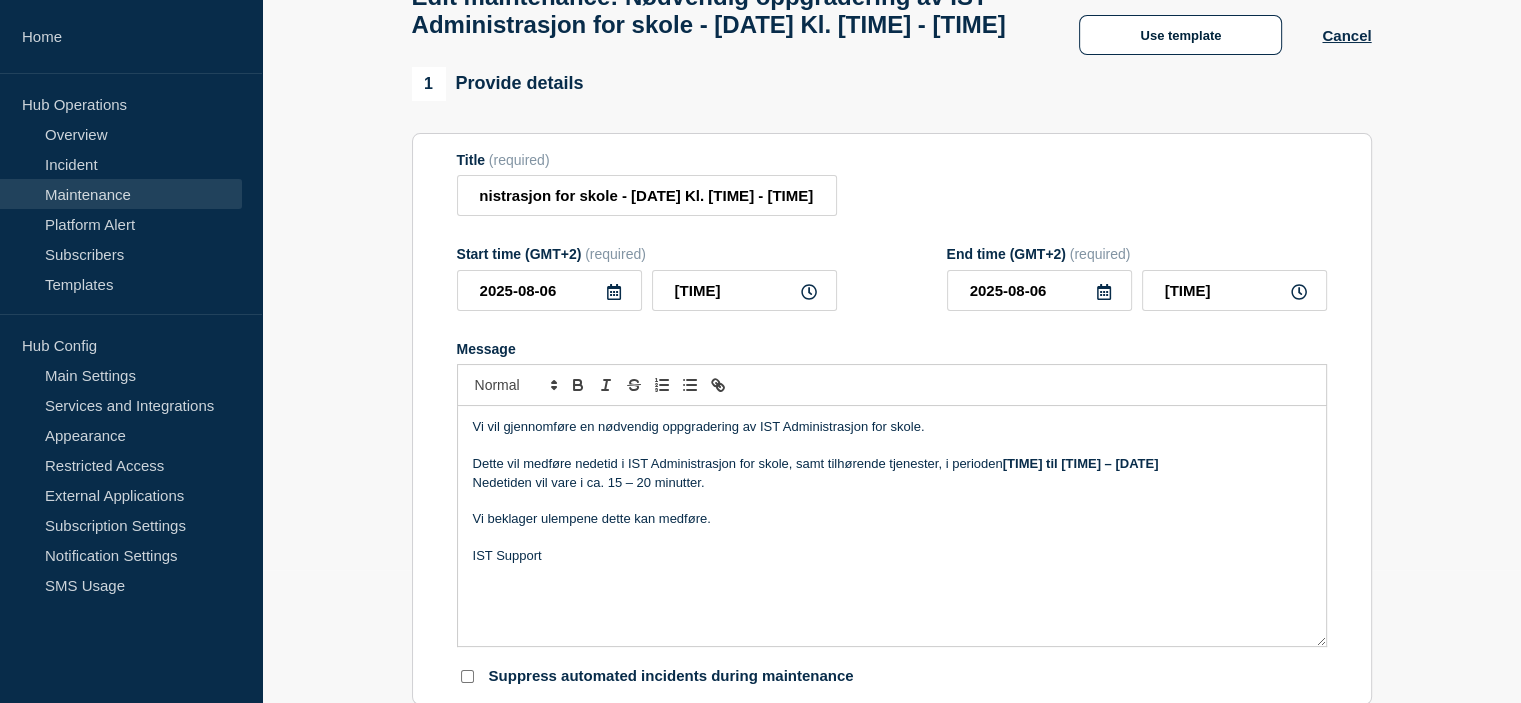 scroll, scrollTop: 0, scrollLeft: 0, axis: both 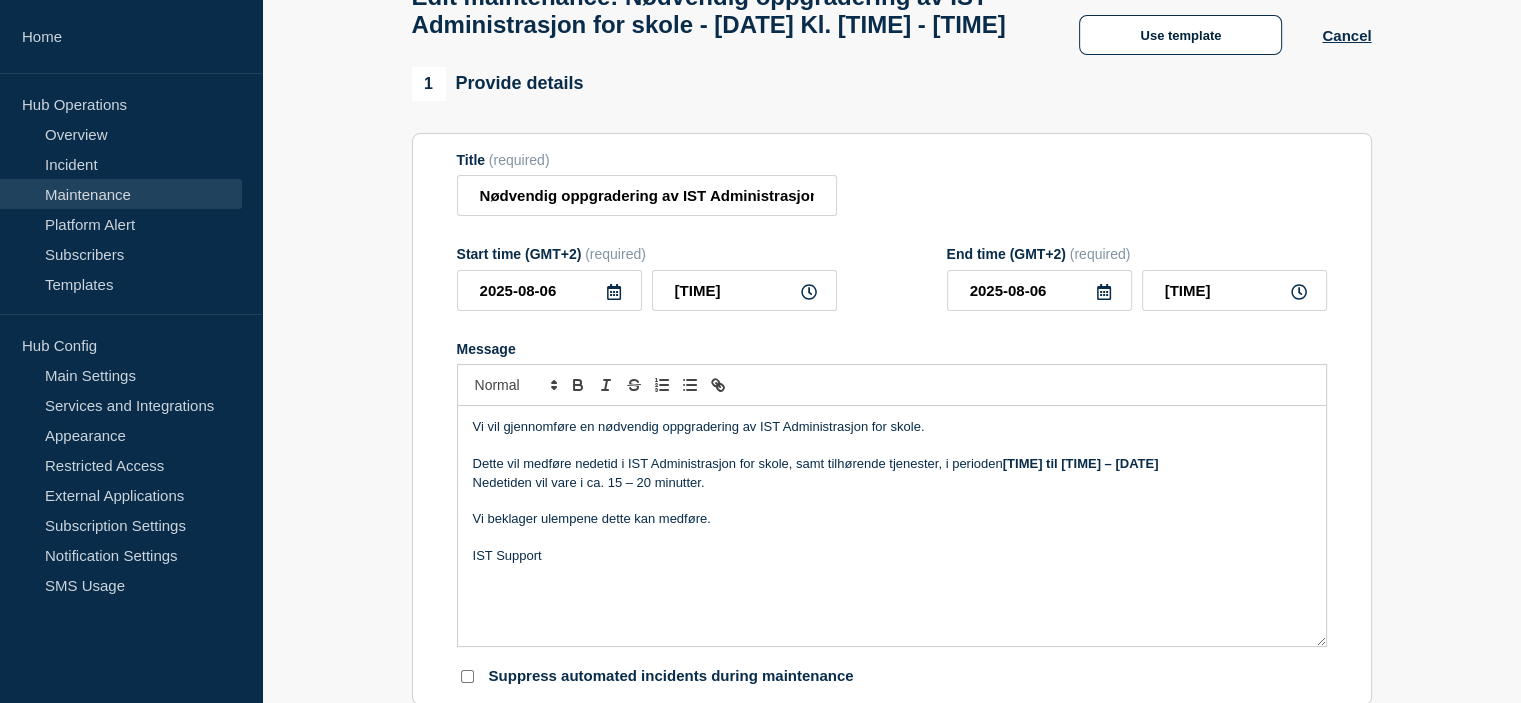 click on "Title  (required) Nødvendig oppgradering av IST Administrasjon for skole - Onsdag 6.aug.2025 Kl. 17:00 - 17:15" at bounding box center (647, 184) 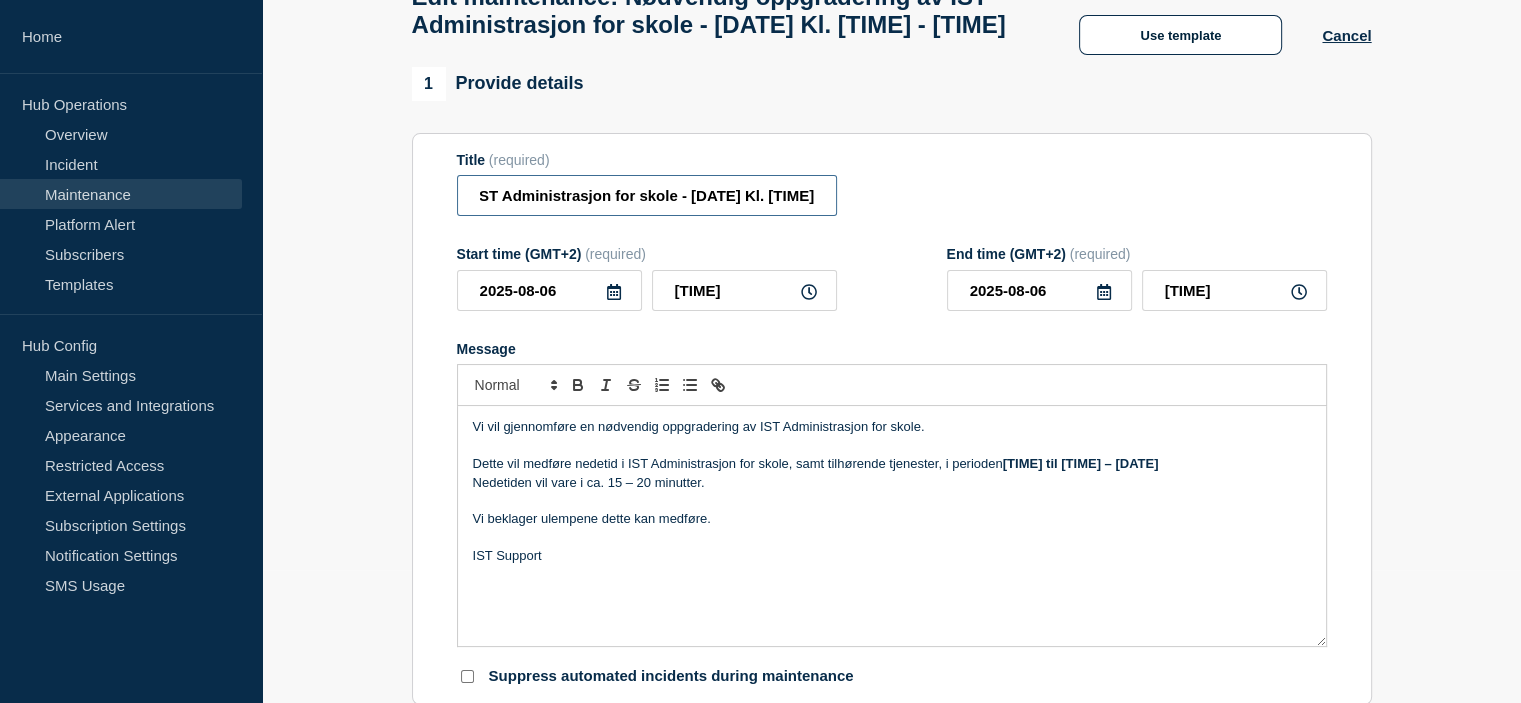 scroll, scrollTop: 0, scrollLeft: 343, axis: horizontal 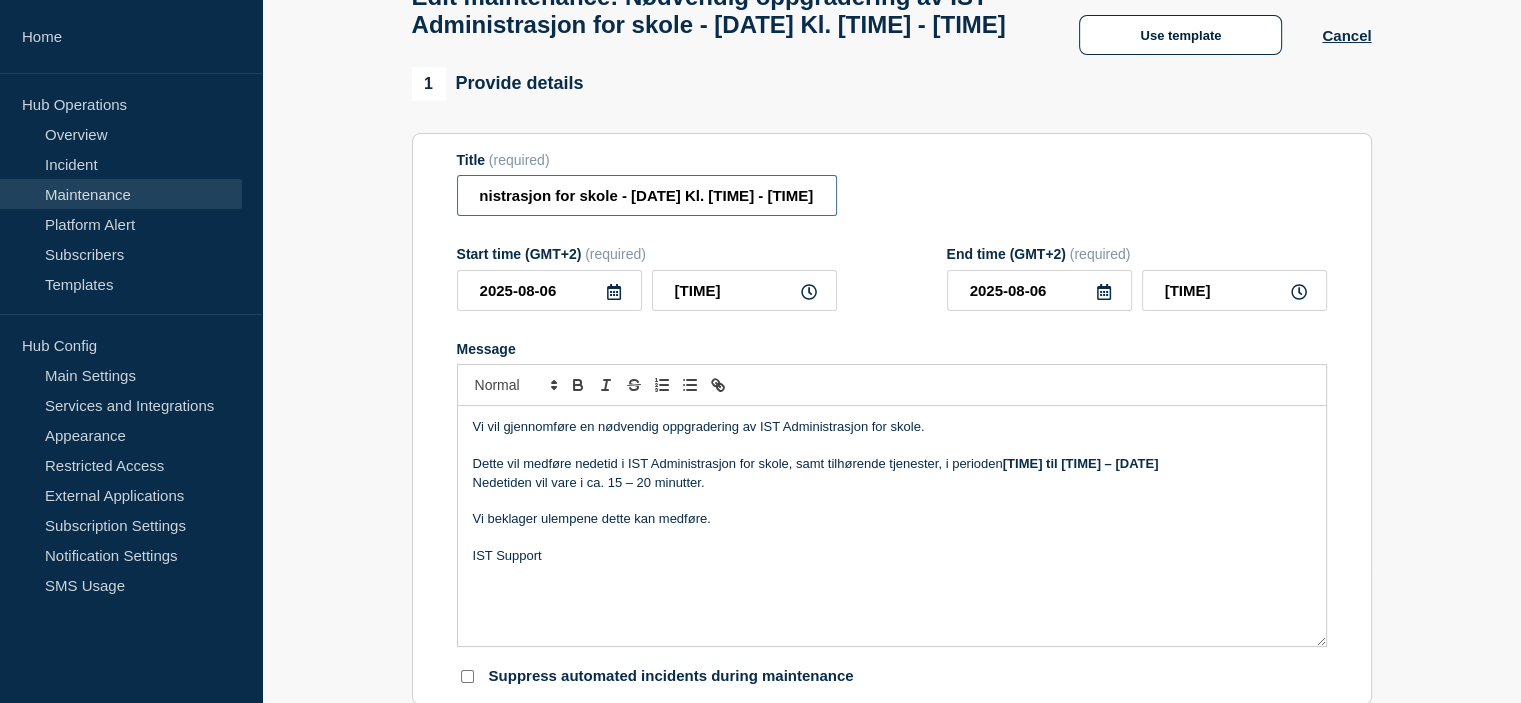 drag, startPoint x: 709, startPoint y: 222, endPoint x: 892, endPoint y: 235, distance: 183.46117 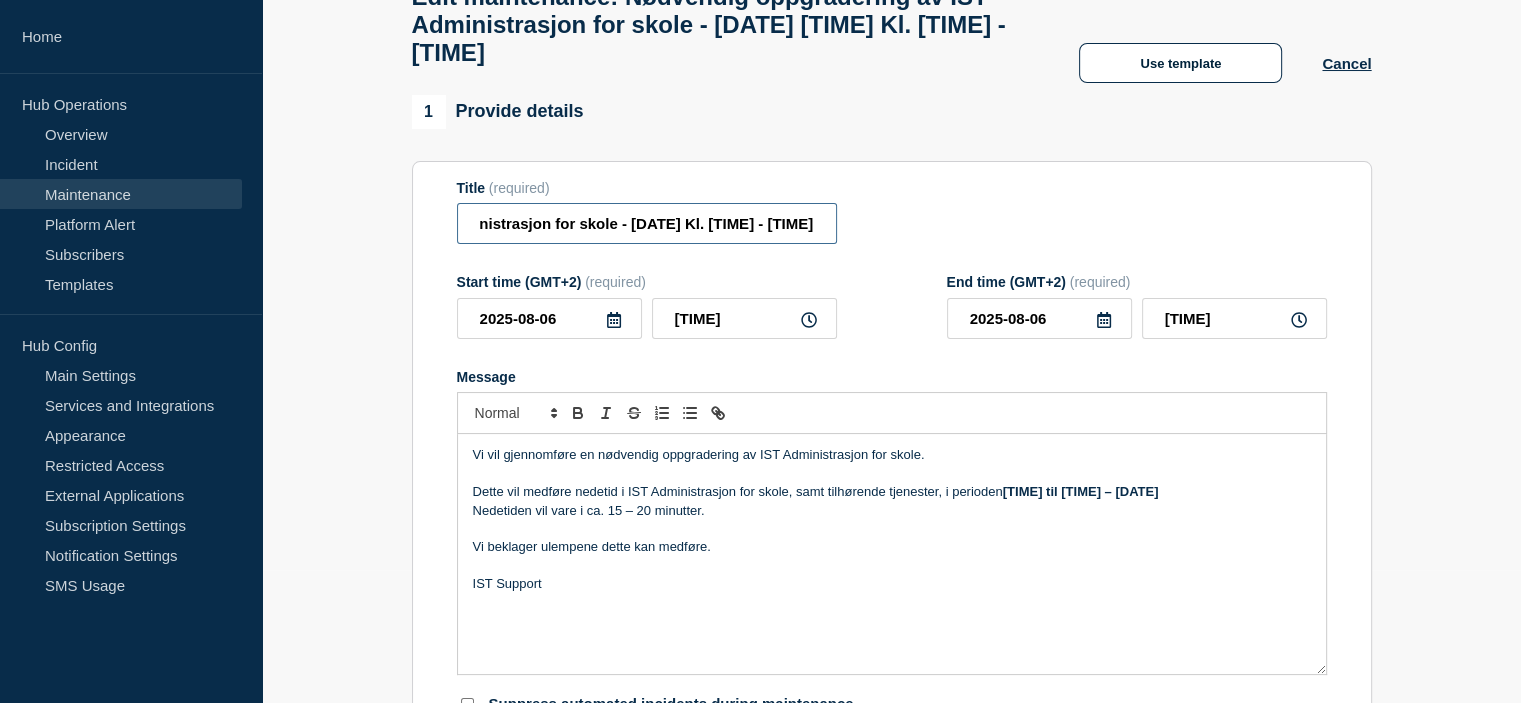 click on "Nødvendig oppgradering av IST Administrasjon for skole - Onsdag 6.aug. 2025 Kl. 17:00 - 17:15" at bounding box center (647, 223) 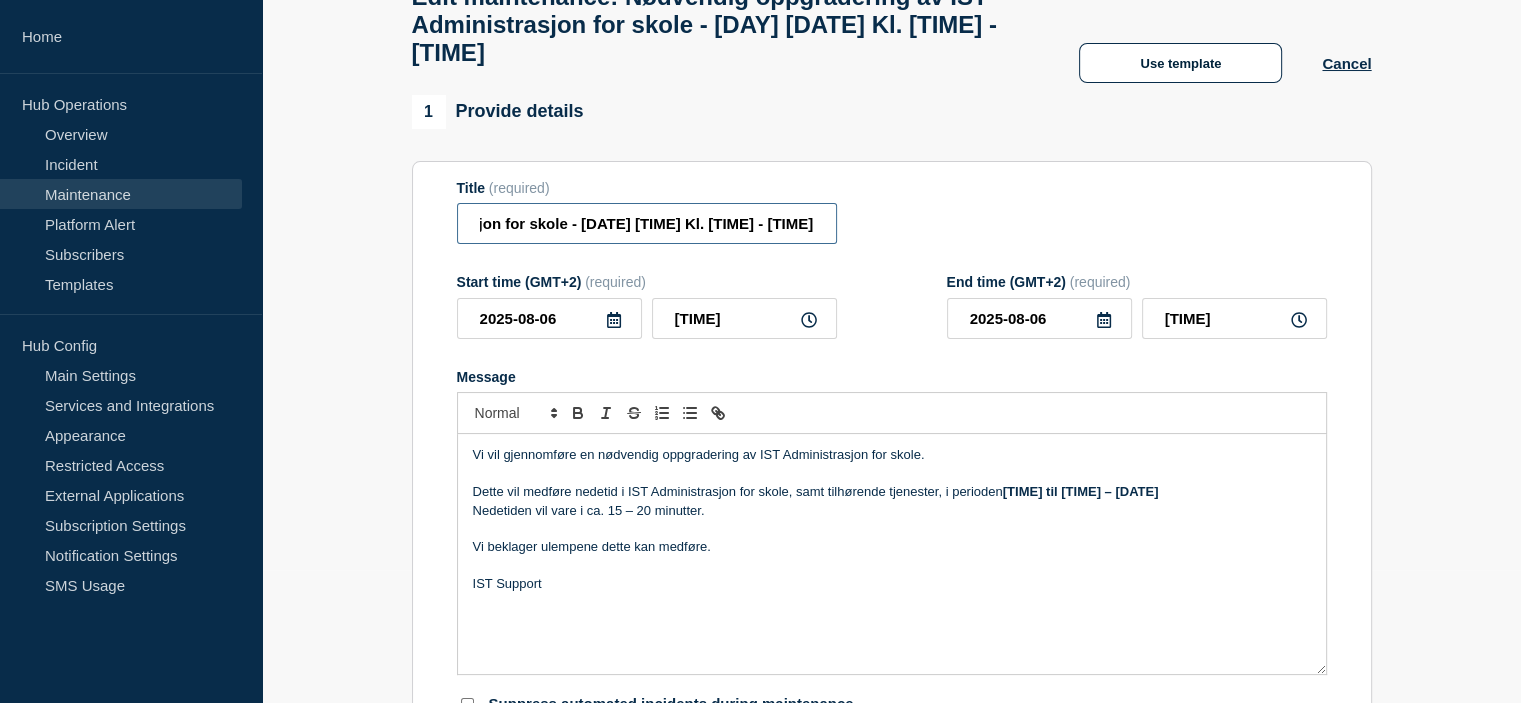 click on "Nødvendig oppgradering av IST Administrasjon for skole - Onsdag 6. aug. 2025 Kl. 17:00 - 17:15" at bounding box center [647, 223] 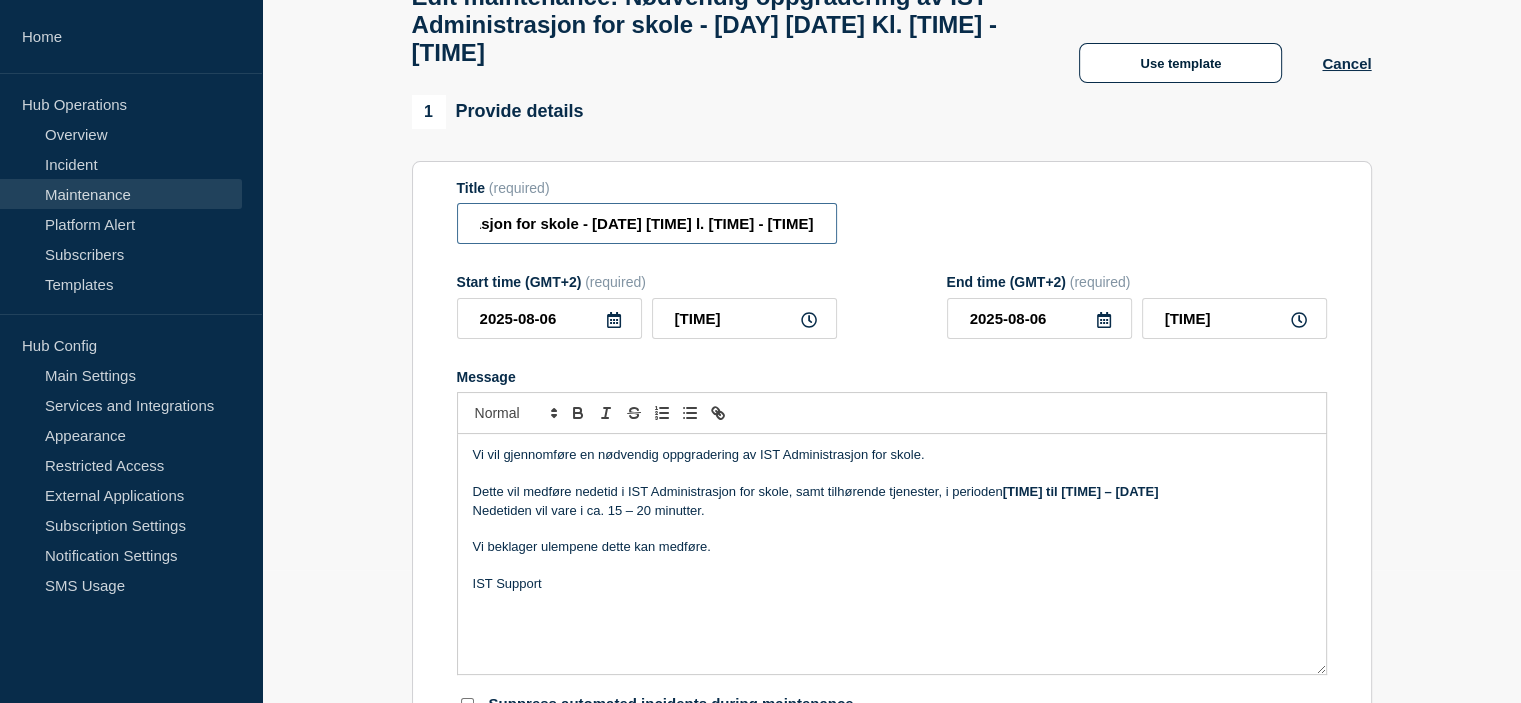 scroll, scrollTop: 0, scrollLeft: 340, axis: horizontal 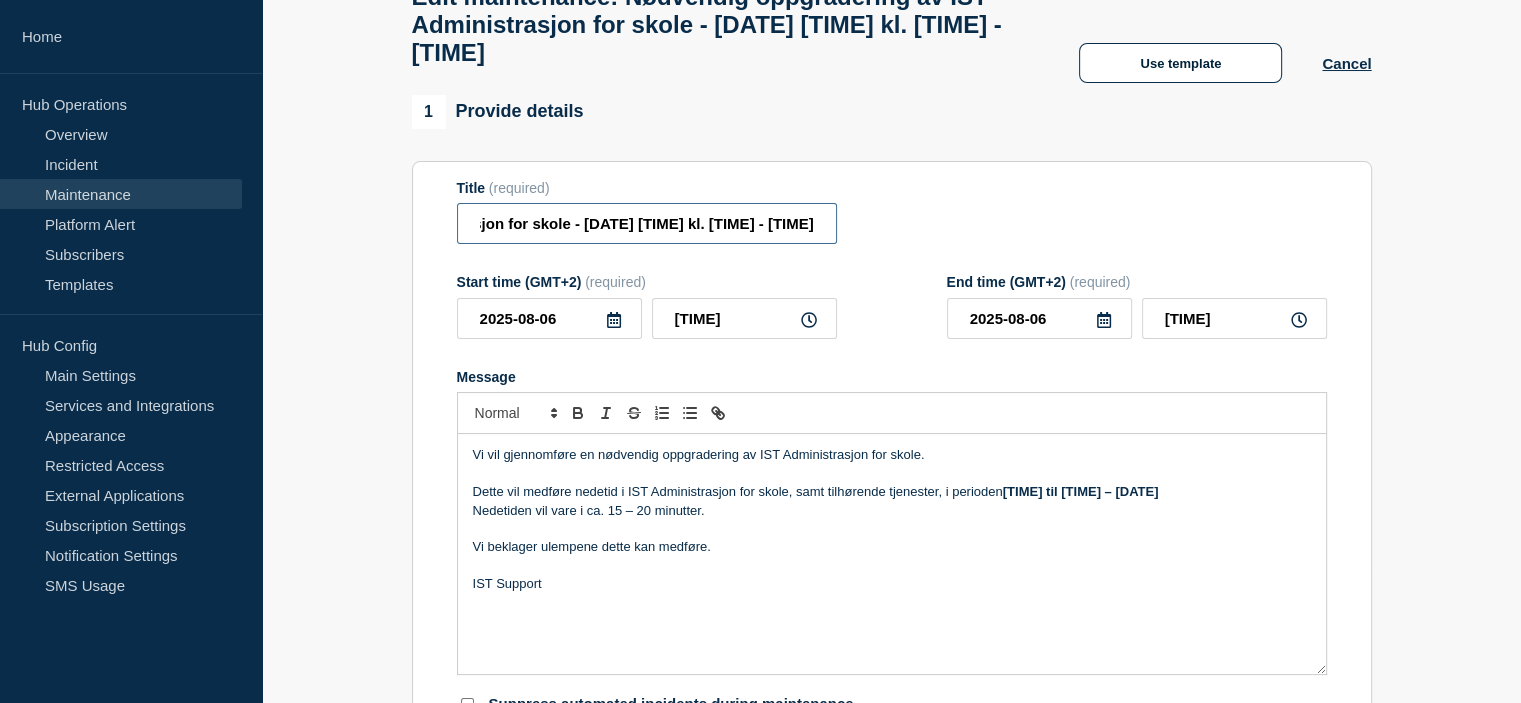 type on "Nødvendig oppgradering av IST Administrasjon for skole - Onsdag 6. aug. 2025 kl. 17:00 - 17:15" 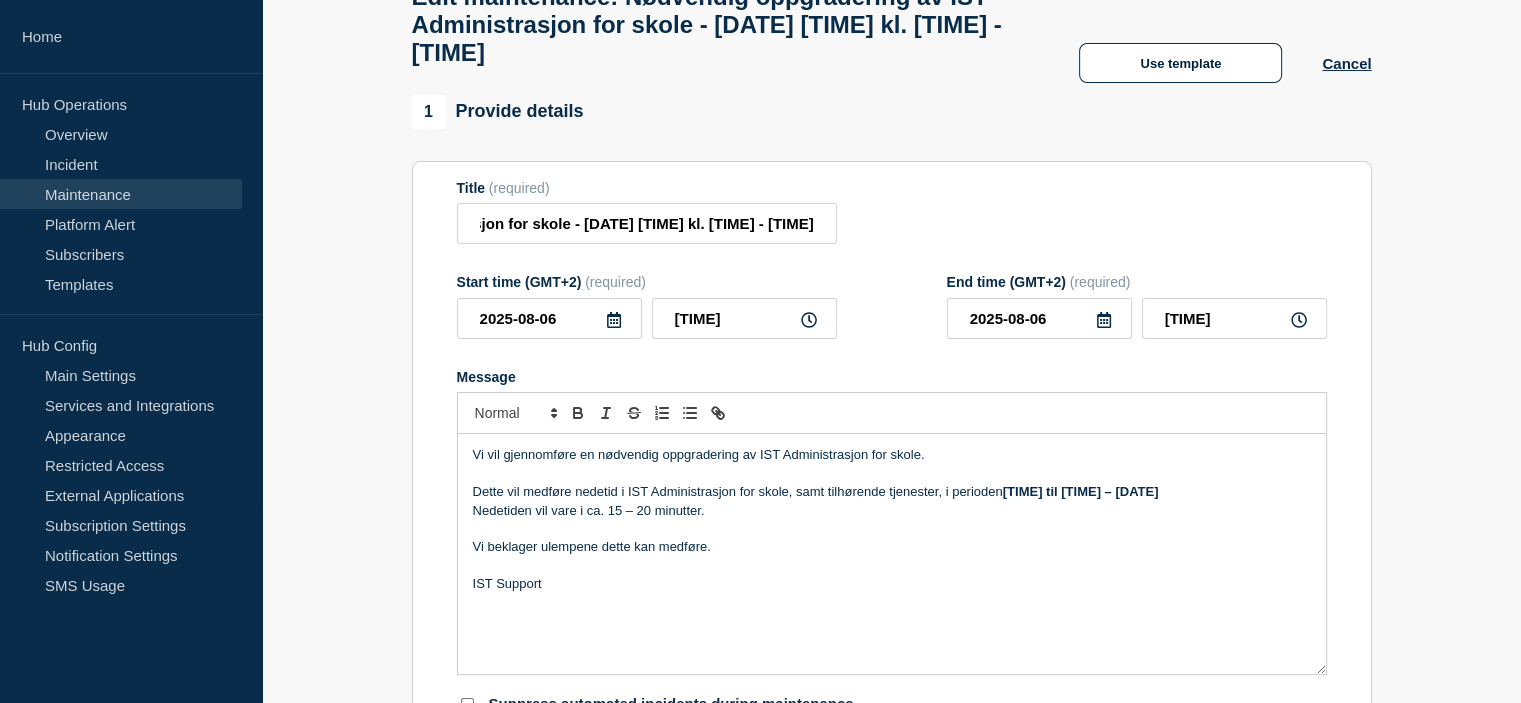 scroll, scrollTop: 0, scrollLeft: 0, axis: both 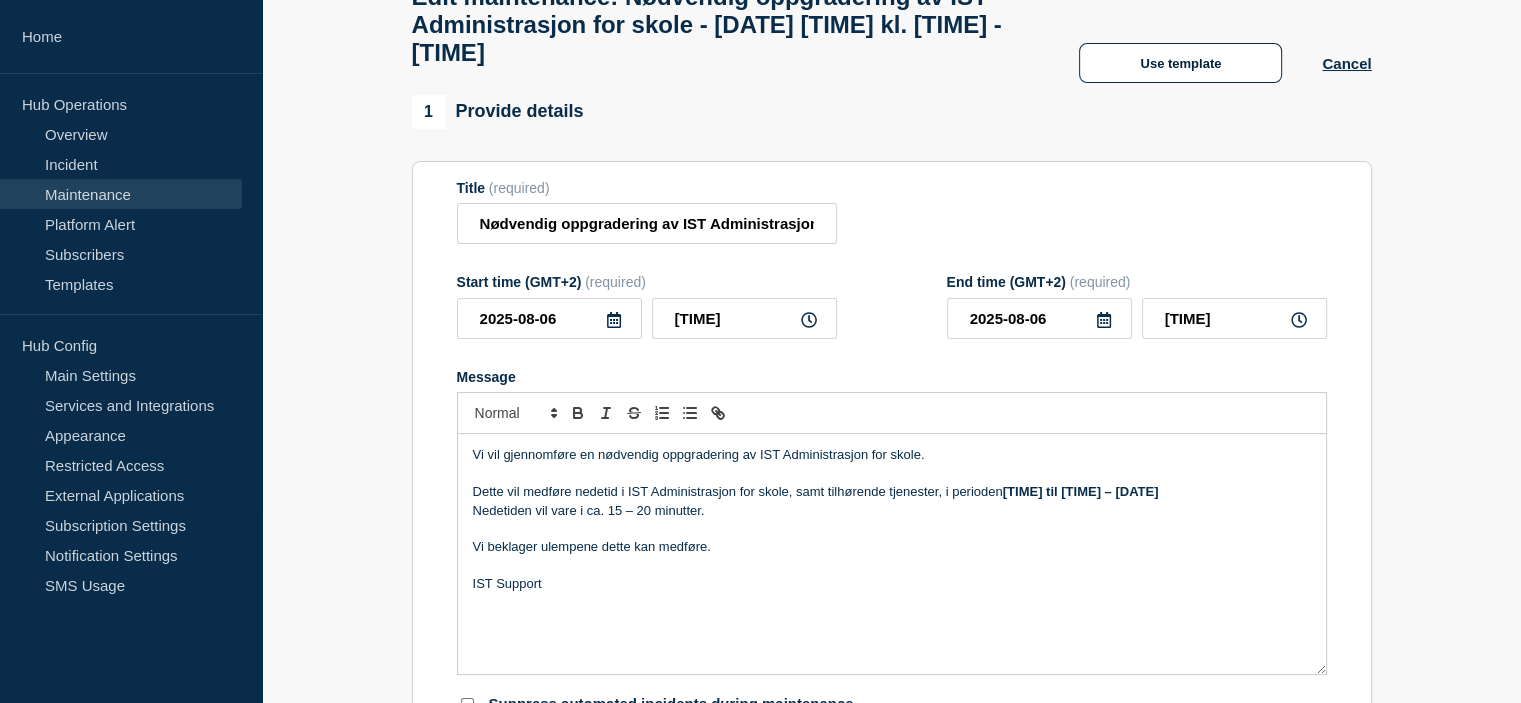 click on "17:30 til 18:00 – onsdag 6. aug. 2025" at bounding box center (1081, 491) 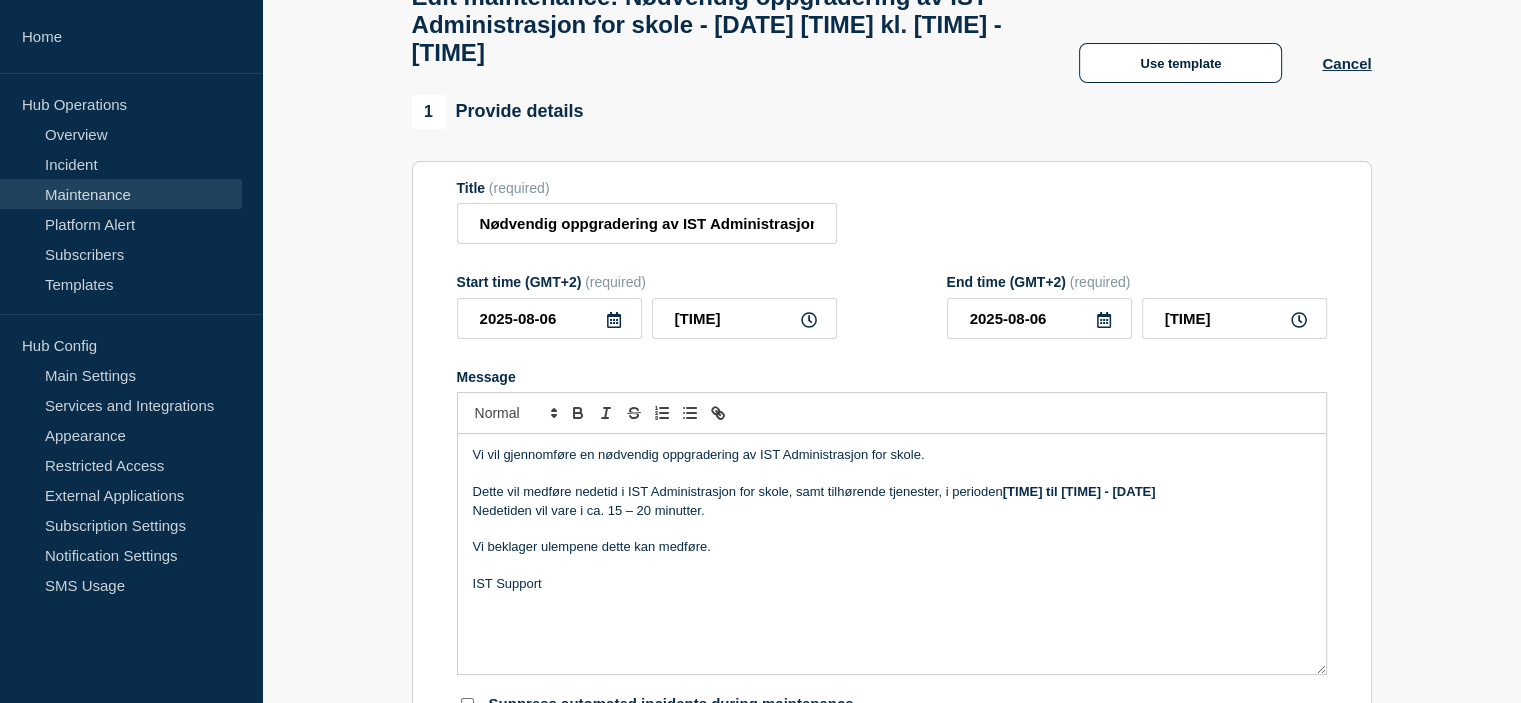 click at bounding box center (892, 474) 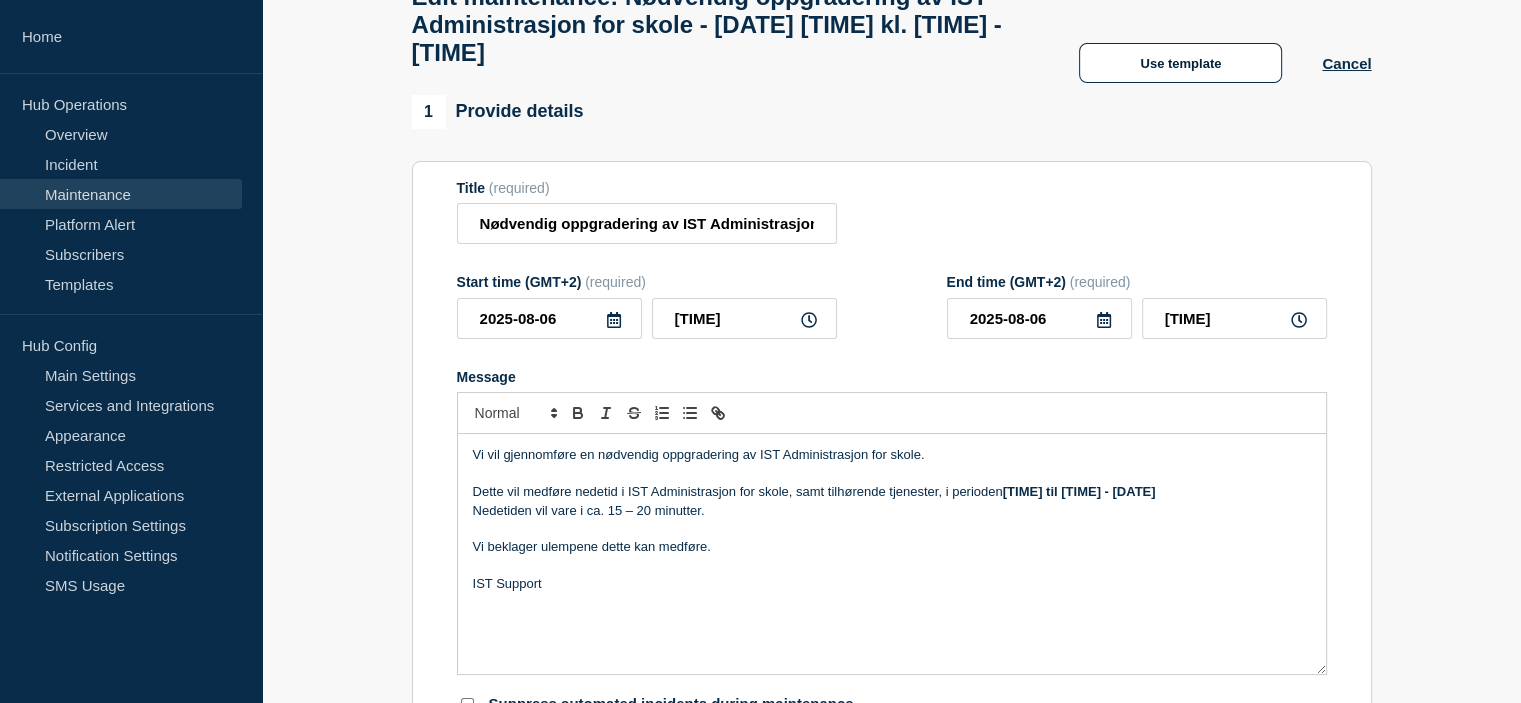 click on "Dette vil medføre nedetid i IST Administrasjon for skole, samt tilhørende tjenester, i perioden  17:30 til 18:00 - onsdag 6. aug. 2025" at bounding box center [892, 492] 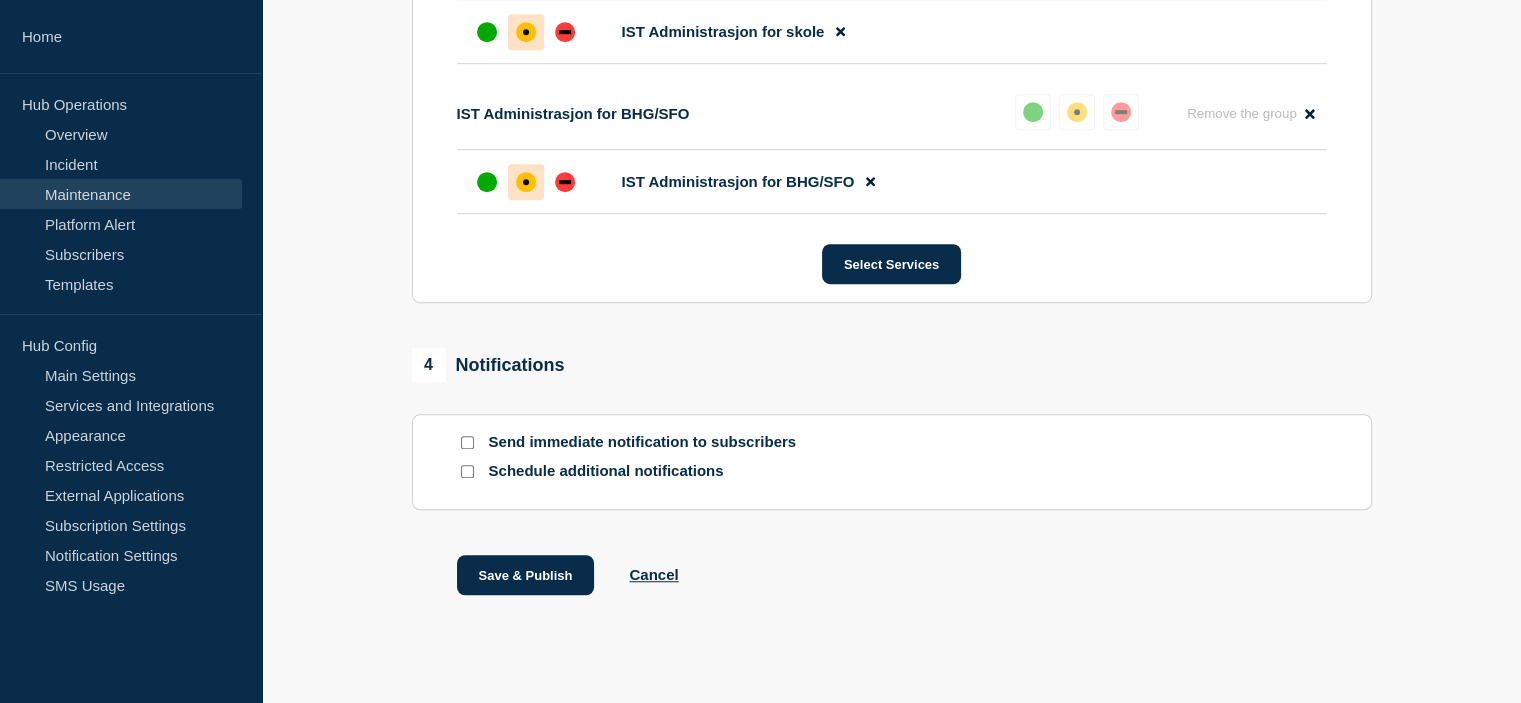 scroll, scrollTop: 1233, scrollLeft: 0, axis: vertical 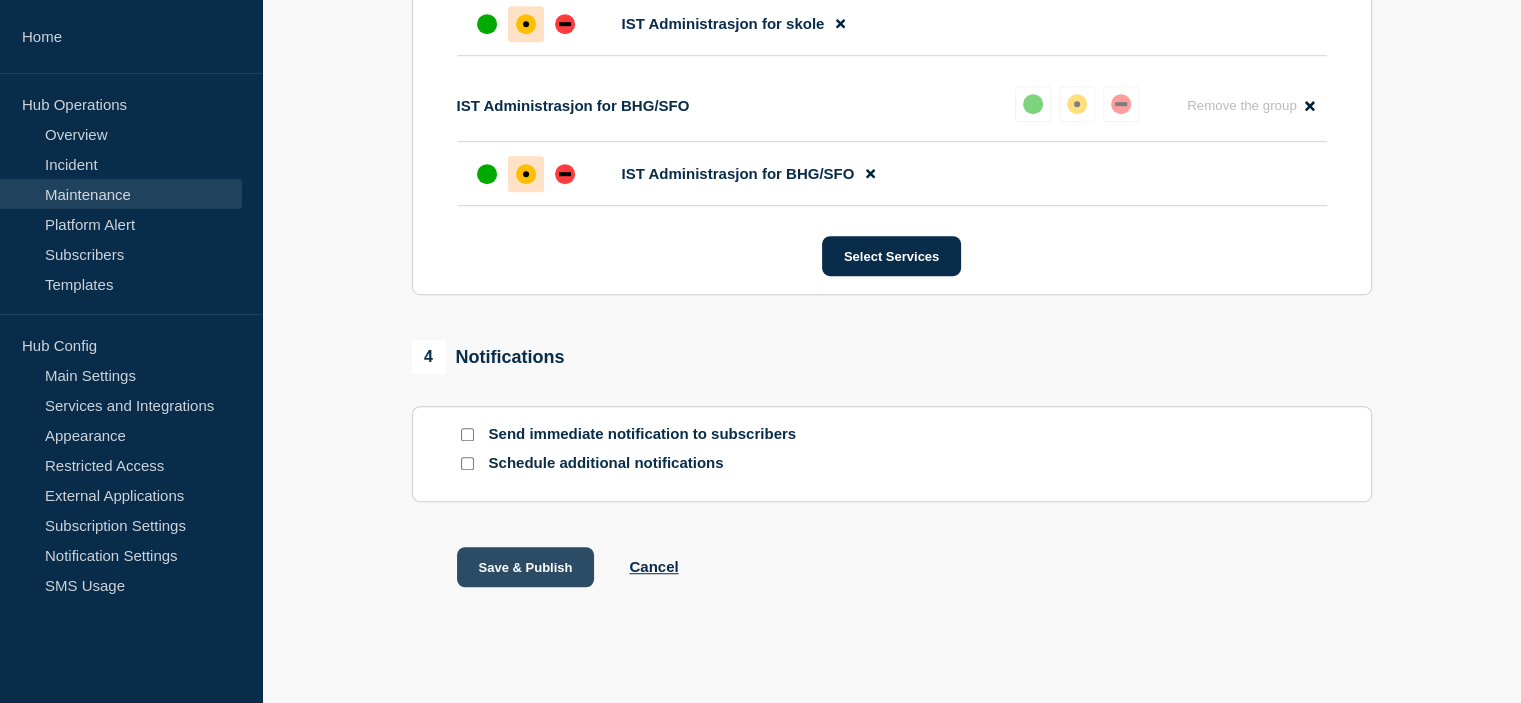 click on "Save & Publish" at bounding box center [526, 567] 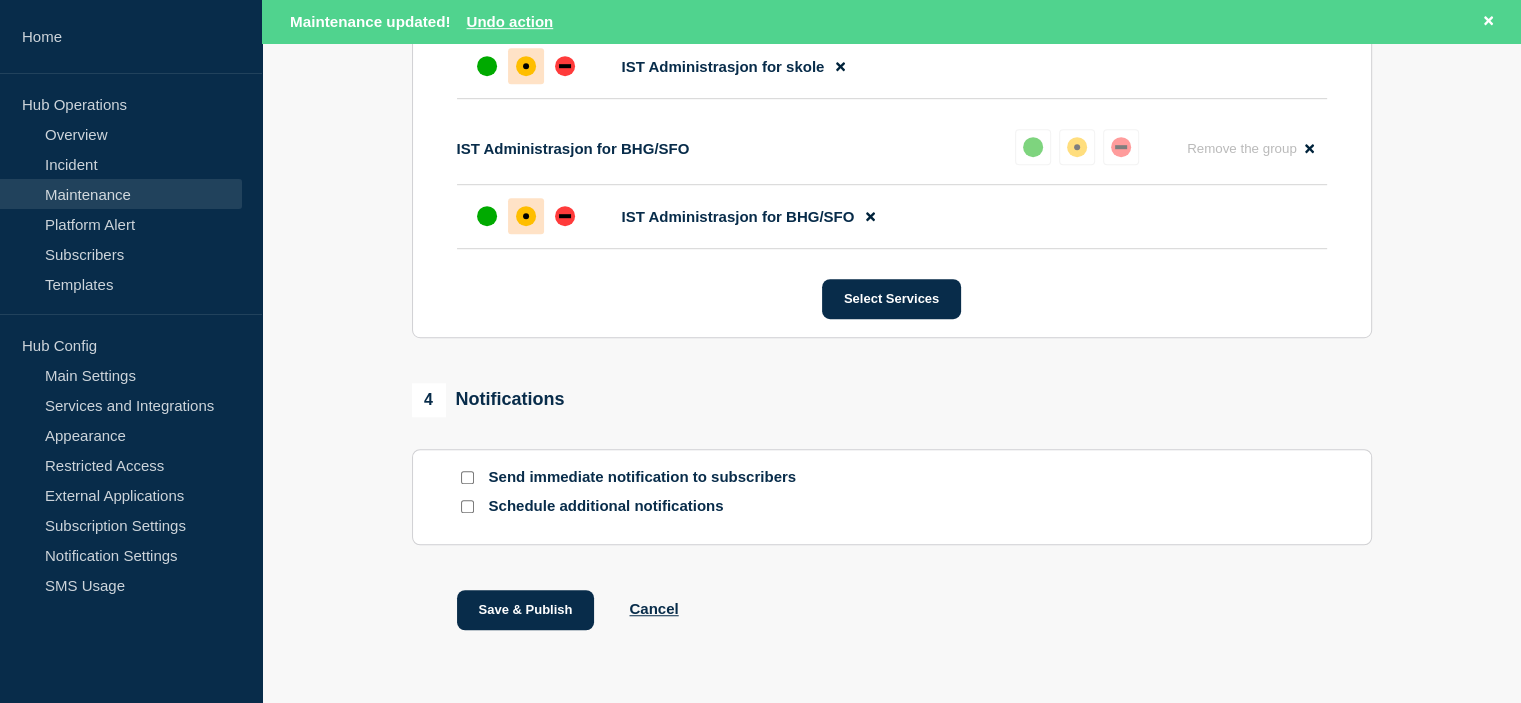 scroll, scrollTop: 1276, scrollLeft: 0, axis: vertical 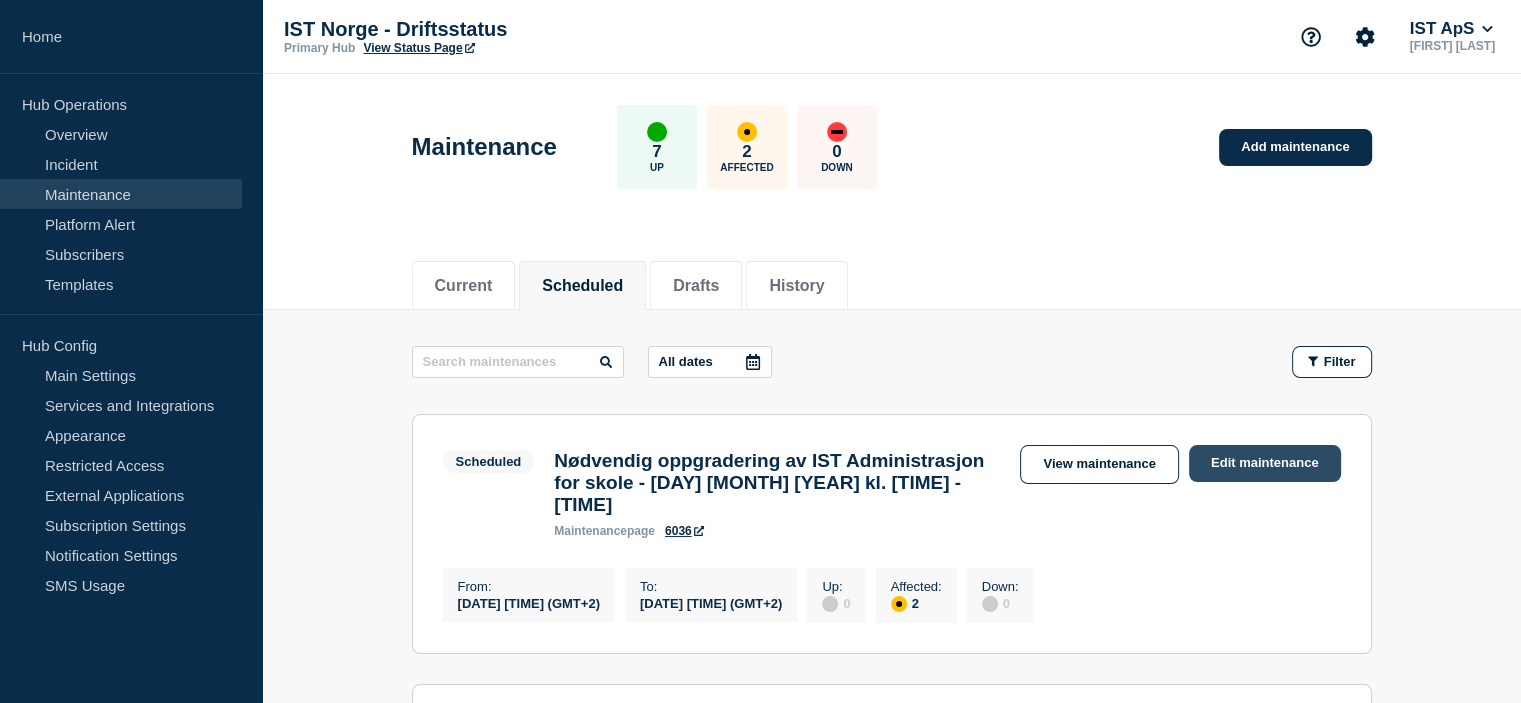 click on "Edit maintenance" at bounding box center [1265, 463] 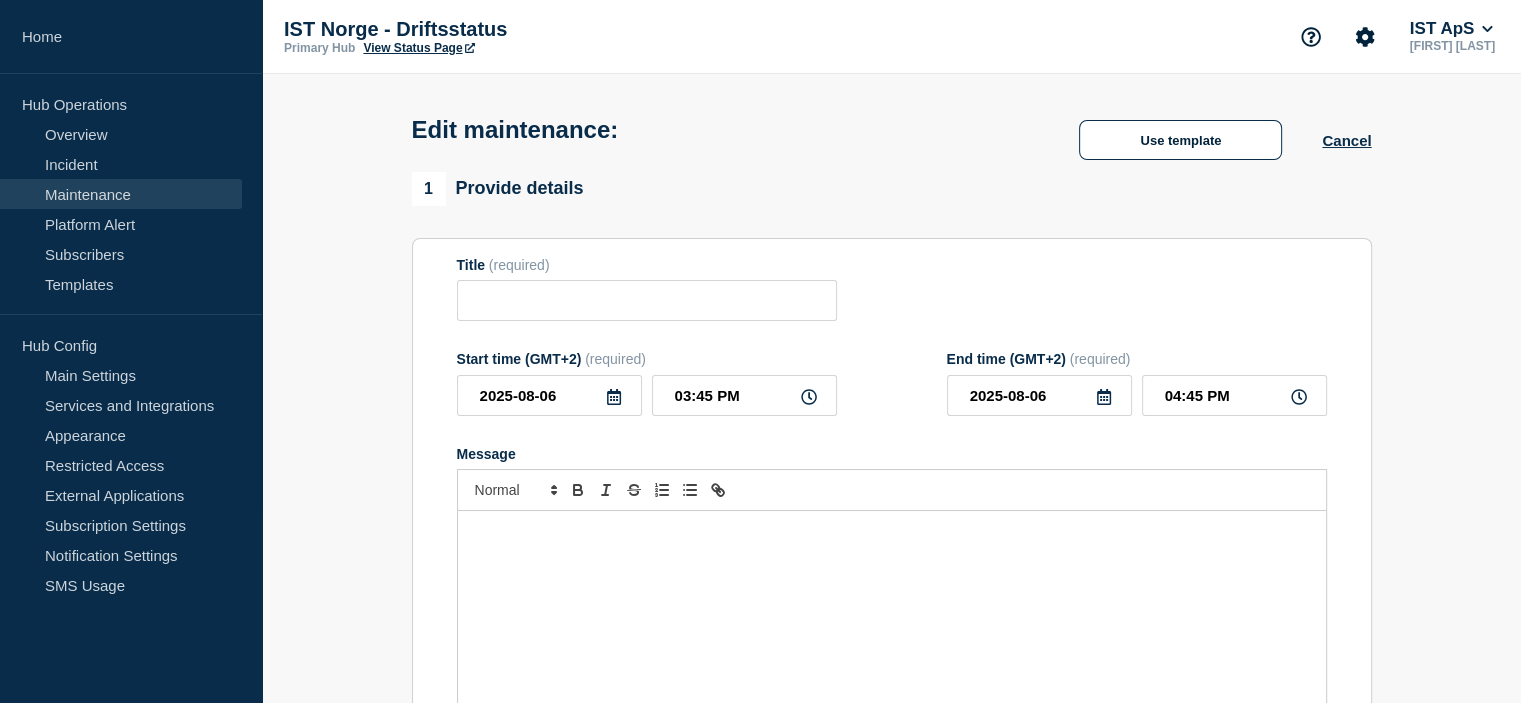 type on "Nødvendig oppgradering av IST Administrasjon for skole - Onsdag 6. aug. 2025 kl. 17:00 - 17:15" 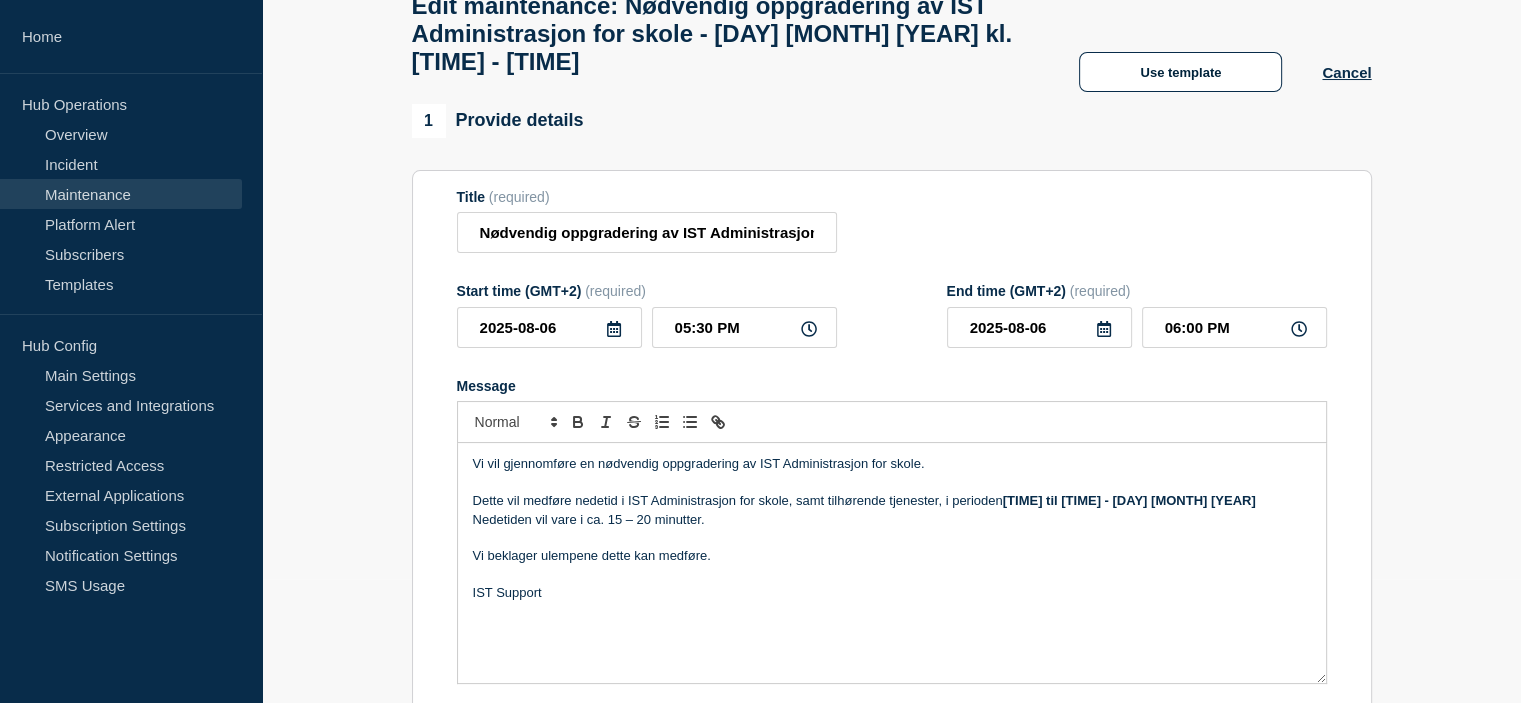 scroll, scrollTop: 133, scrollLeft: 0, axis: vertical 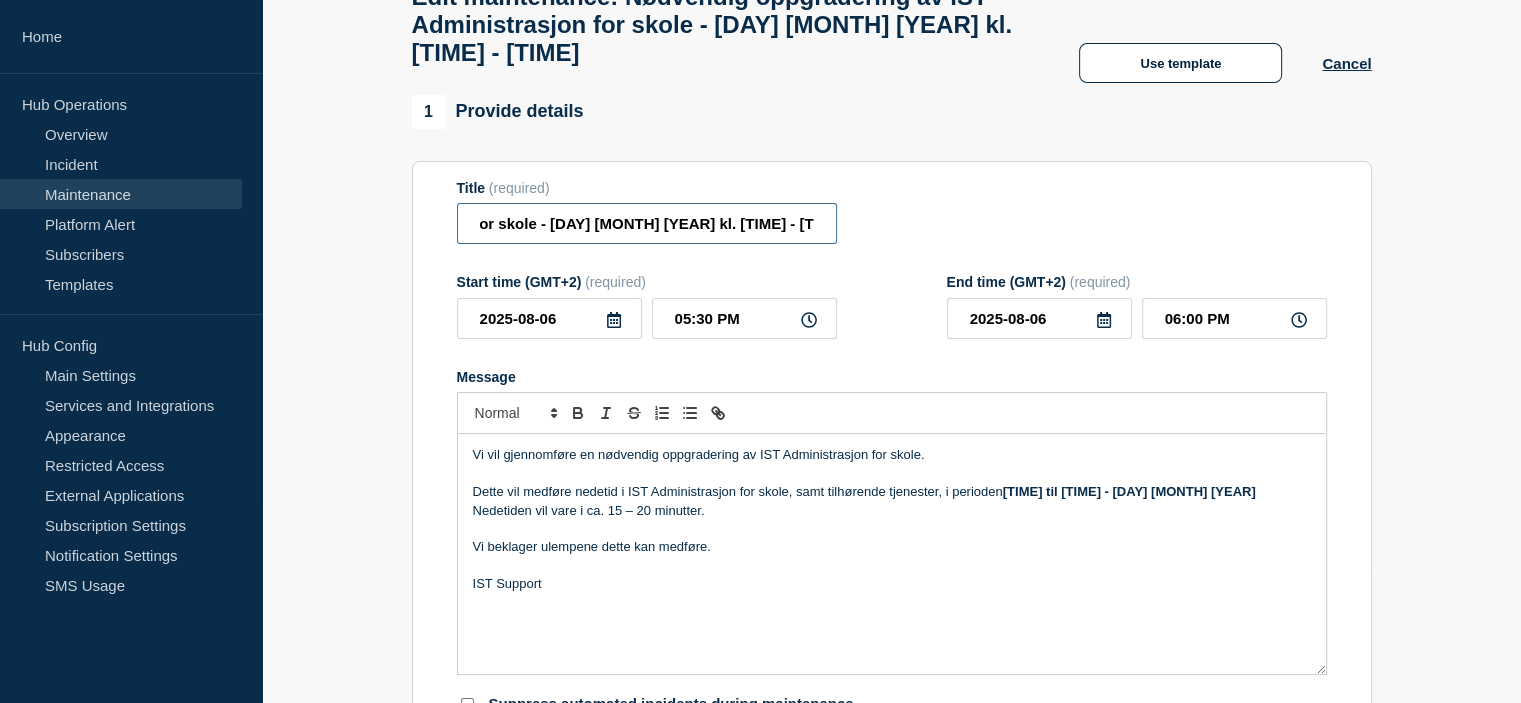 drag, startPoint x: 764, startPoint y: 235, endPoint x: 900, endPoint y: 237, distance: 136.01471 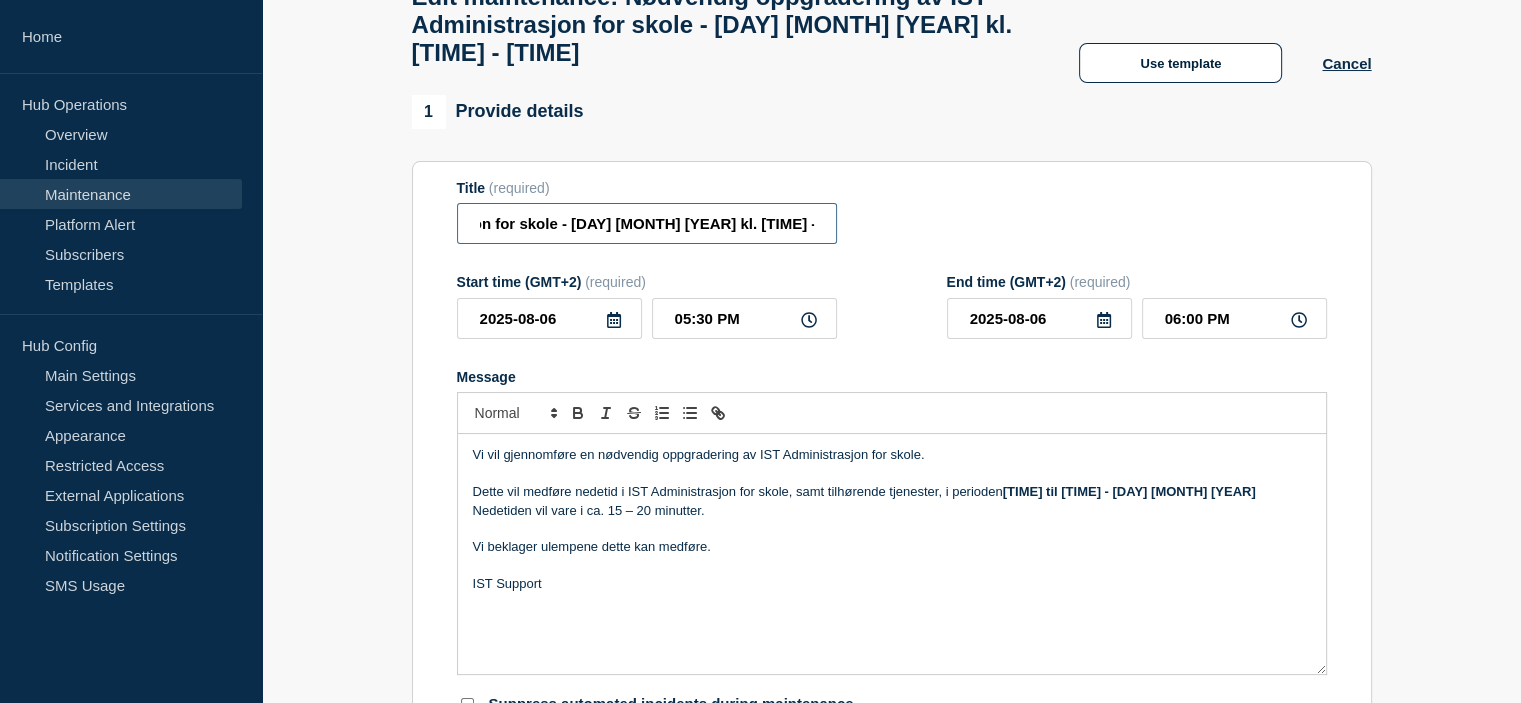 scroll, scrollTop: 0, scrollLeft: 344, axis: horizontal 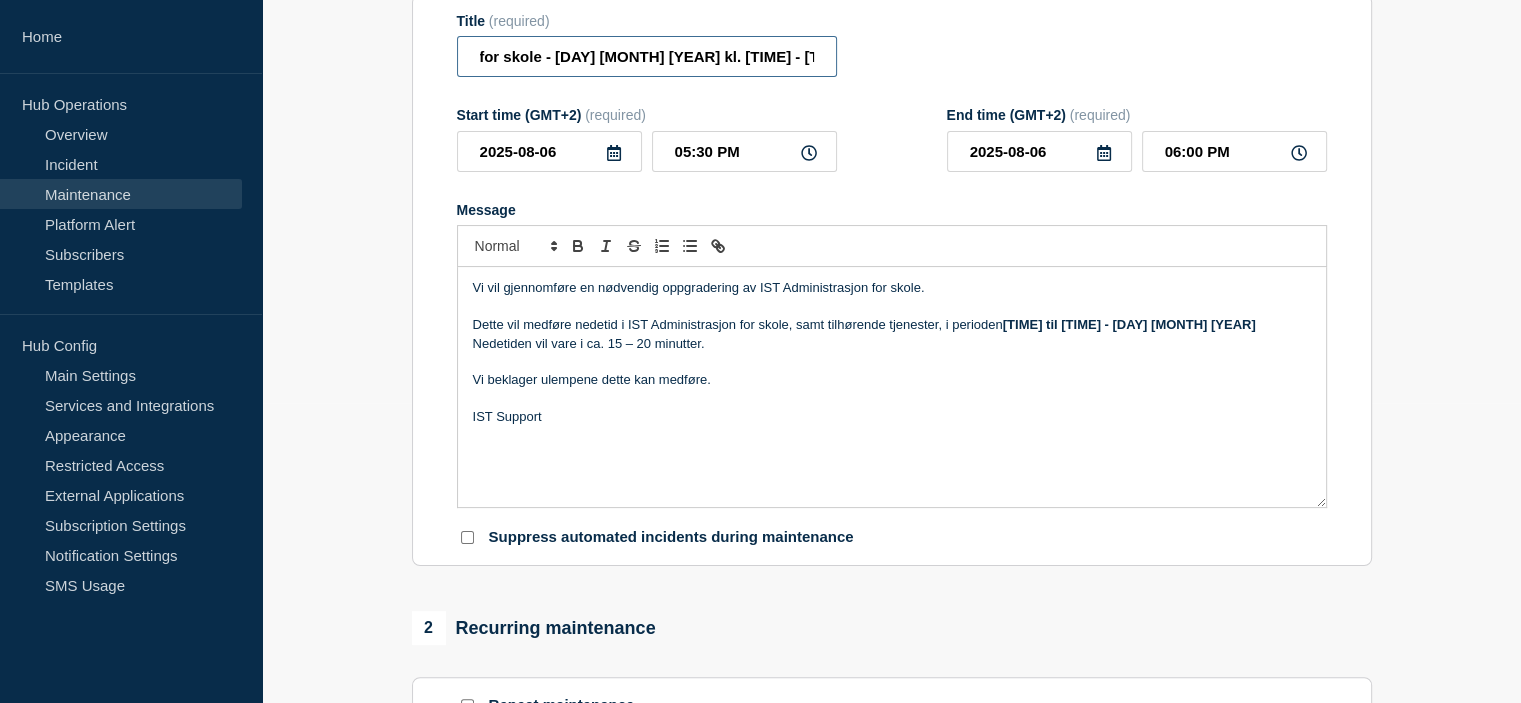 type on "Nødvendig oppgradering av IST Administrasjon for skole - Onsdag 6. aug. 2025 kl. 17:30 - 18:00" 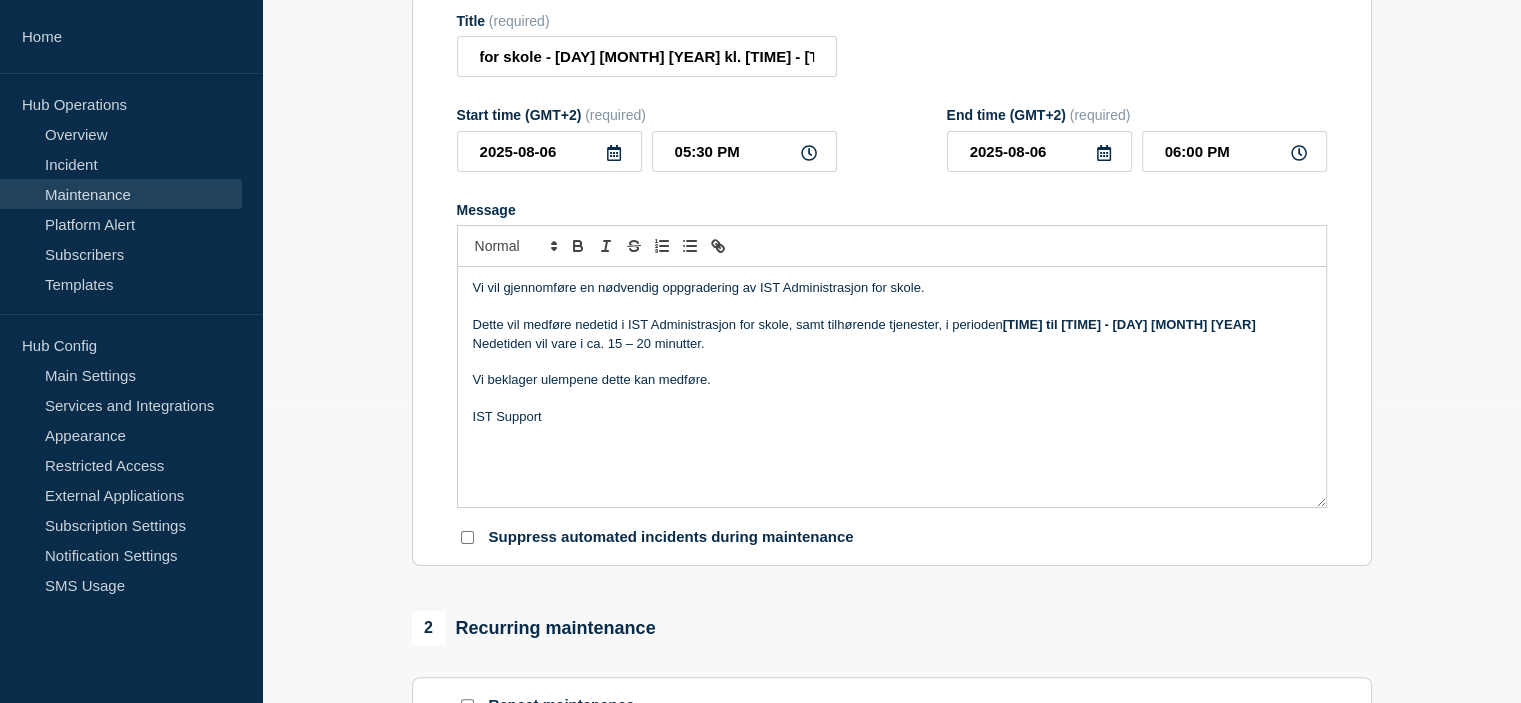 click on "17:30 til 18:00 - onsdag 6. aug. 2025" at bounding box center (1129, 324) 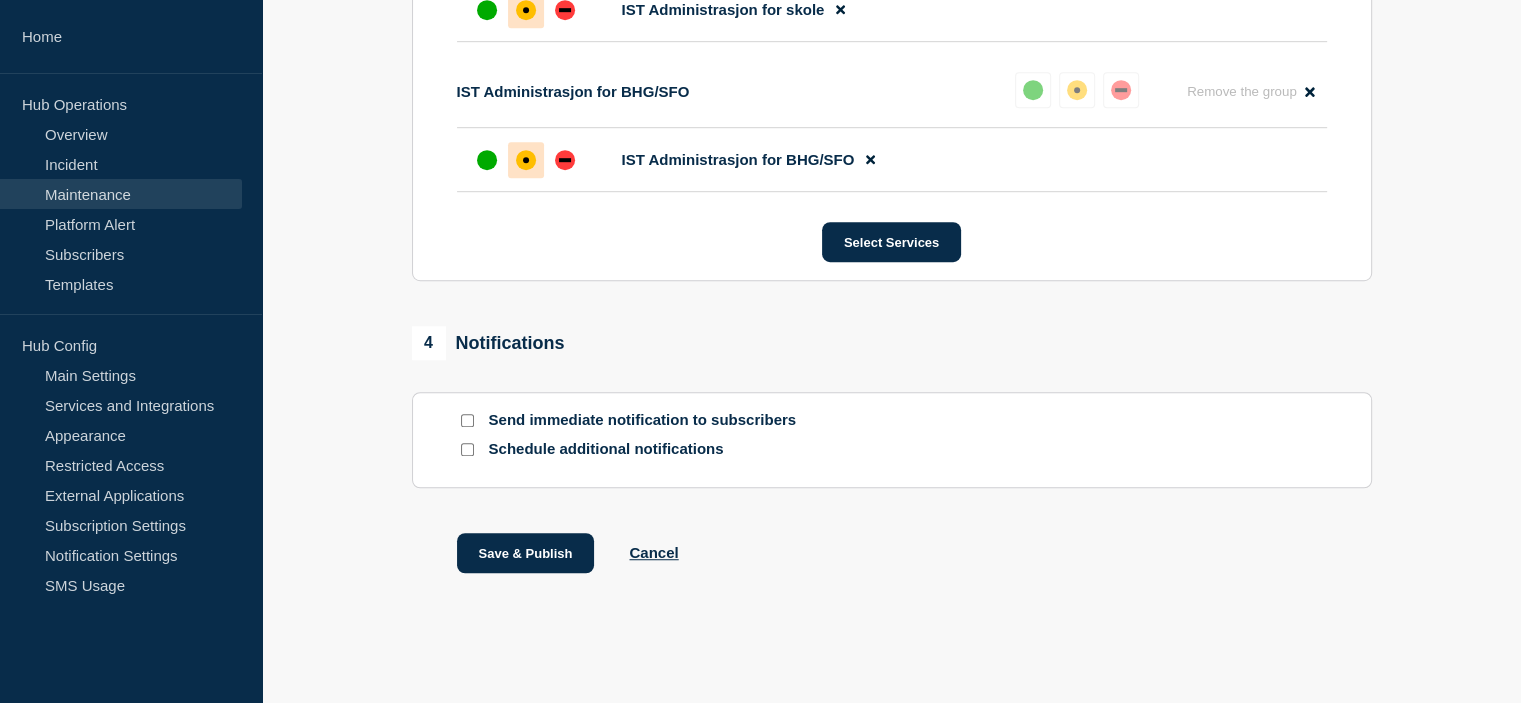 scroll, scrollTop: 1270, scrollLeft: 0, axis: vertical 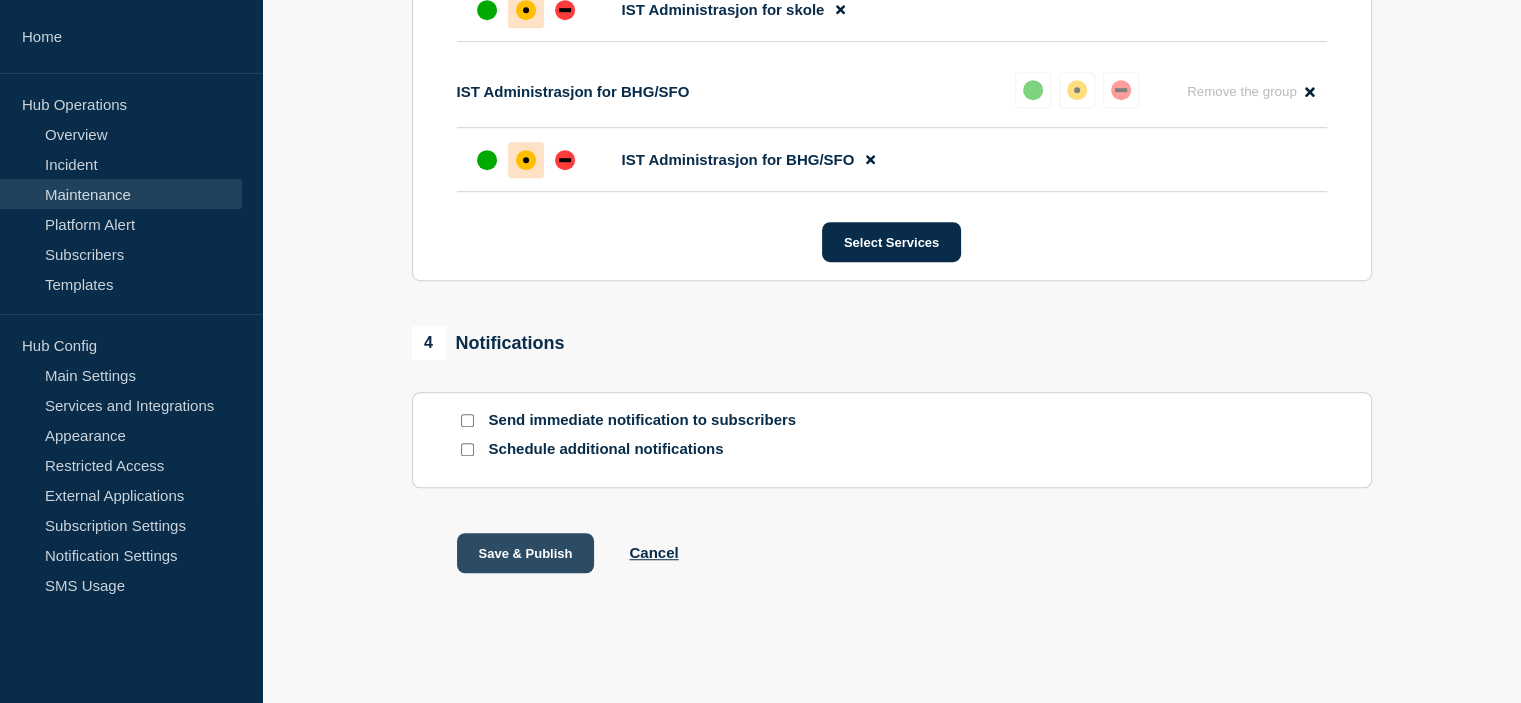 click on "Save & Publish" at bounding box center (526, 553) 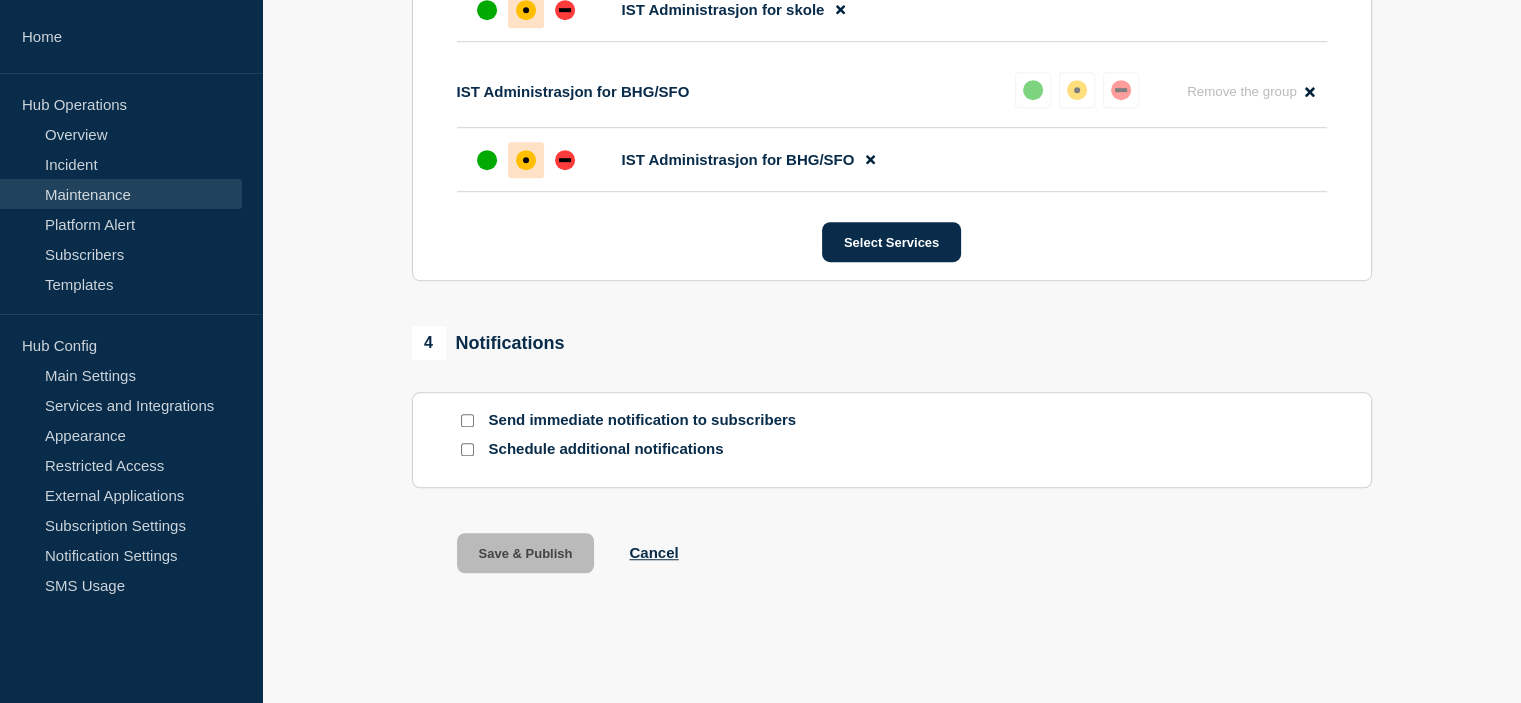 scroll, scrollTop: 0, scrollLeft: 0, axis: both 